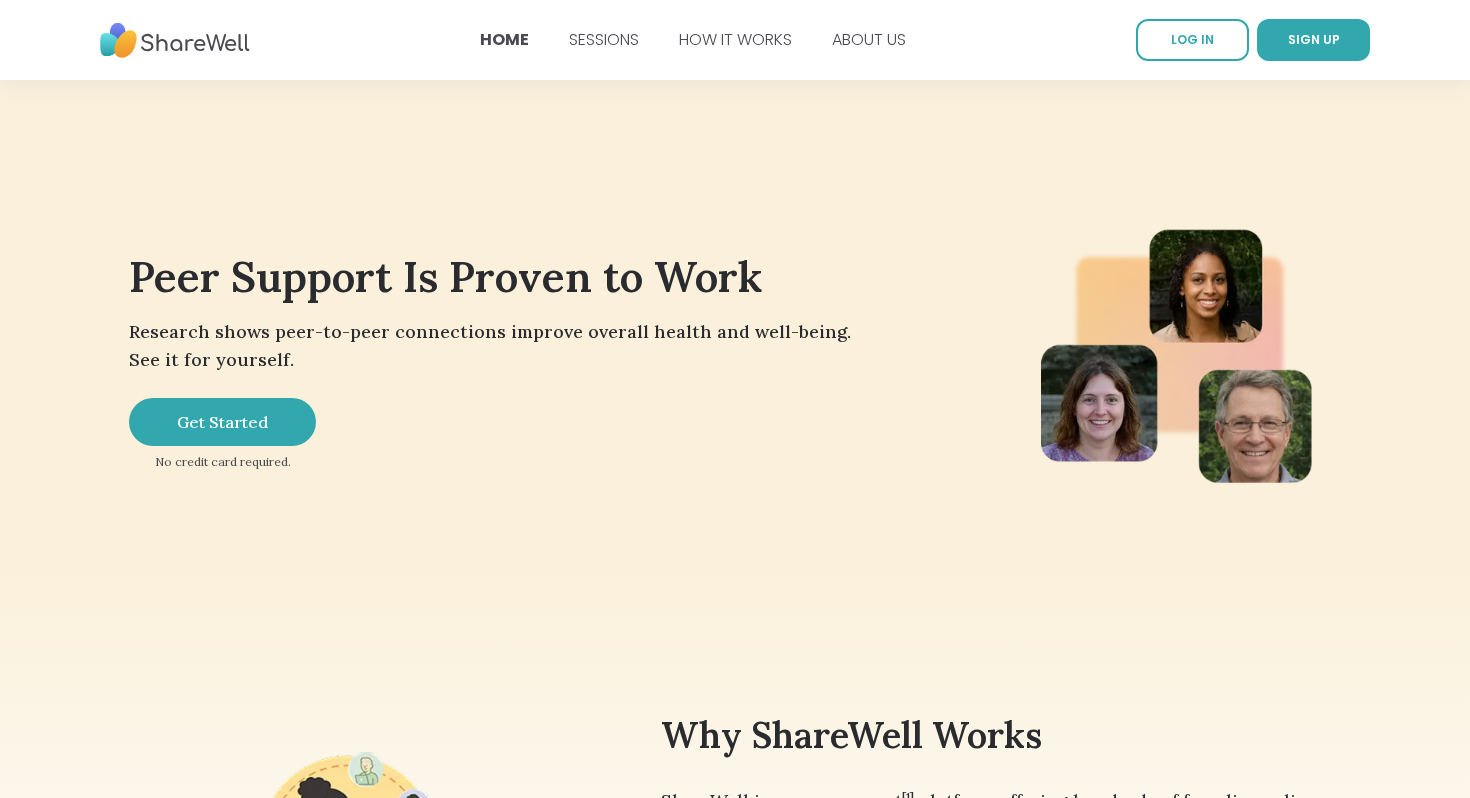 scroll, scrollTop: 0, scrollLeft: 0, axis: both 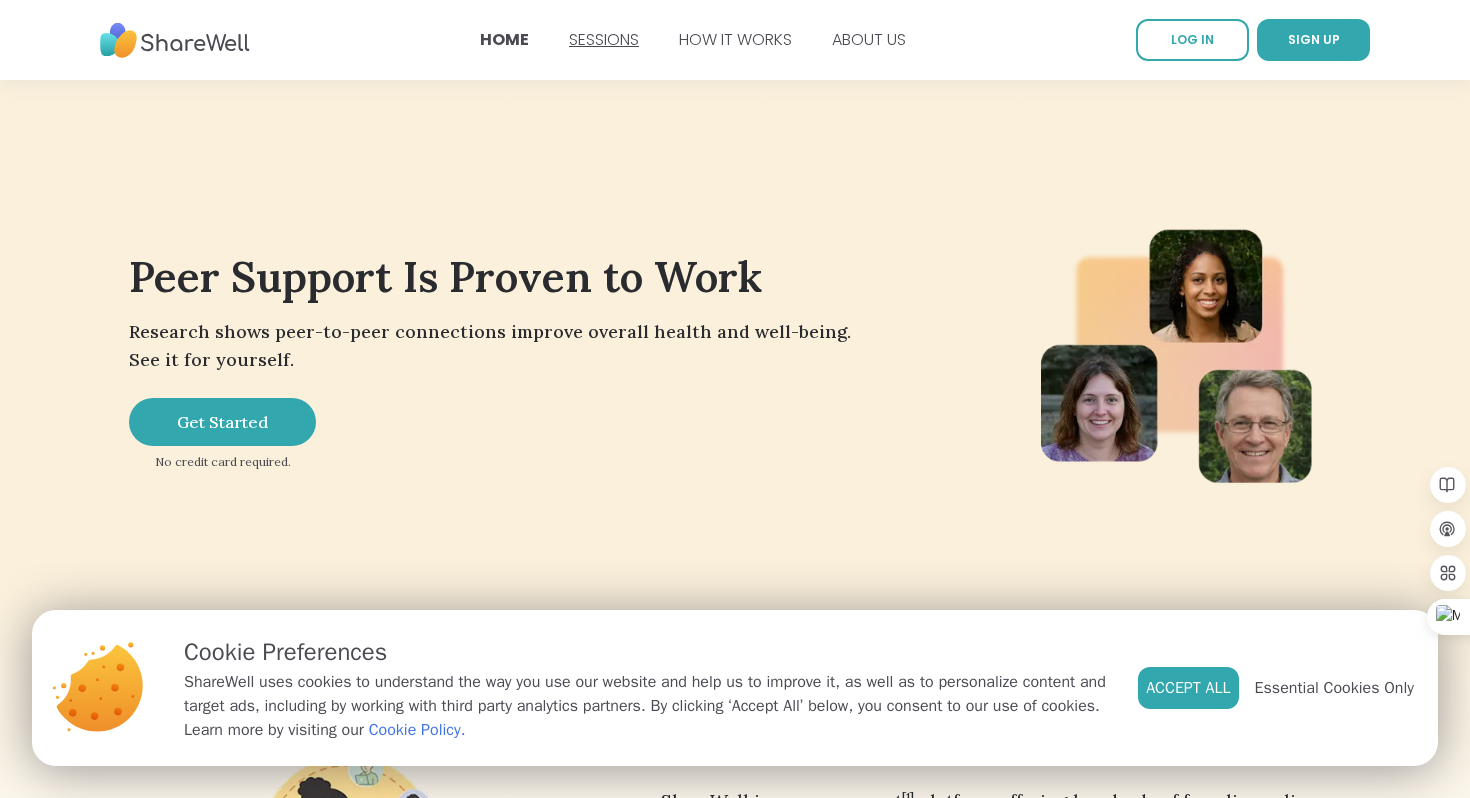 click on "SESSIONS" at bounding box center (604, 39) 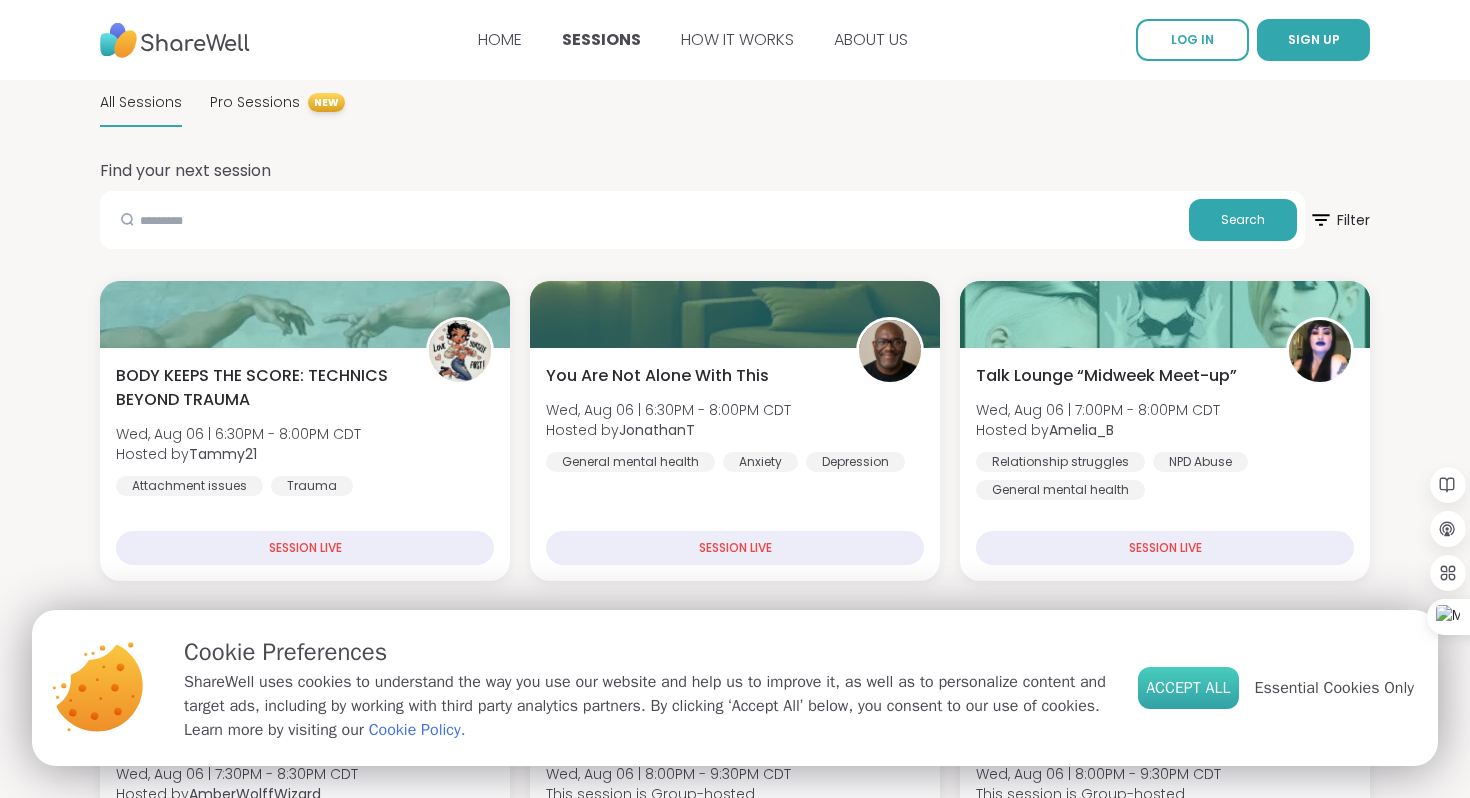 click on "Accept All" at bounding box center [1188, 688] 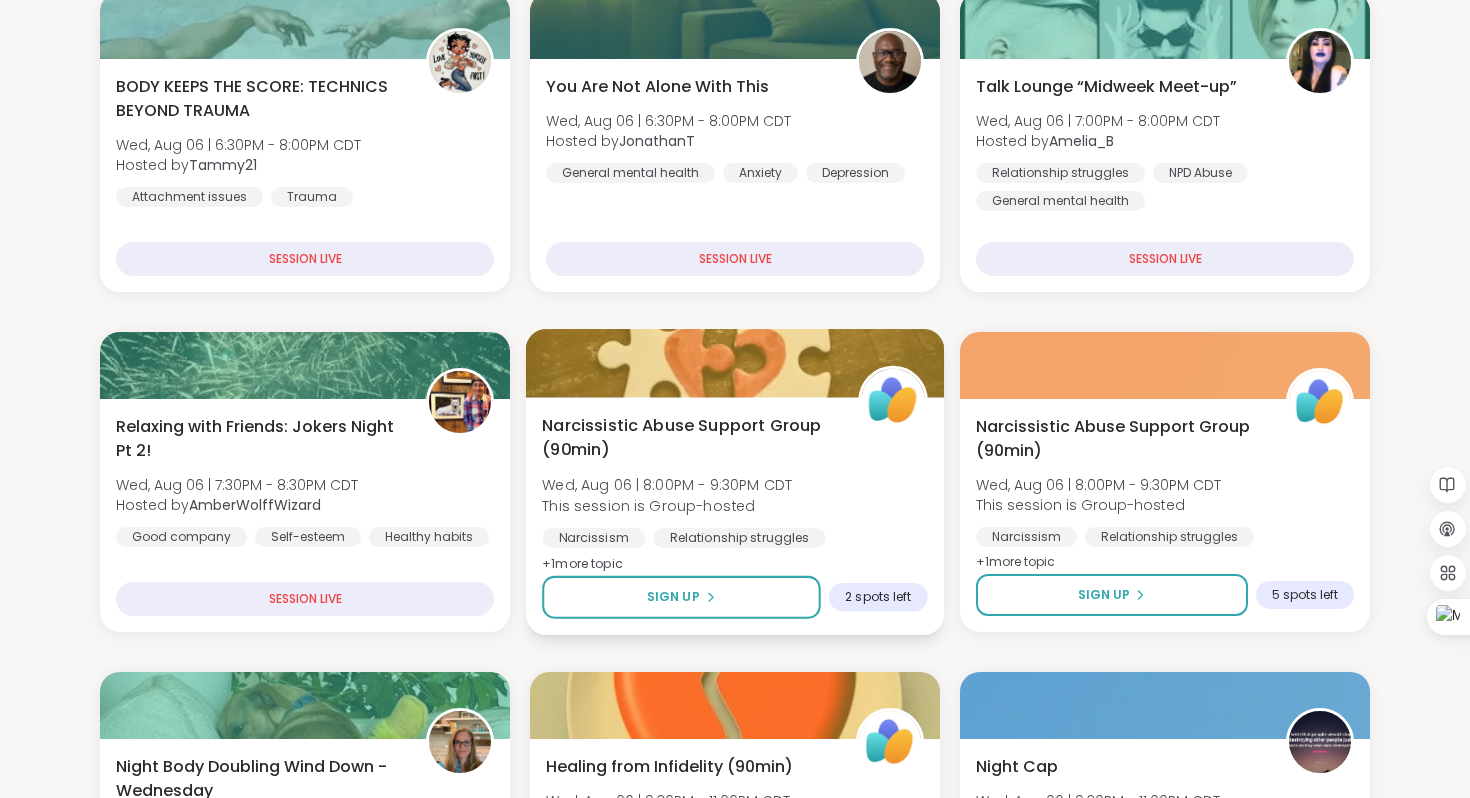 scroll, scrollTop: 290, scrollLeft: 0, axis: vertical 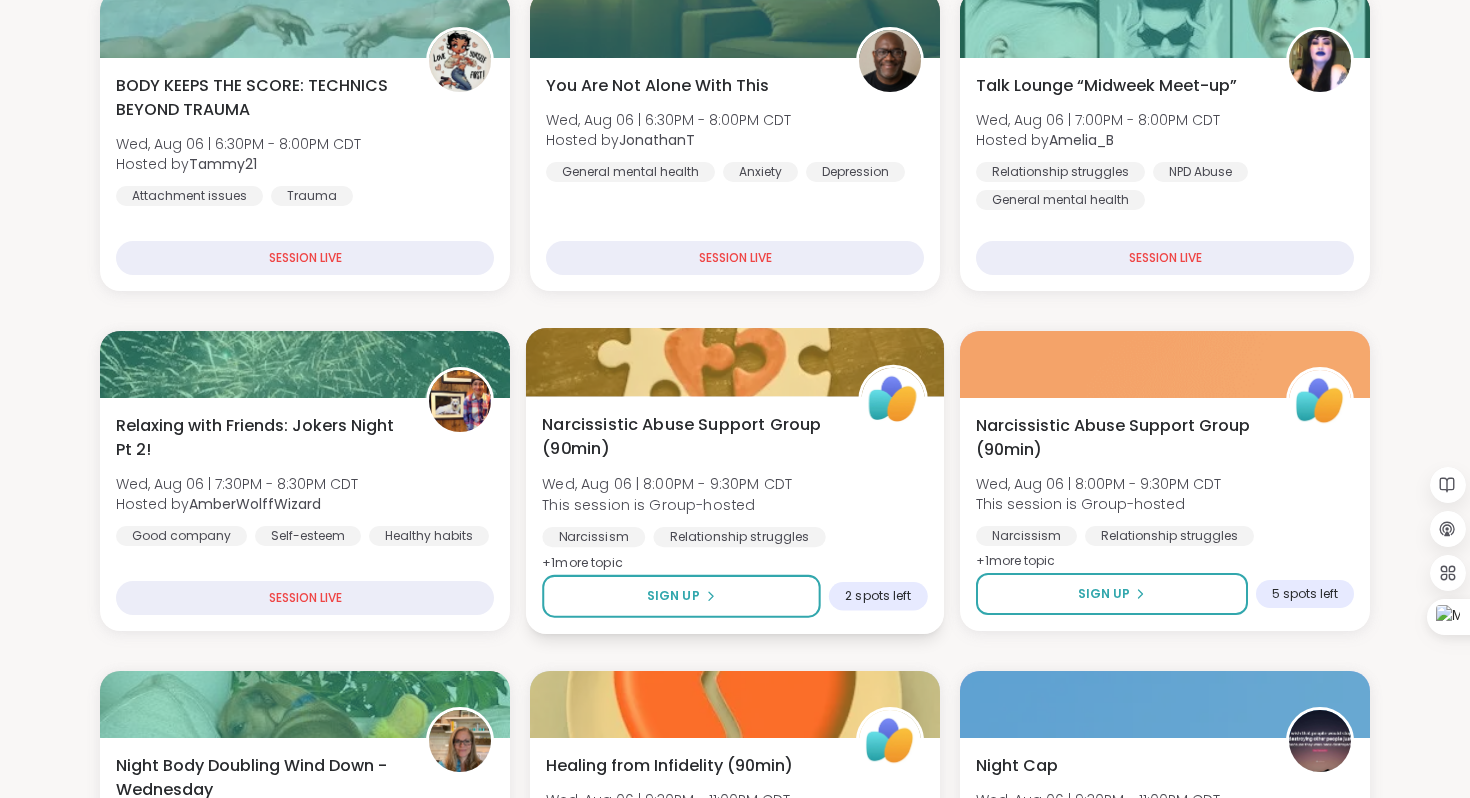 click on "+ 1  more topic" at bounding box center (582, 562) 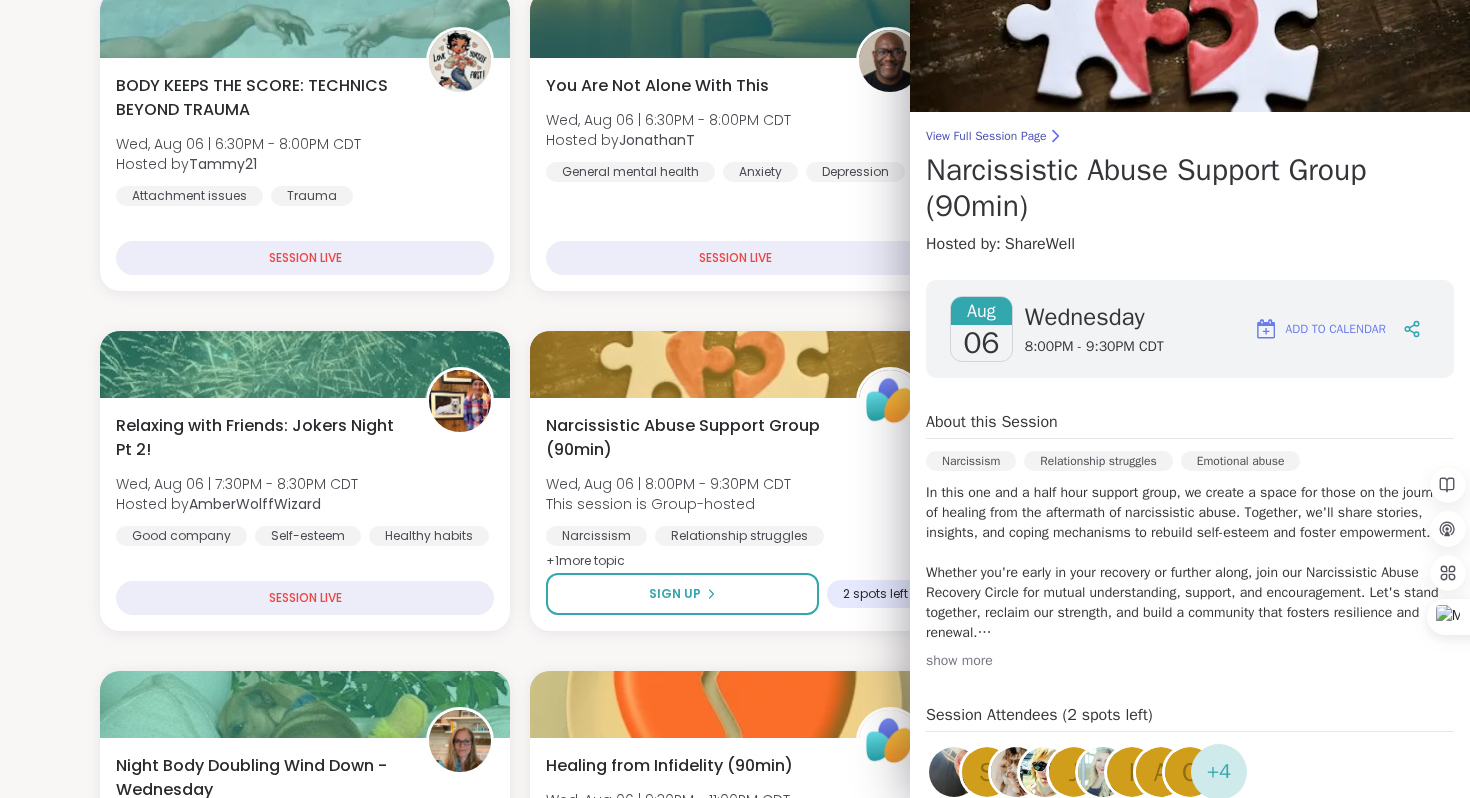 scroll, scrollTop: 62, scrollLeft: 0, axis: vertical 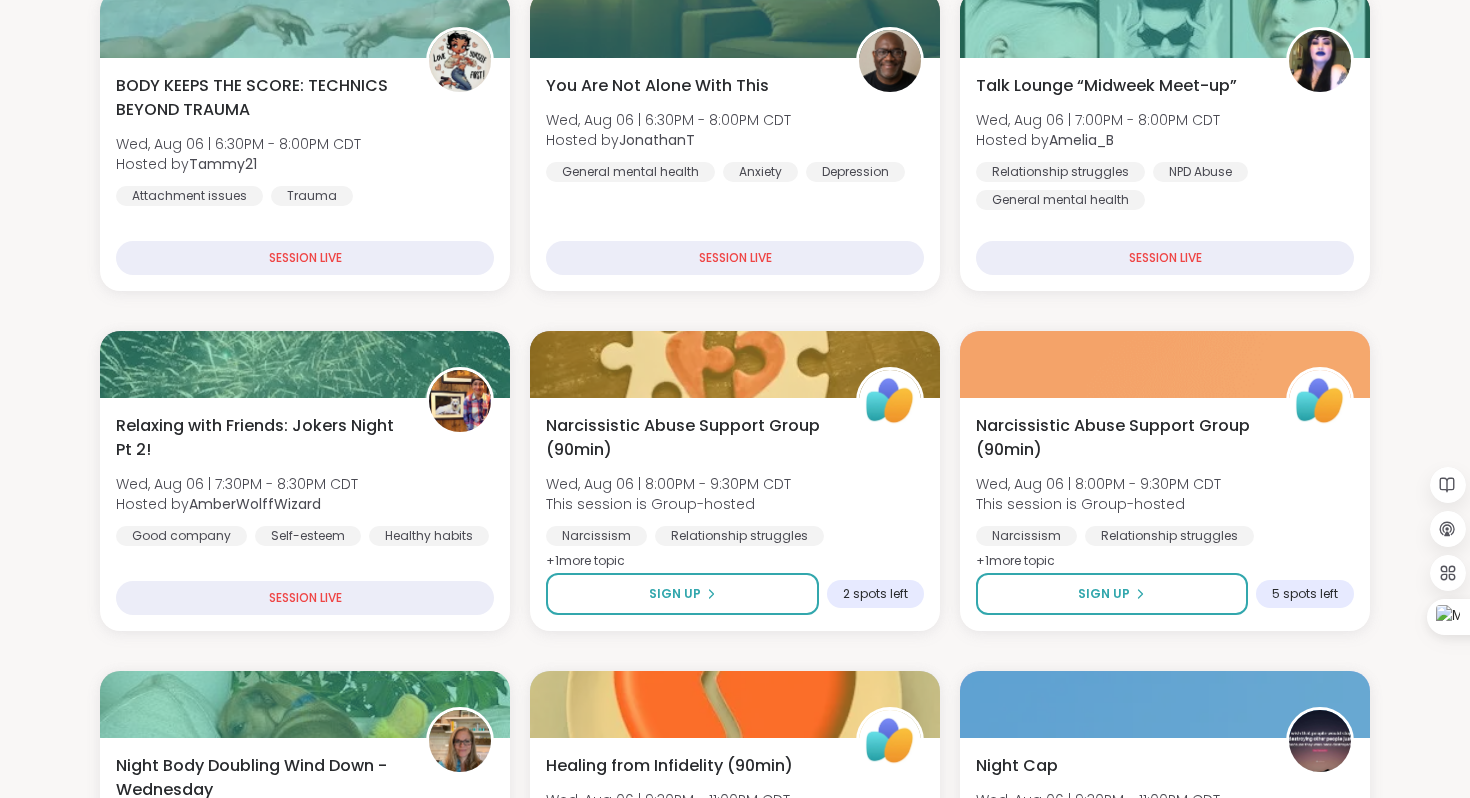 click on "BODY KEEPS THE SCORE: TECHNICS BEYOND TRAUMA Wed, Aug 06 | 6:30PM - 8:00PM CDT Hosted by [USERNAME] Attachment issues TraumaSESSION LIVE You Are Not Alone With This Wed, Aug 06 | 6:30PM - 8:00PM CDT Hosted by [USERNAME] General mental health Anxiety DepressionSESSION LIVE Talk Lounge “Midweek Meet-up” Wed, Aug 06 | 7:00PM - 8:00PM CDT Hosted by [USERNAME] Relationship struggles NPD Abuse General mental healthSESSION LIVE Relaxing with Friends: Jokers Night Pt 2! Wed, Aug 06 | 7:30PM - 8:30PM CDT Hosted by [USERNAME] Good company Self-esteem Healthy habitsSESSION LIVE Narcissistic Abuse Support Group (90min) Wed, Aug 06 | 8:00PM - 9:30PM CDT This session is Group-hosted Narcissism Relationship struggles Emotional abuse + 1  more topic Sign Up 2 spots left Narcissistic Abuse Support Group (90min) Wed, Aug 06 | 8:00PM - 9:30PM CDT This session is Group-hosted Narcissism Relationship struggles Emotional abuse + 1  more topic Sign Up 5 spots left Night Body Doubling Wind Down - Wednesday Hosted by" at bounding box center [735, 2011] 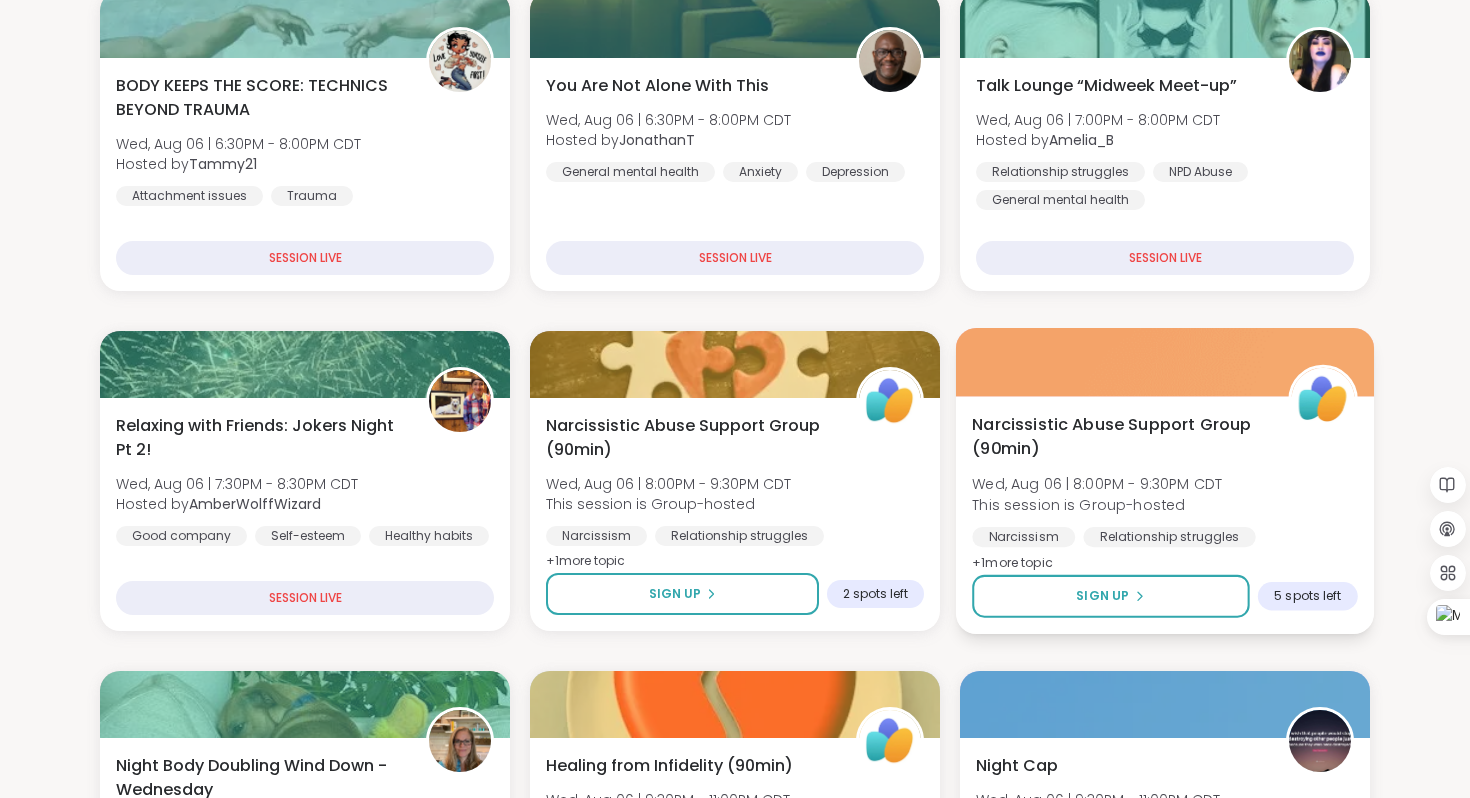 click on "+ 1  more topic" at bounding box center [1012, 562] 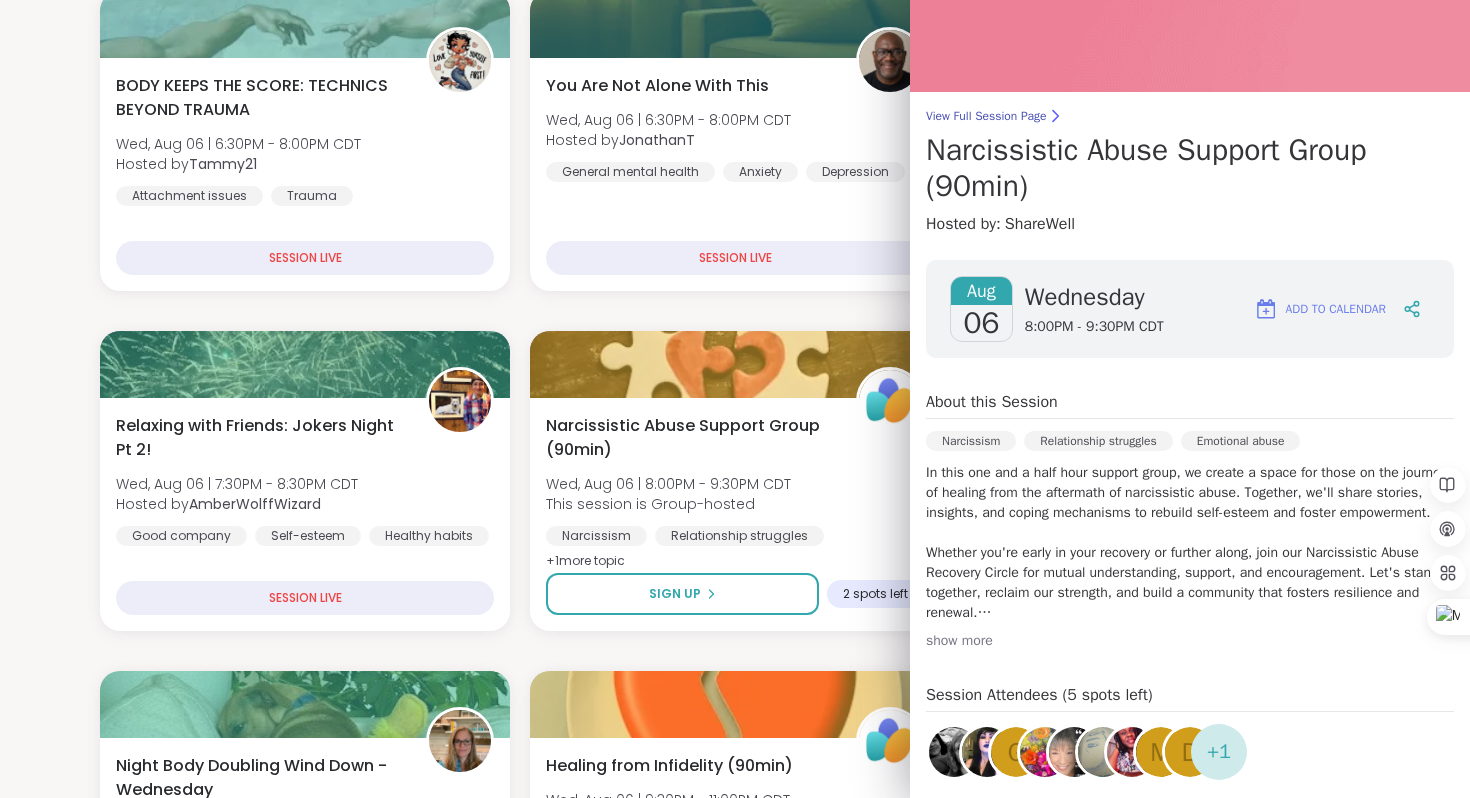 scroll, scrollTop: 66, scrollLeft: 0, axis: vertical 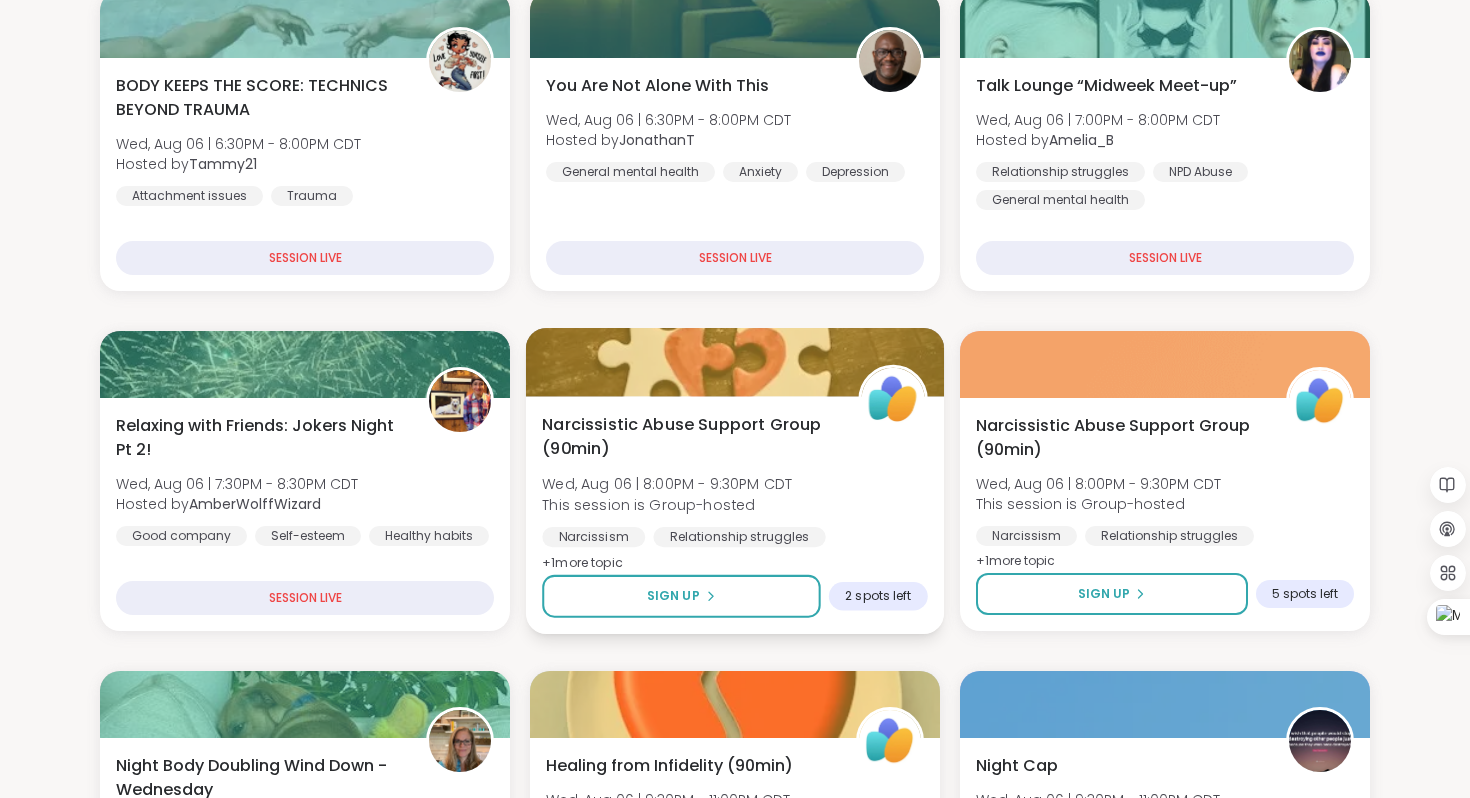 click on "Wed, Aug 06 | 8:00PM - 9:30PM CDT" at bounding box center (667, 484) 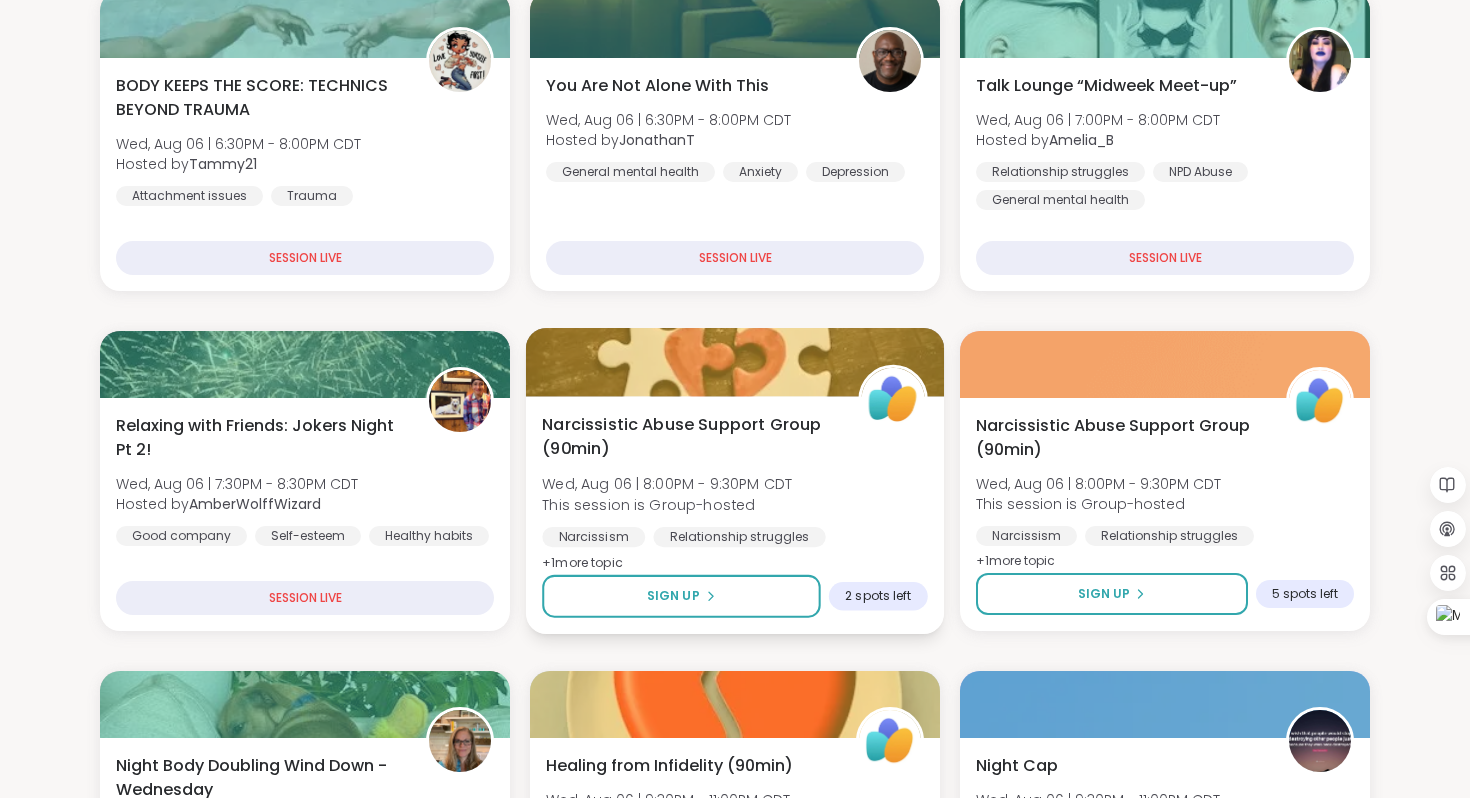 click on "+ 1  more topic" at bounding box center (582, 562) 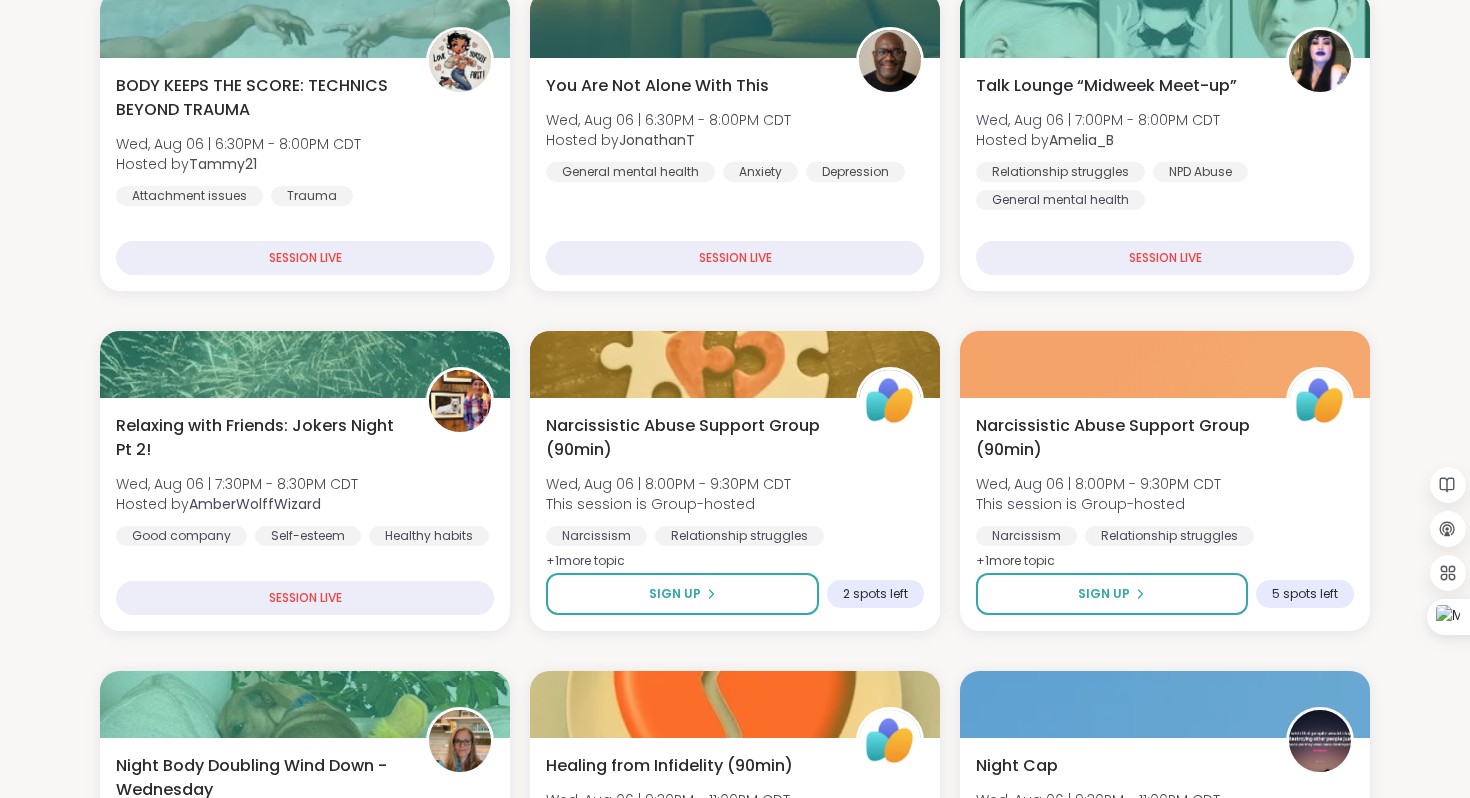 click on "BODY KEEPS THE SCORE: TECHNICS BEYOND TRAUMA Wed, Aug 06 | 6:30PM - 8:00PM CDT Hosted by [USERNAME] Attachment issues TraumaSESSION LIVE You Are Not Alone With This Wed, Aug 06 | 6:30PM - 8:00PM CDT Hosted by [USERNAME] General mental health Anxiety DepressionSESSION LIVE Talk Lounge “Midweek Meet-up” Wed, Aug 06 | 7:00PM - 8:00PM CDT Hosted by [USERNAME] Relationship struggles NPD Abuse General mental healthSESSION LIVE Relaxing with Friends: Jokers Night Pt 2! Wed, Aug 06 | 7:30PM - 8:30PM CDT Hosted by [USERNAME] Good company Self-esteem Healthy habitsSESSION LIVE Narcissistic Abuse Support Group (90min) Wed, Aug 06 | 8:00PM - 9:30PM CDT This session is Group-hosted Narcissism Relationship struggles Emotional abuse + 1  more topic Sign Up 2 spots left Narcissistic Abuse Support Group (90min) Wed, Aug 06 | 8:00PM - 9:30PM CDT This session is Group-hosted Narcissism Relationship struggles Emotional abuse + 1  more topic Sign Up 5 spots left Night Body Doubling Wind Down - Wednesday Hosted by" at bounding box center (735, 2011) 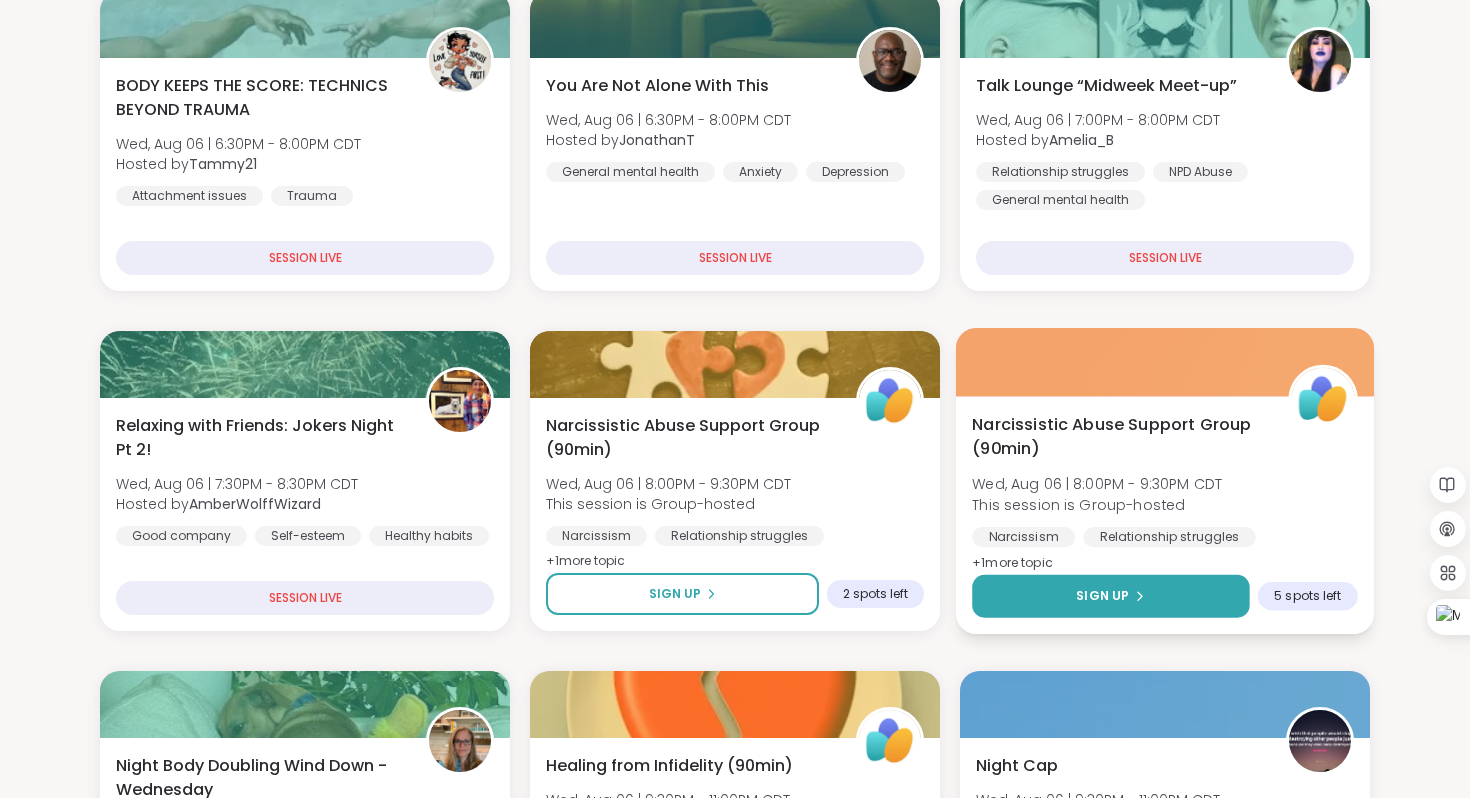 click on "Sign Up" at bounding box center [1110, 596] 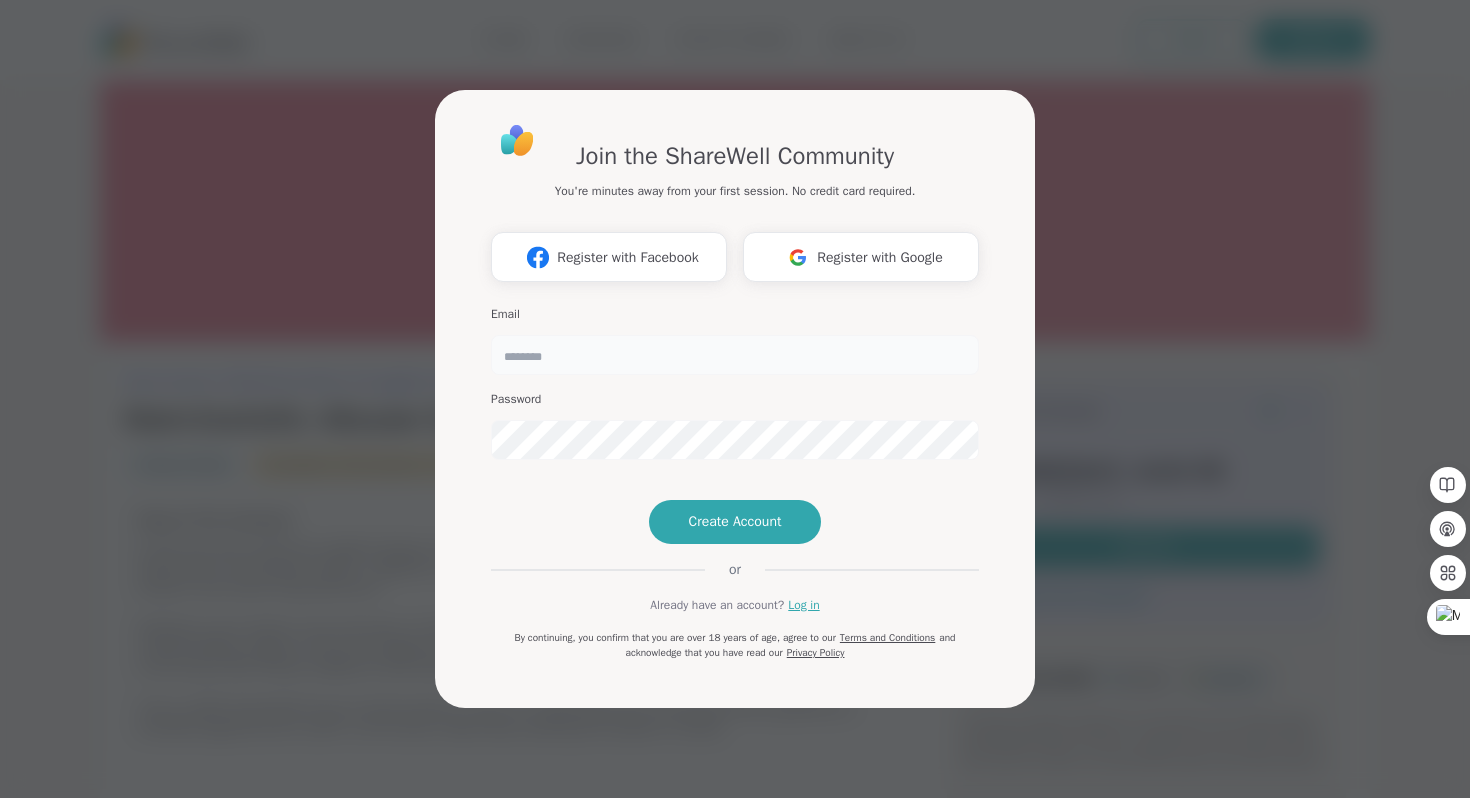 click at bounding box center (735, 355) 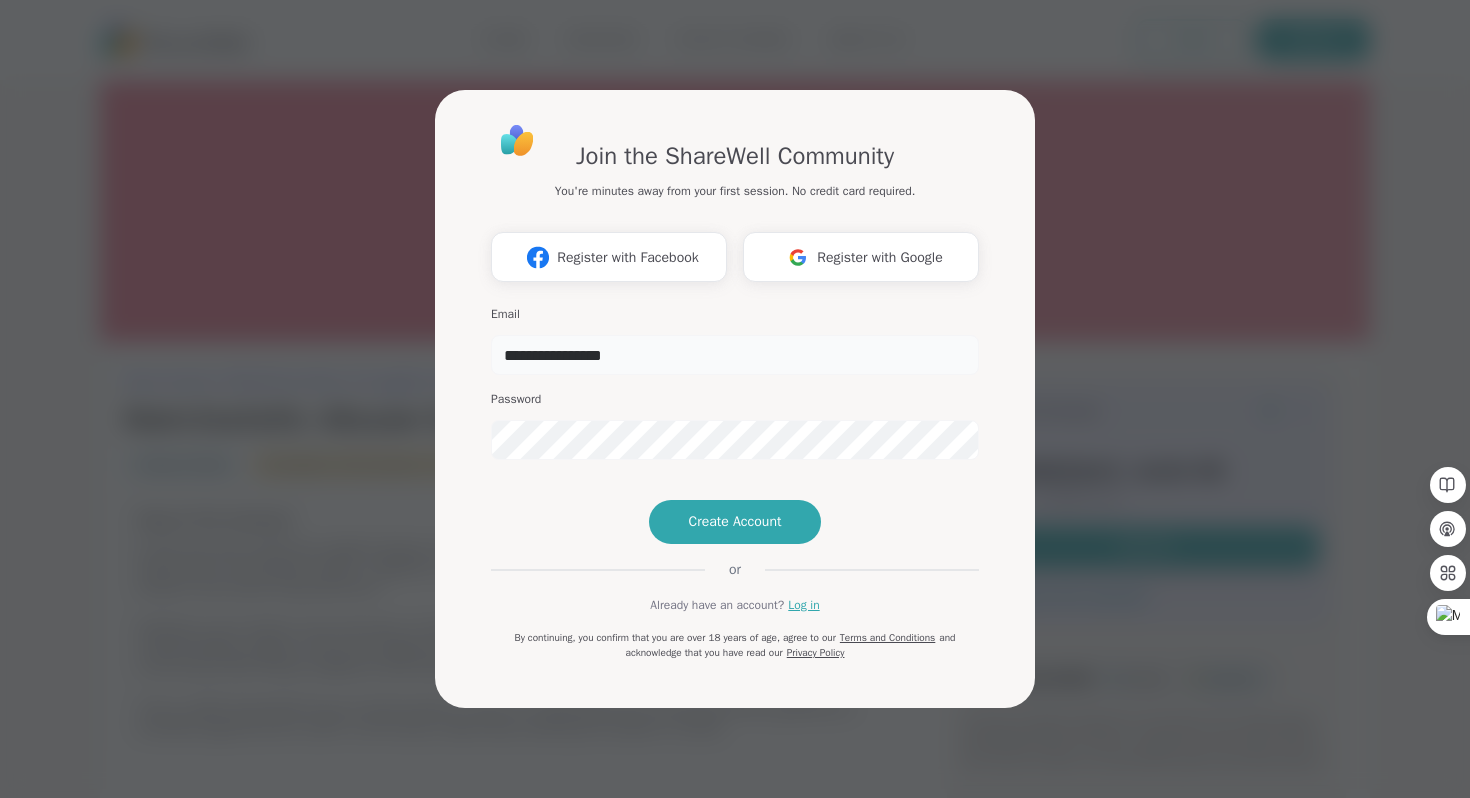 type on "**********" 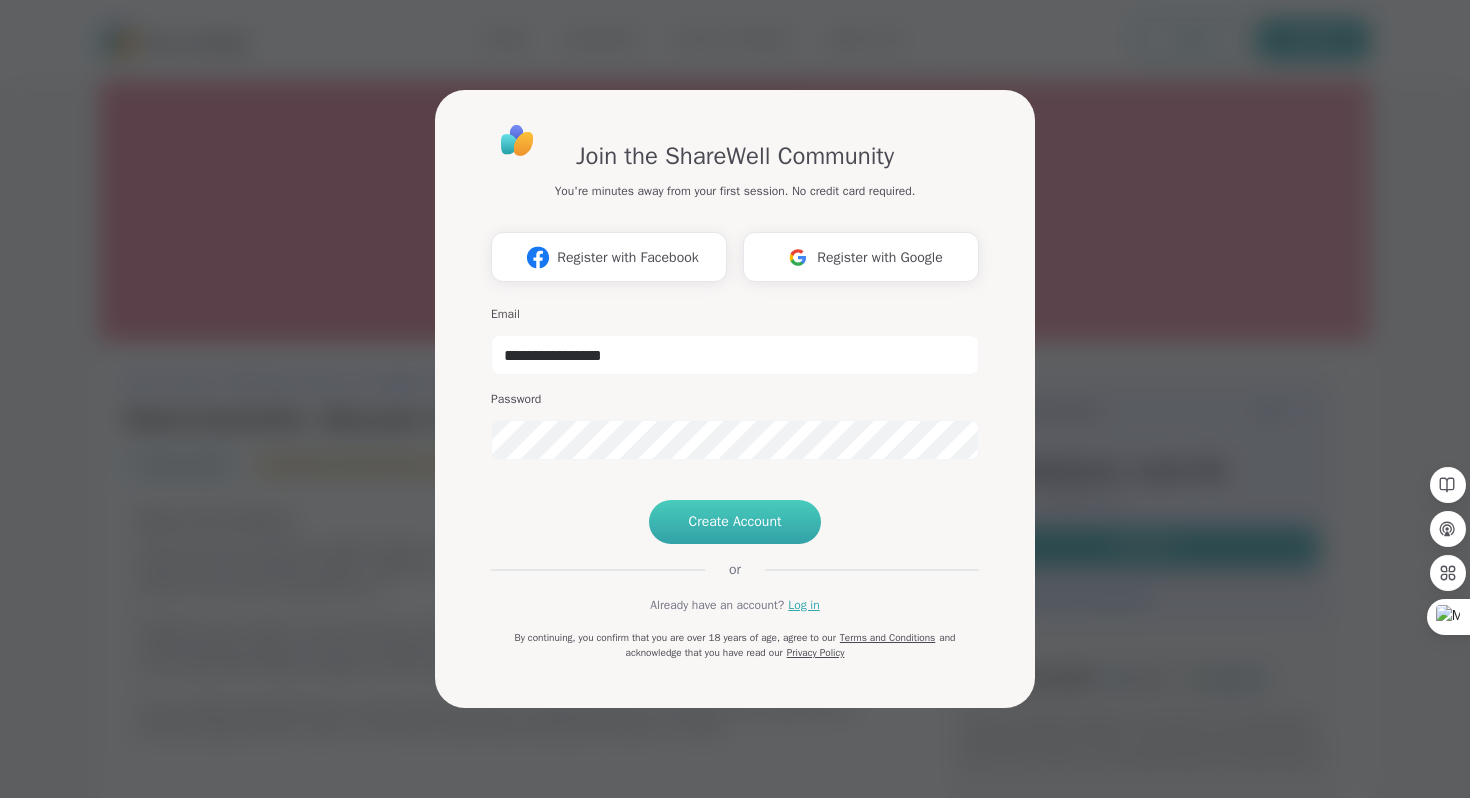 click on "Create Account" at bounding box center (735, 522) 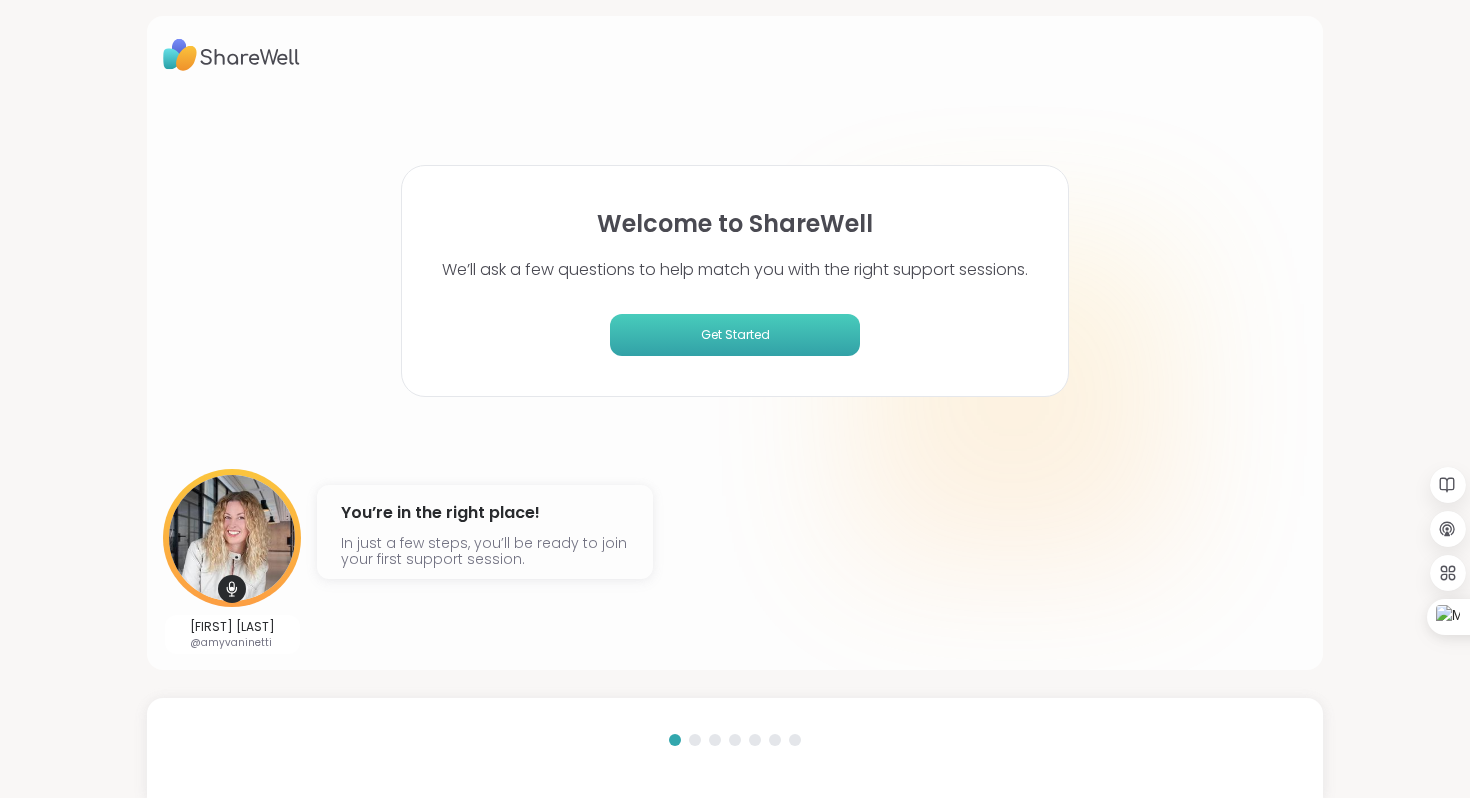 click on "Get Started" at bounding box center (735, 335) 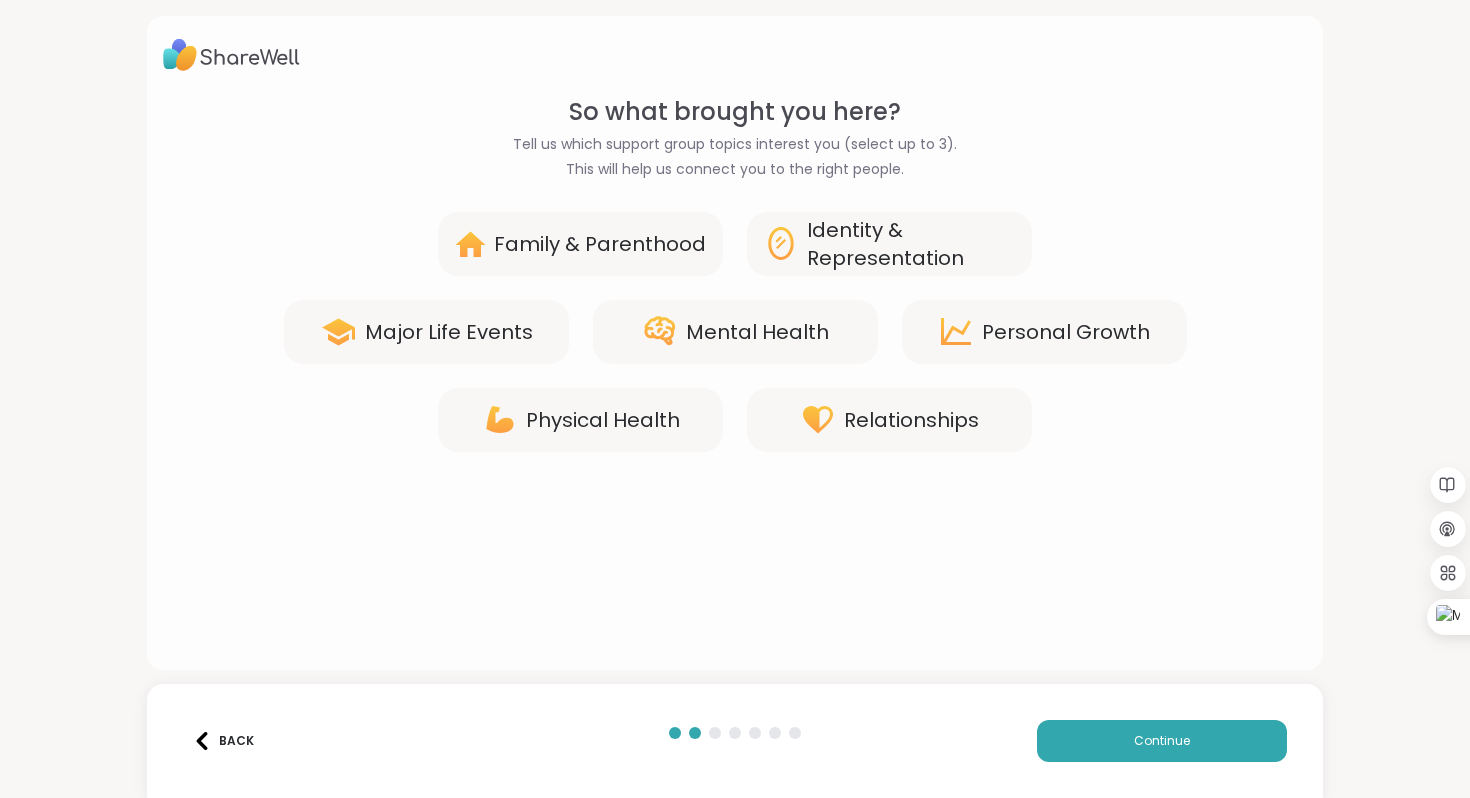 click on "Family & Parenthood" at bounding box center [600, 244] 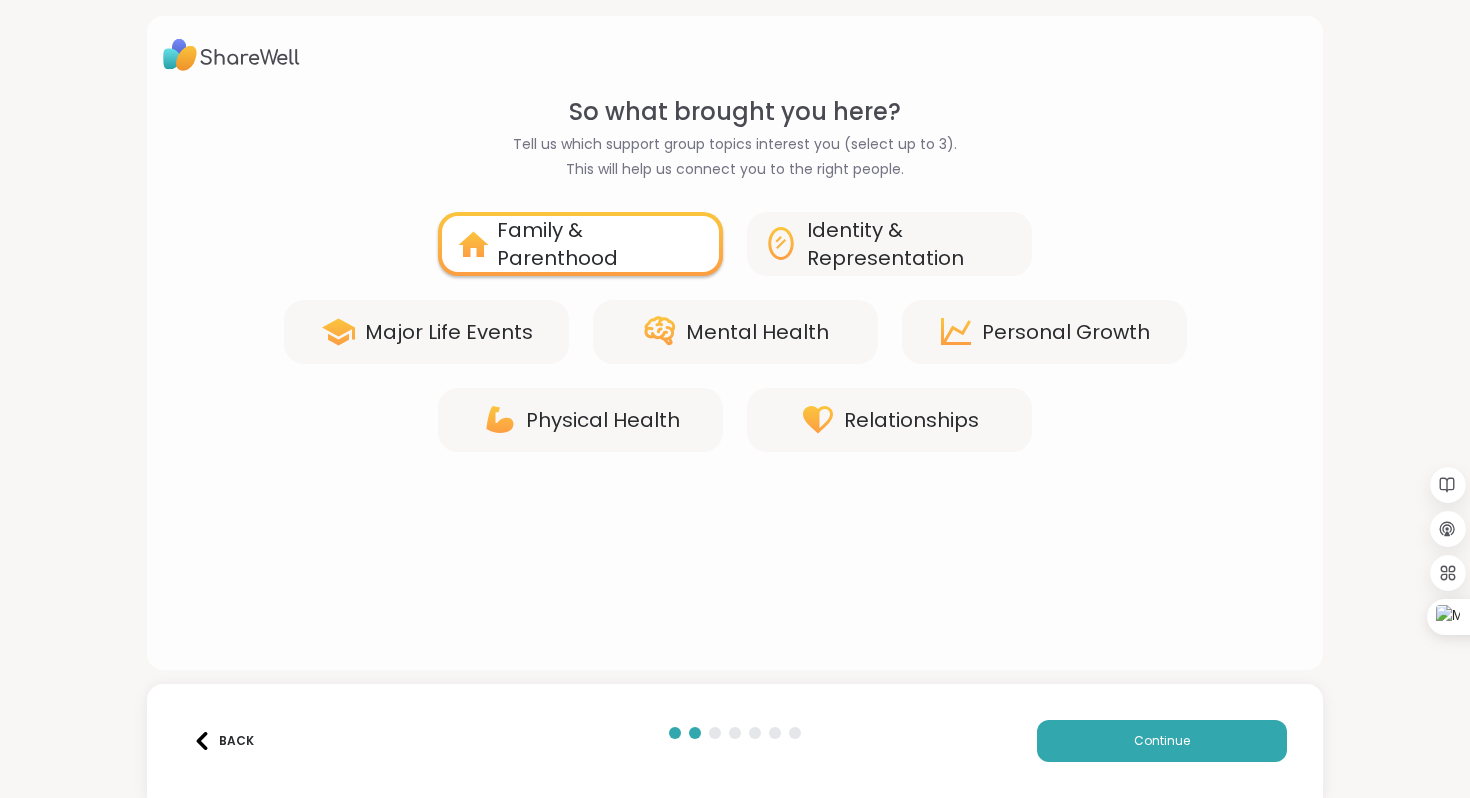 click on "Identity & Representation" at bounding box center [911, 244] 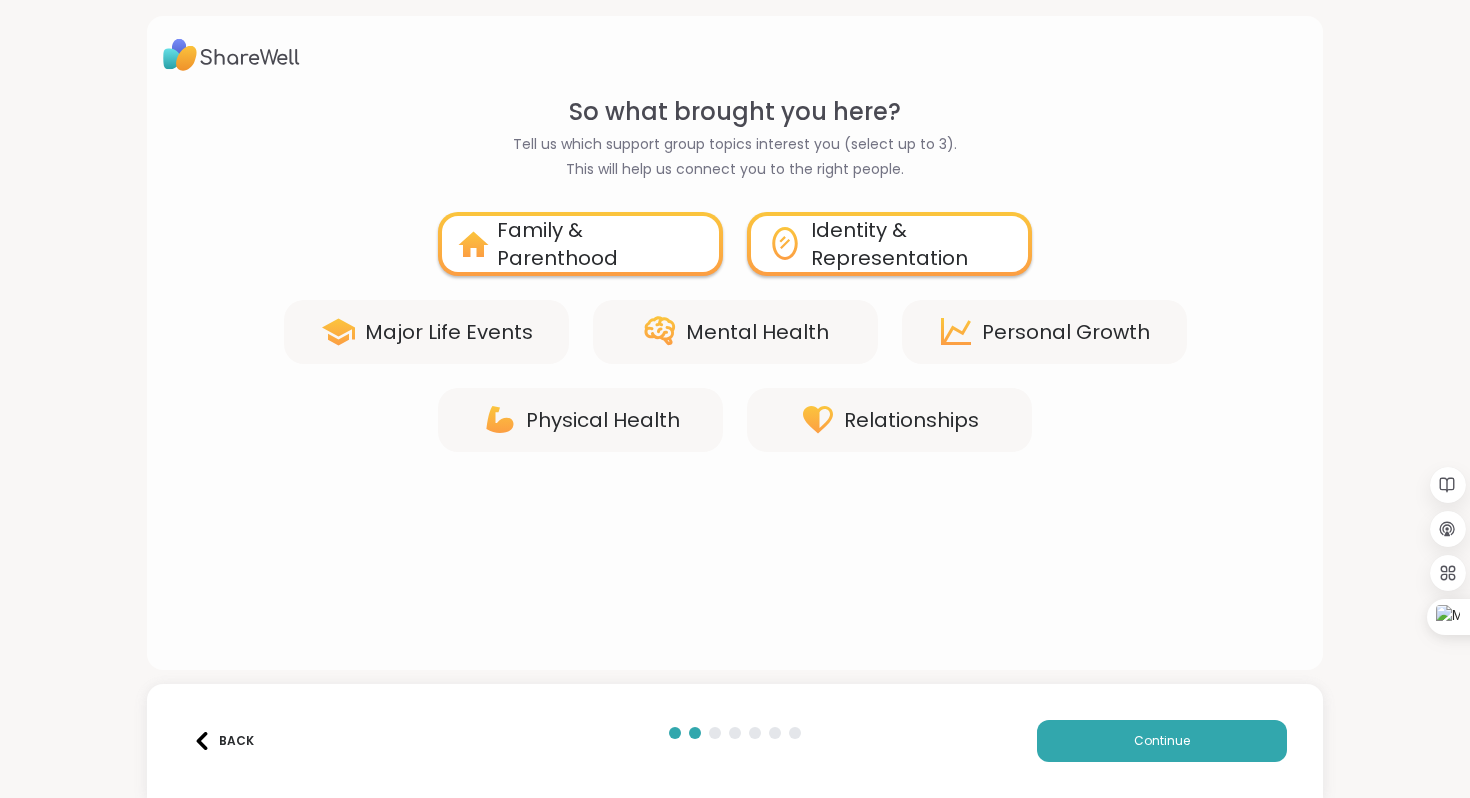 click 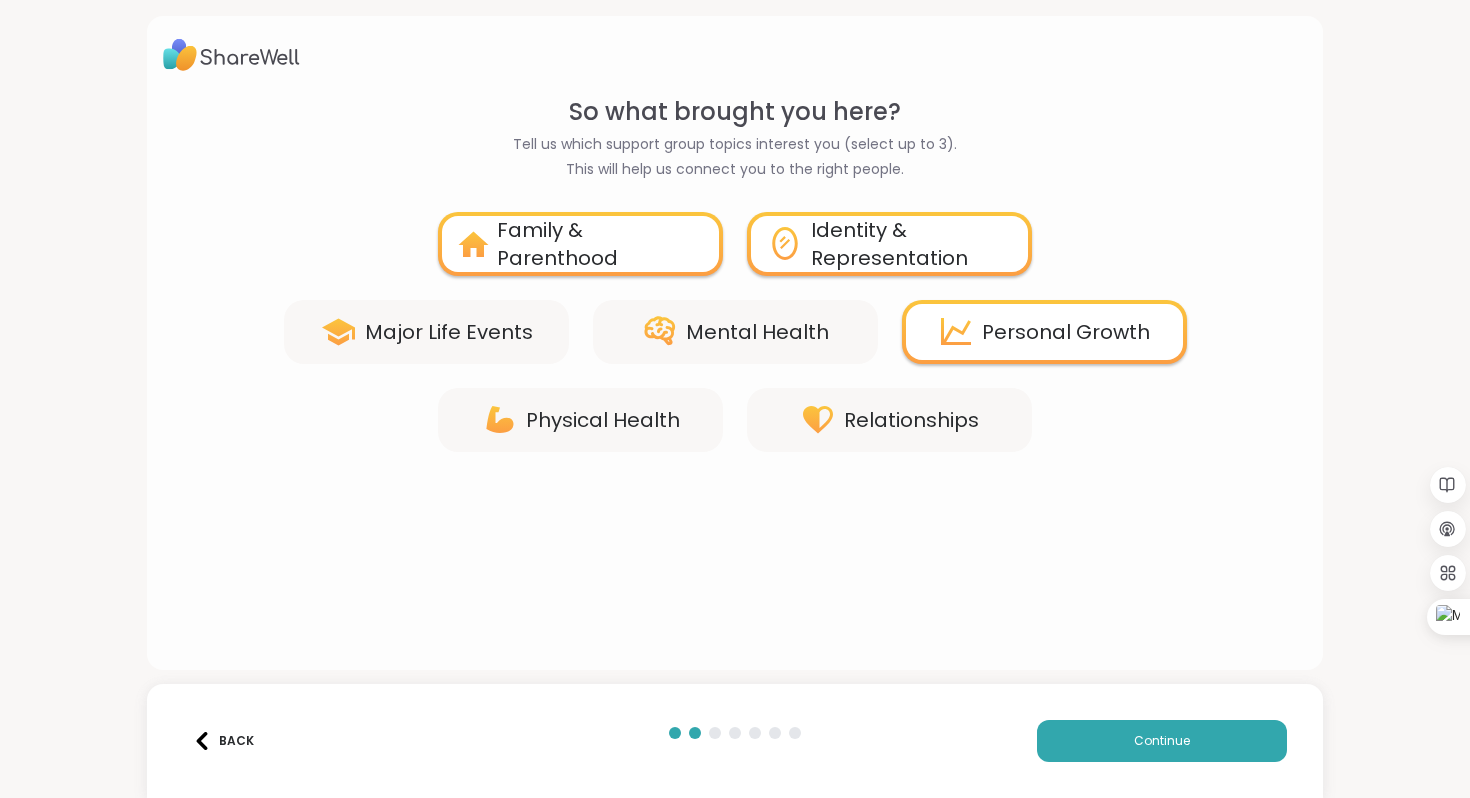 click on "Mental Health" at bounding box center [735, 332] 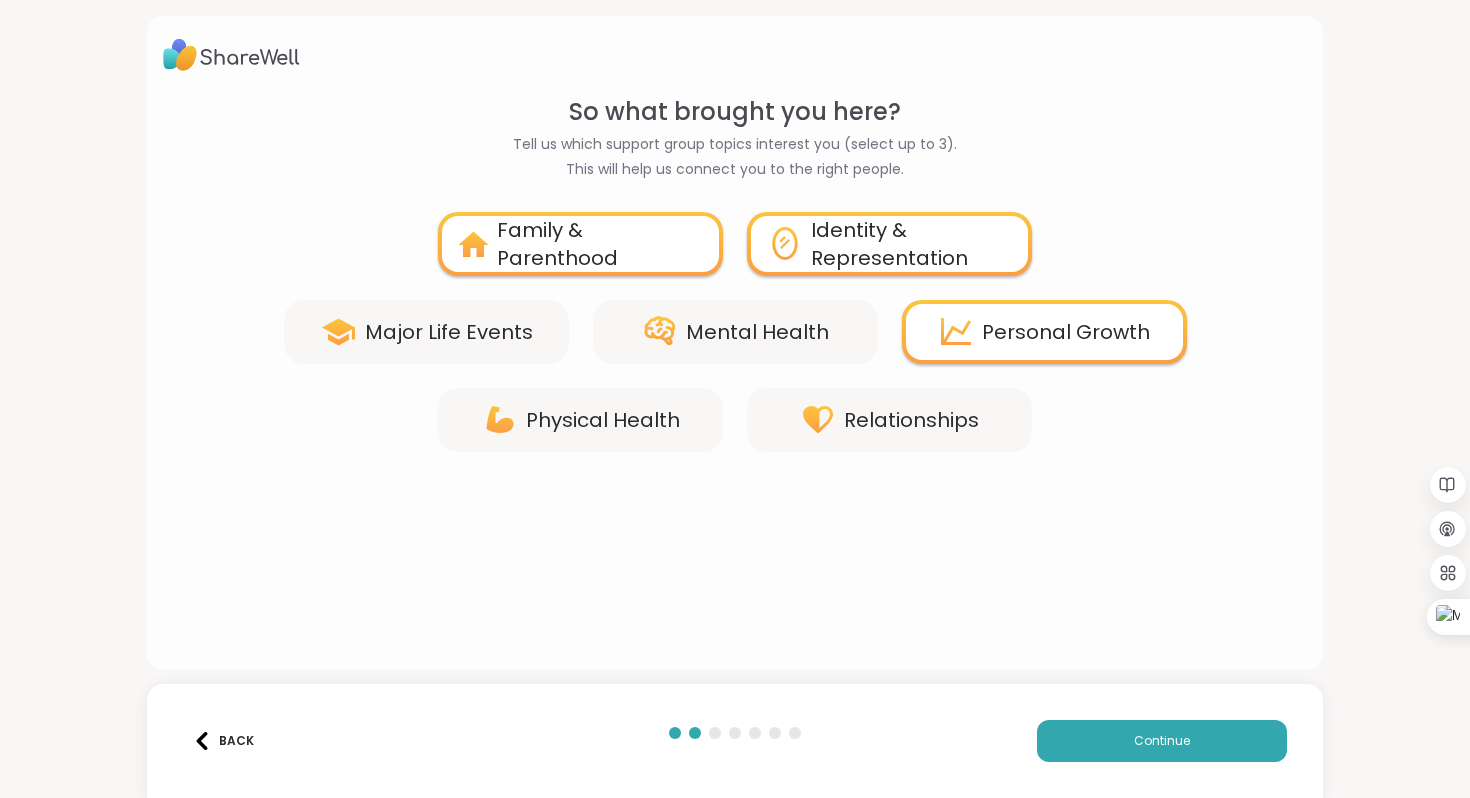 click on "Relationships" at bounding box center [911, 420] 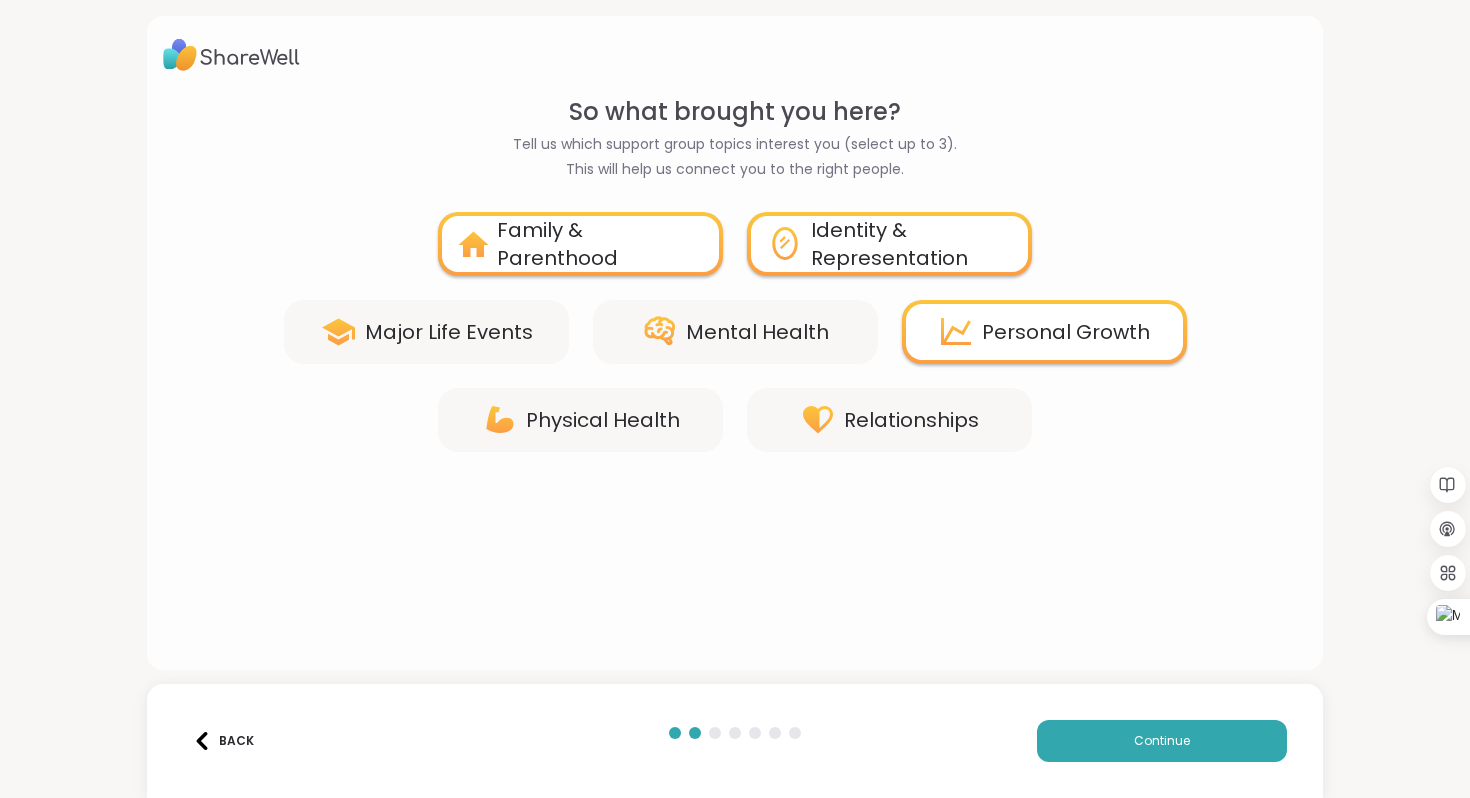 click on "Mental Health" at bounding box center [757, 332] 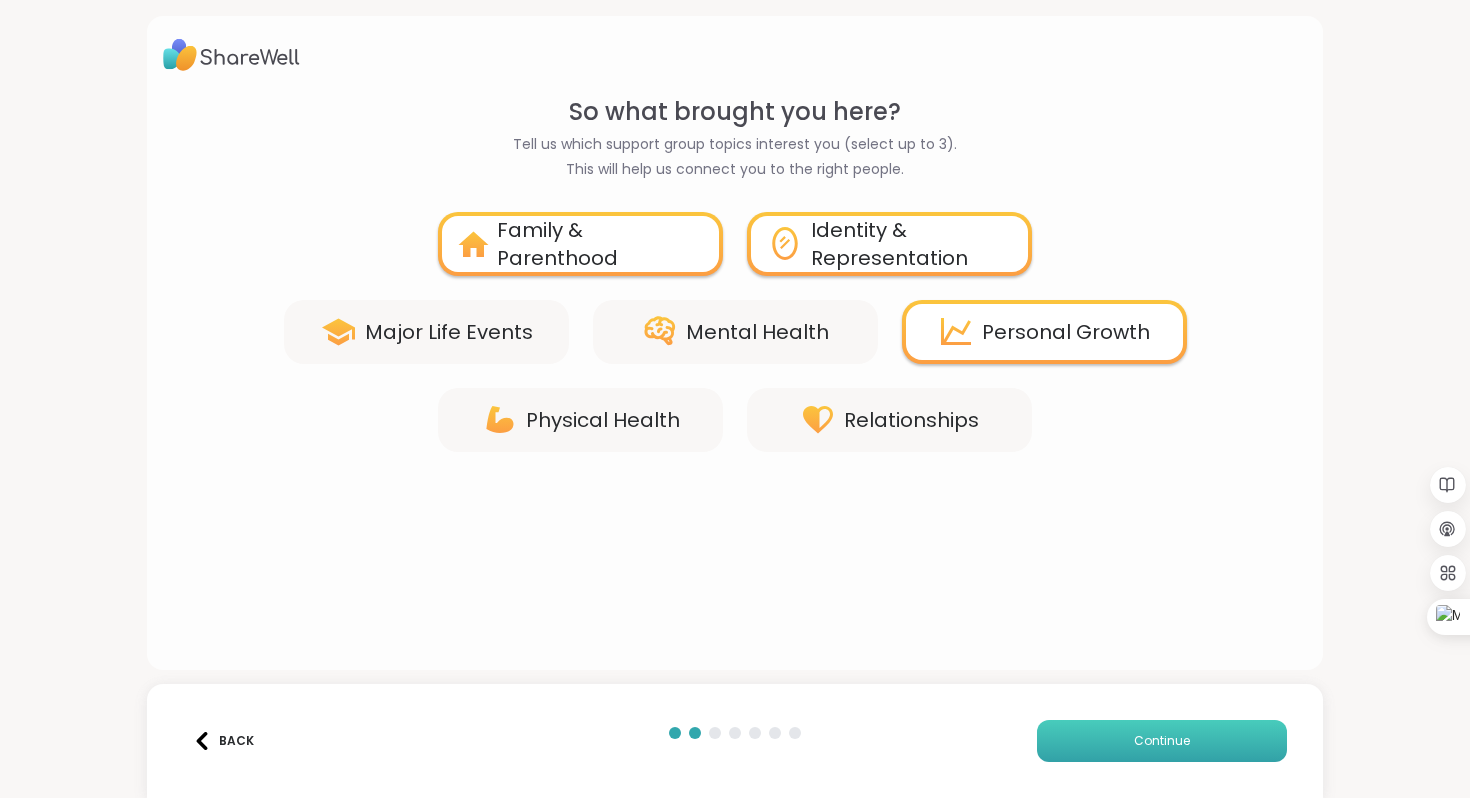 click on "Continue" at bounding box center (1162, 741) 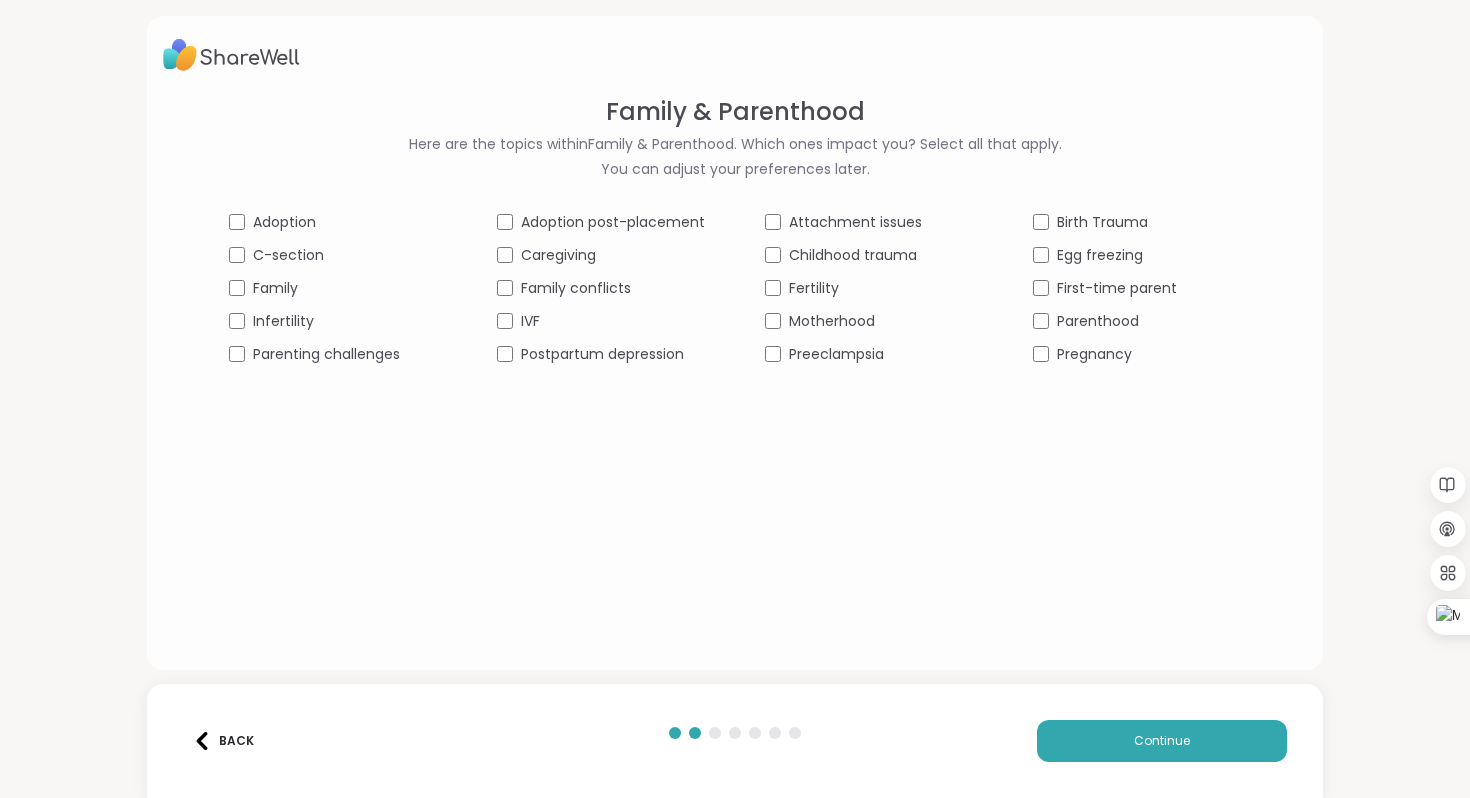click on "Parenting challenges" at bounding box center (326, 354) 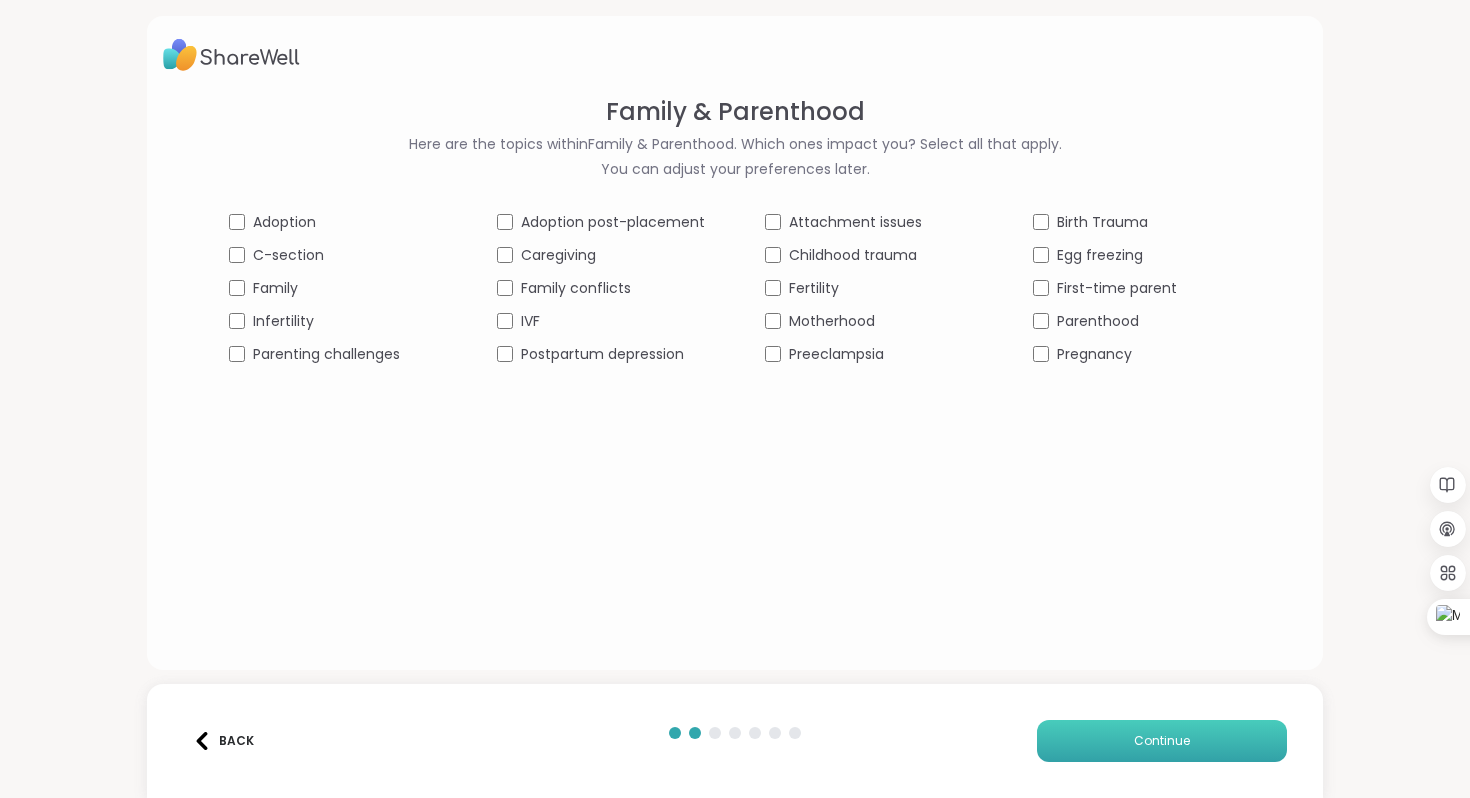 click on "Continue" at bounding box center (1162, 741) 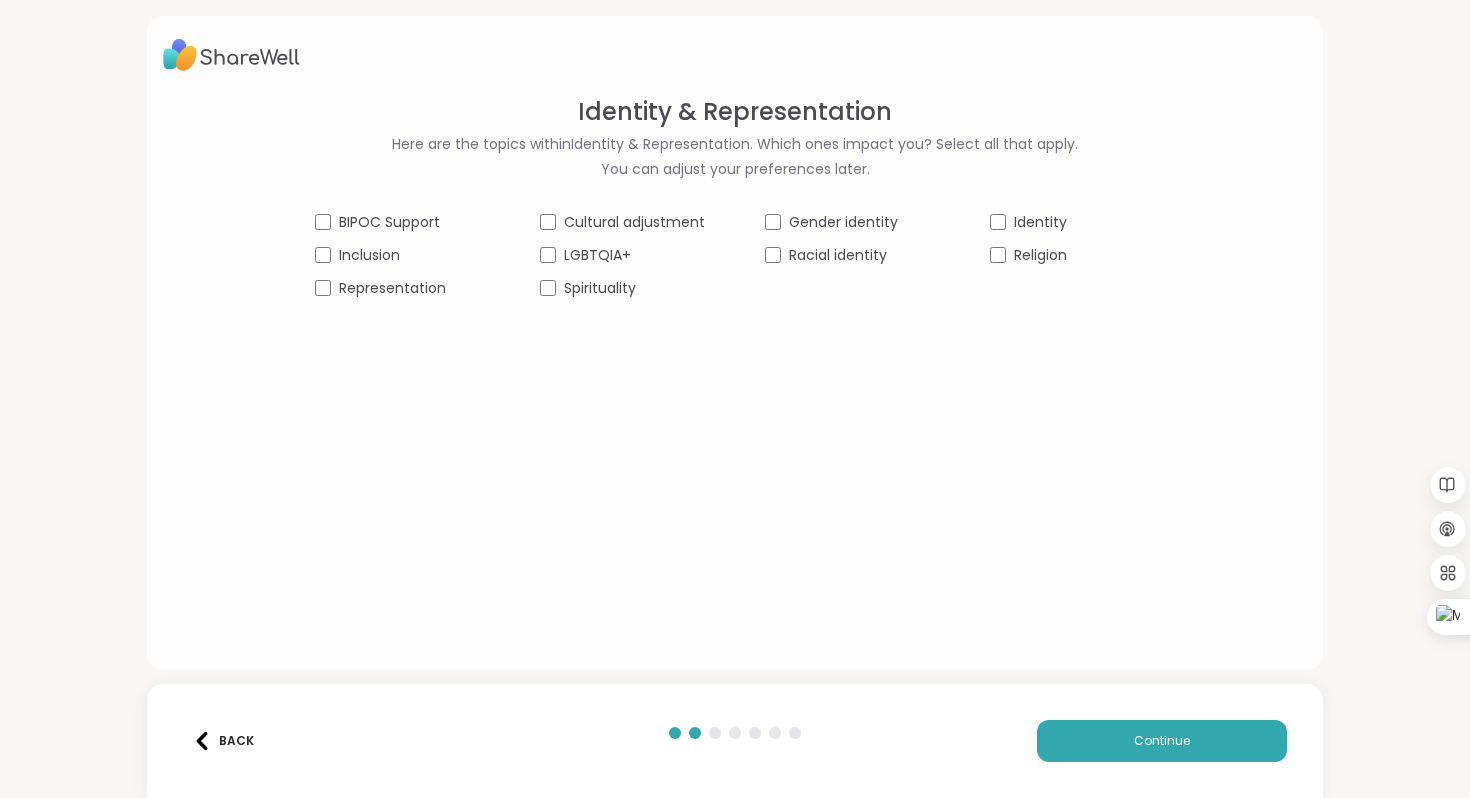 click on "BIPOC Support" at bounding box center [397, 222] 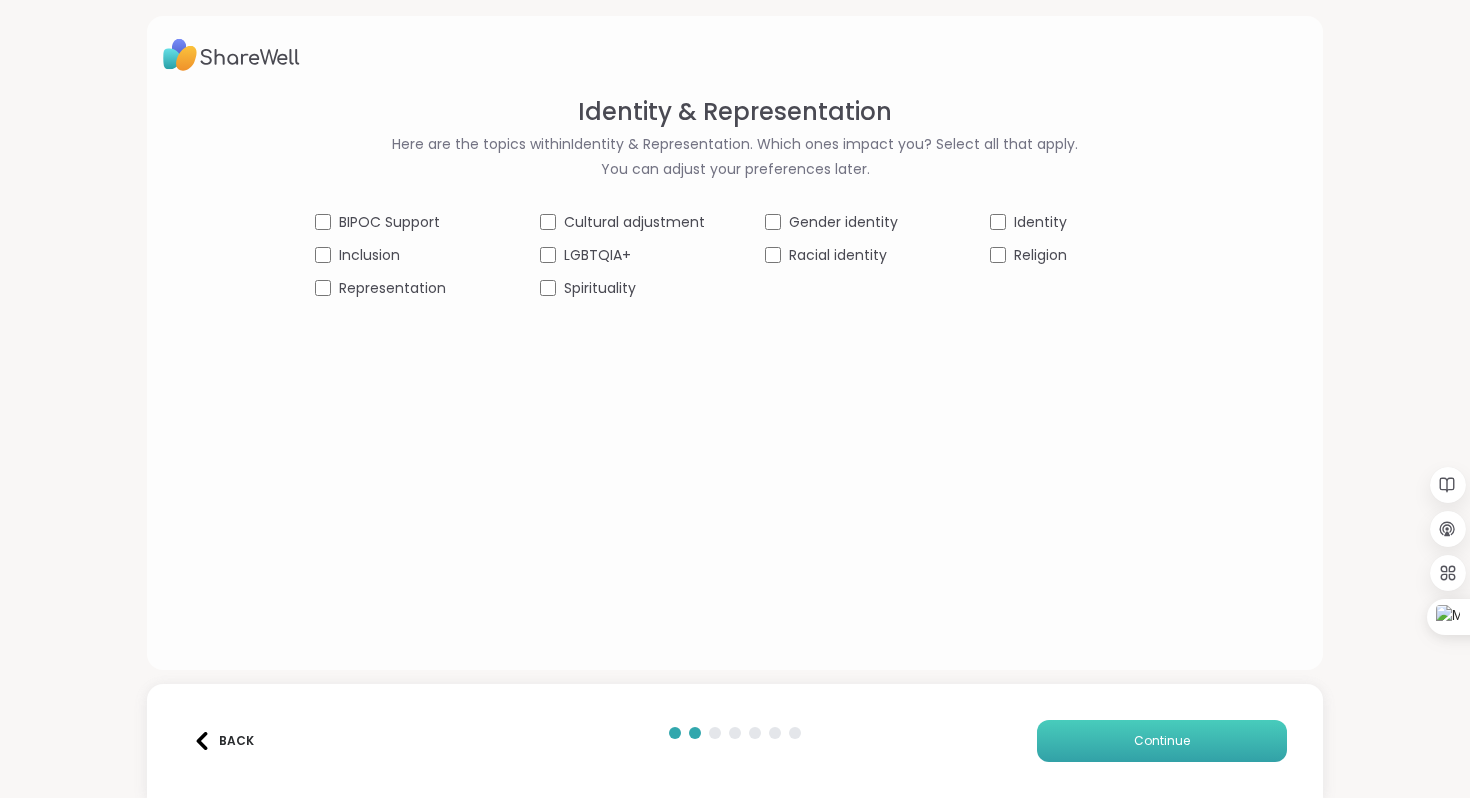 click on "Continue" at bounding box center [1162, 741] 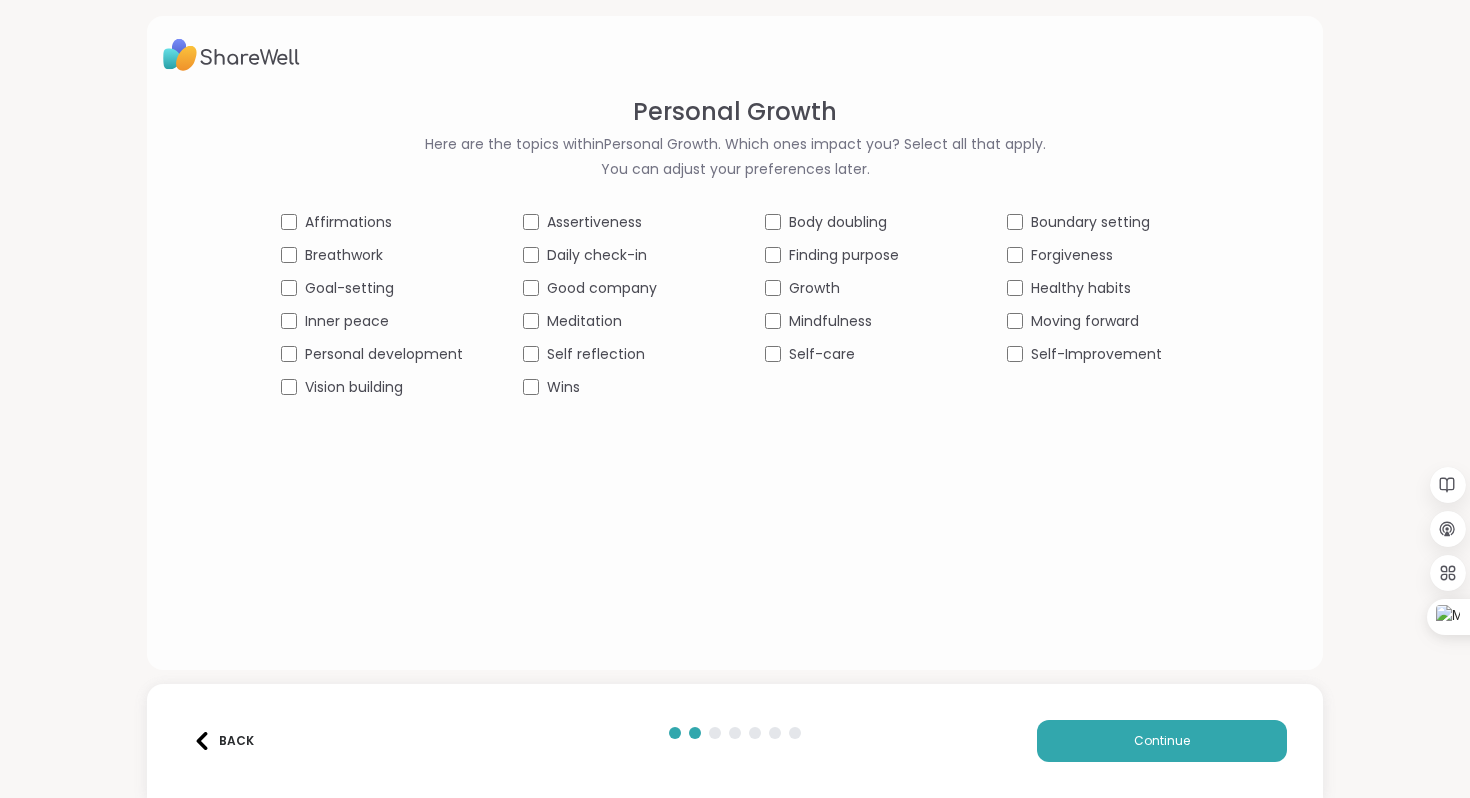click on "Breathwork" at bounding box center [344, 255] 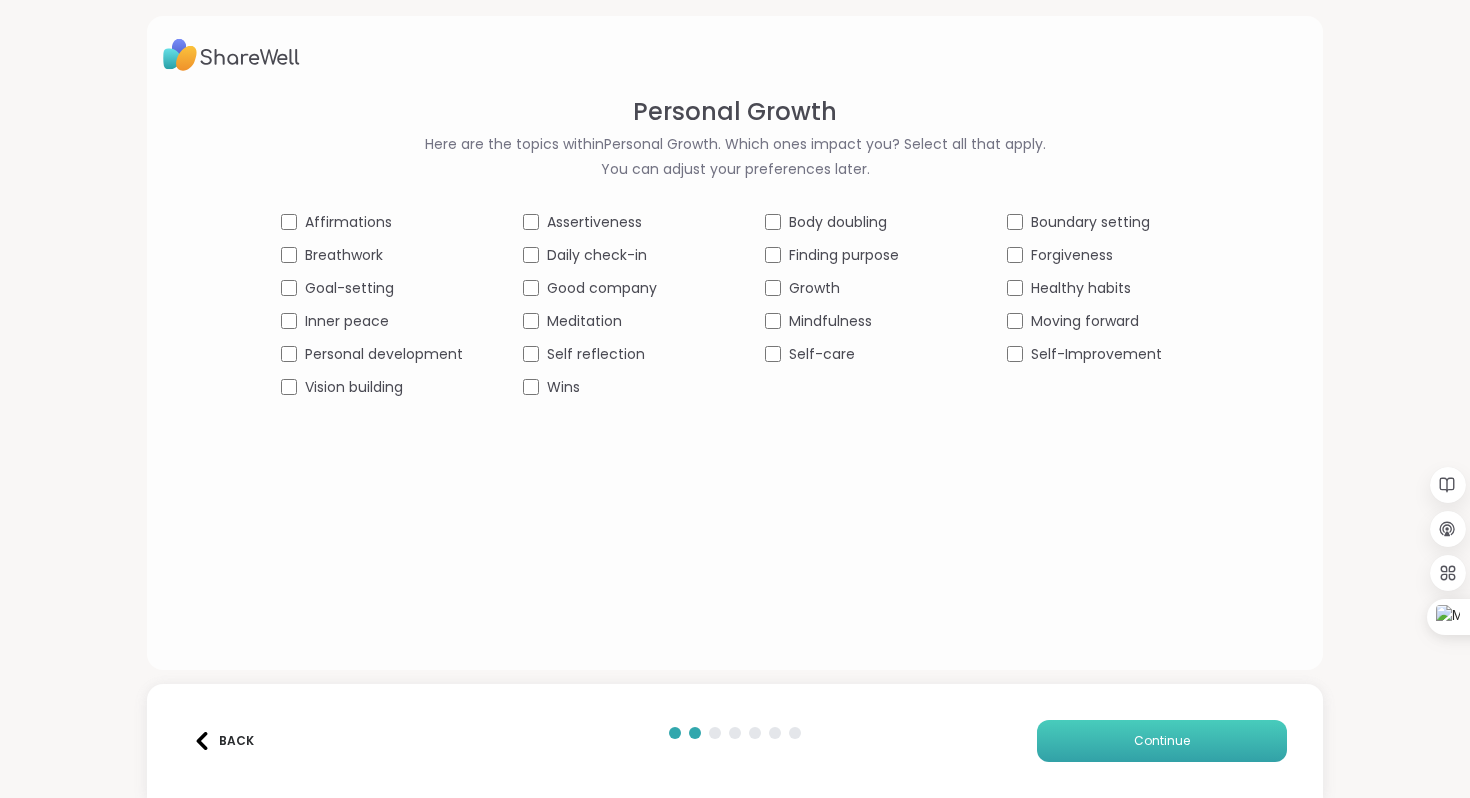 click on "Continue" at bounding box center [1162, 741] 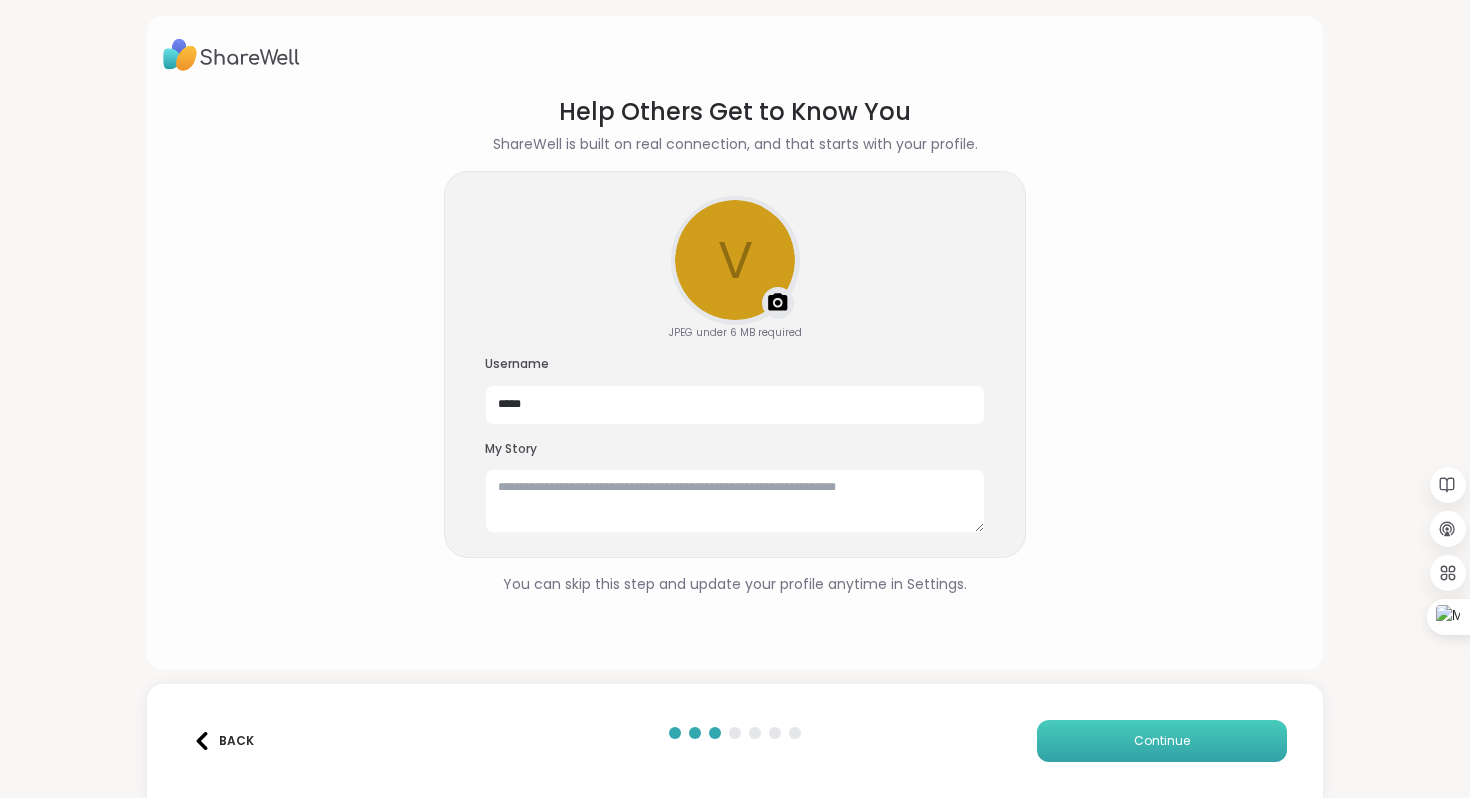 click on "Continue" at bounding box center (1162, 741) 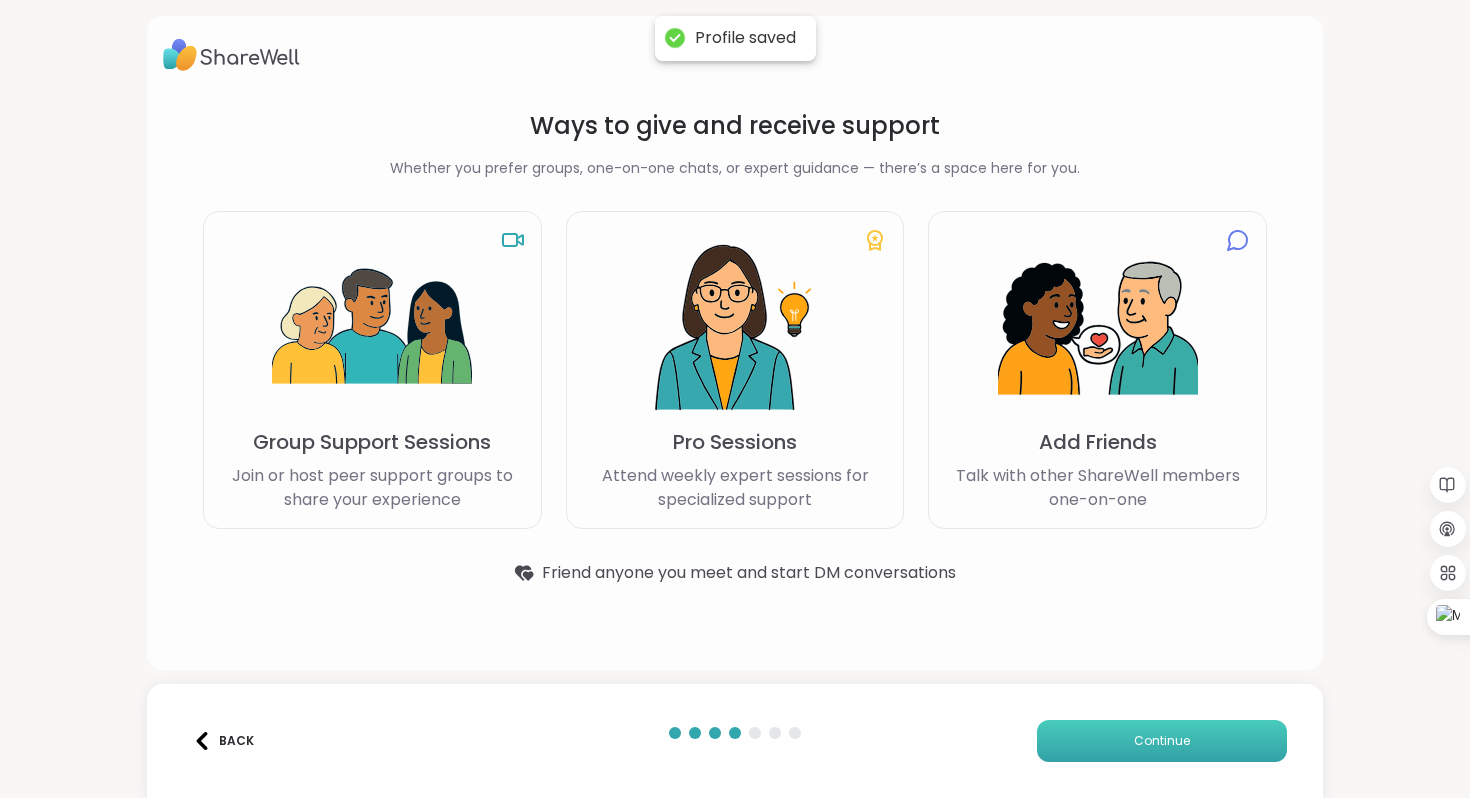 click on "Continue" at bounding box center (1162, 741) 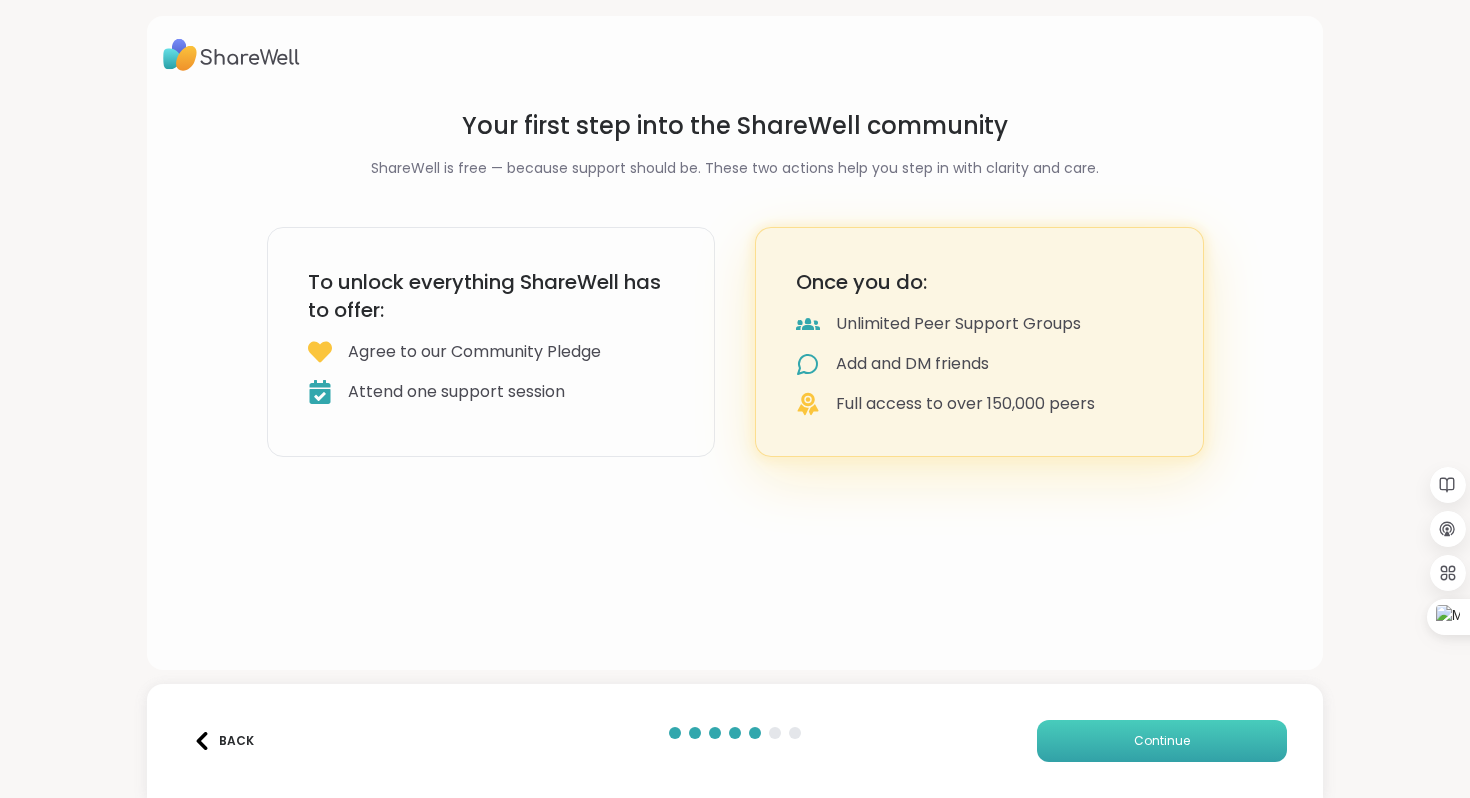 click on "Continue" at bounding box center (1162, 741) 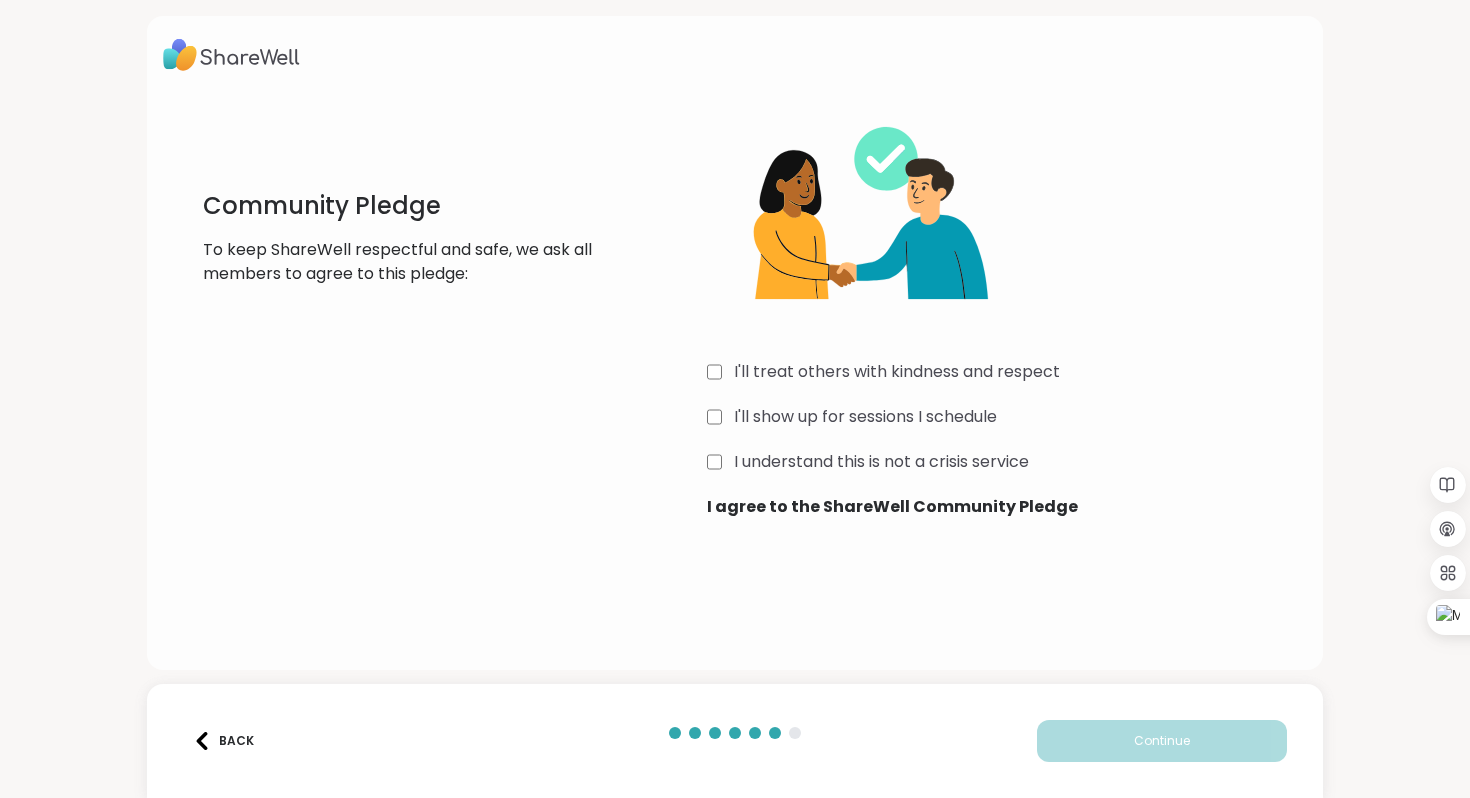 click on "I'll treat others with kindness and respect" at bounding box center [897, 372] 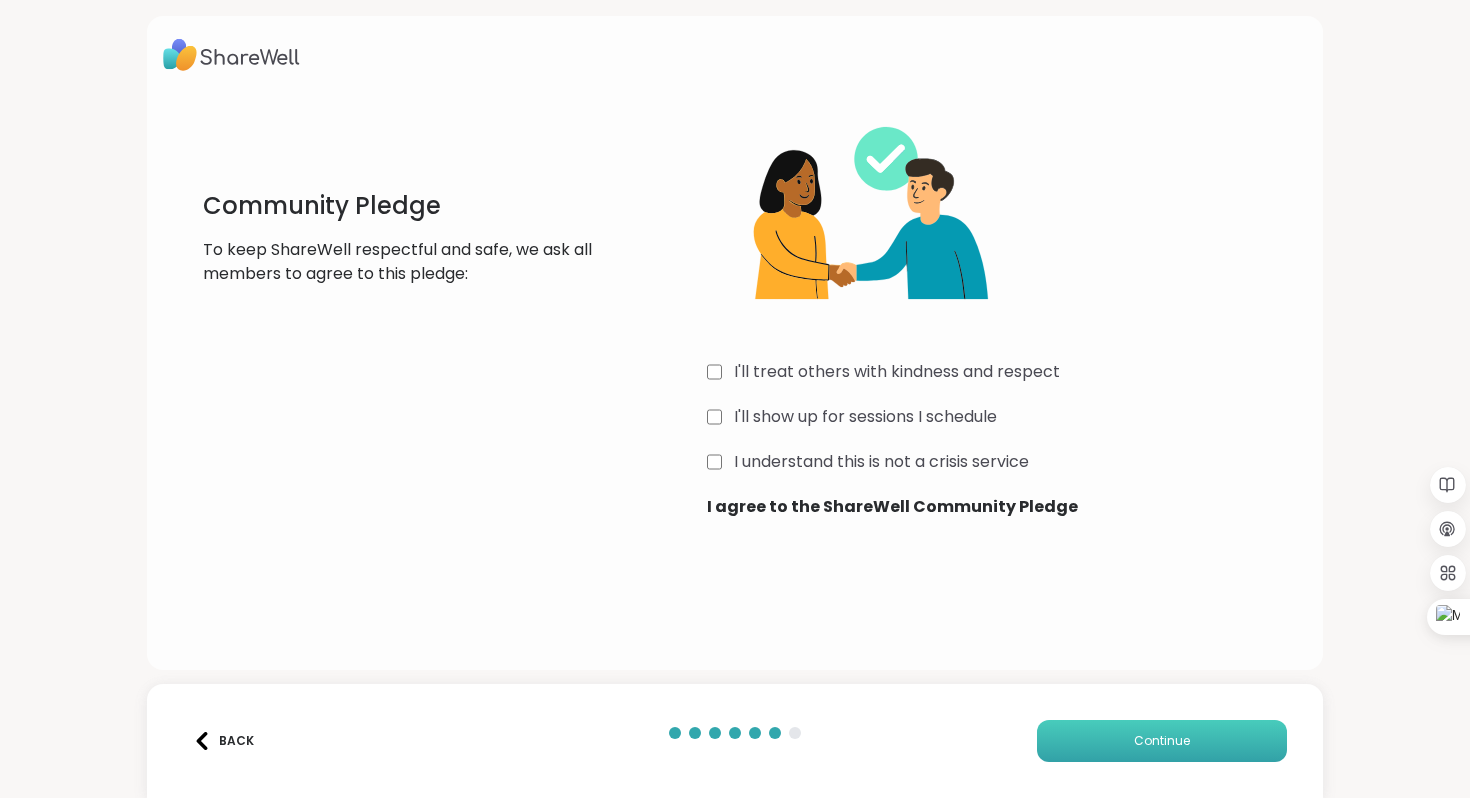 click on "Continue" at bounding box center [1162, 741] 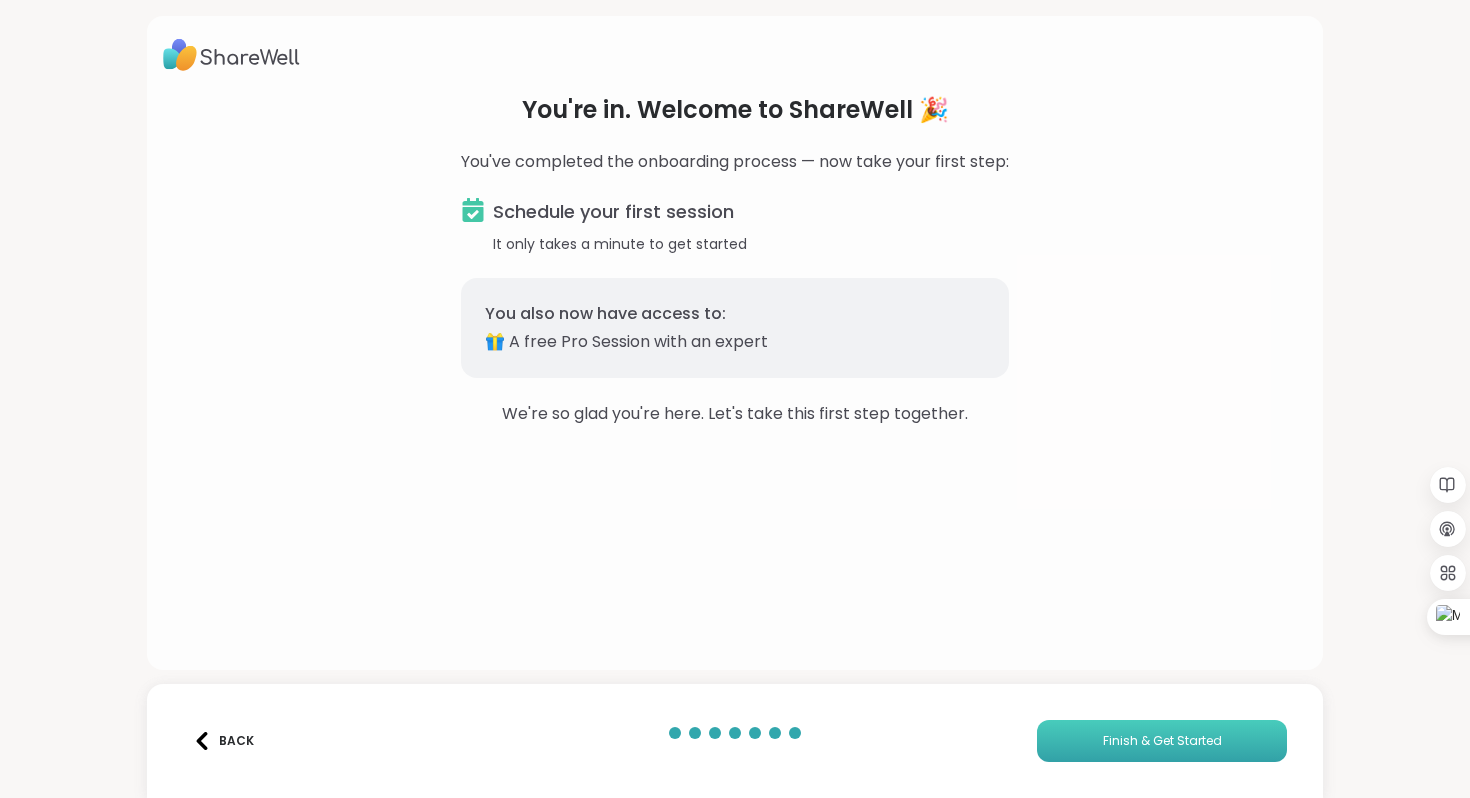 click on "Finish & Get Started" at bounding box center (1162, 741) 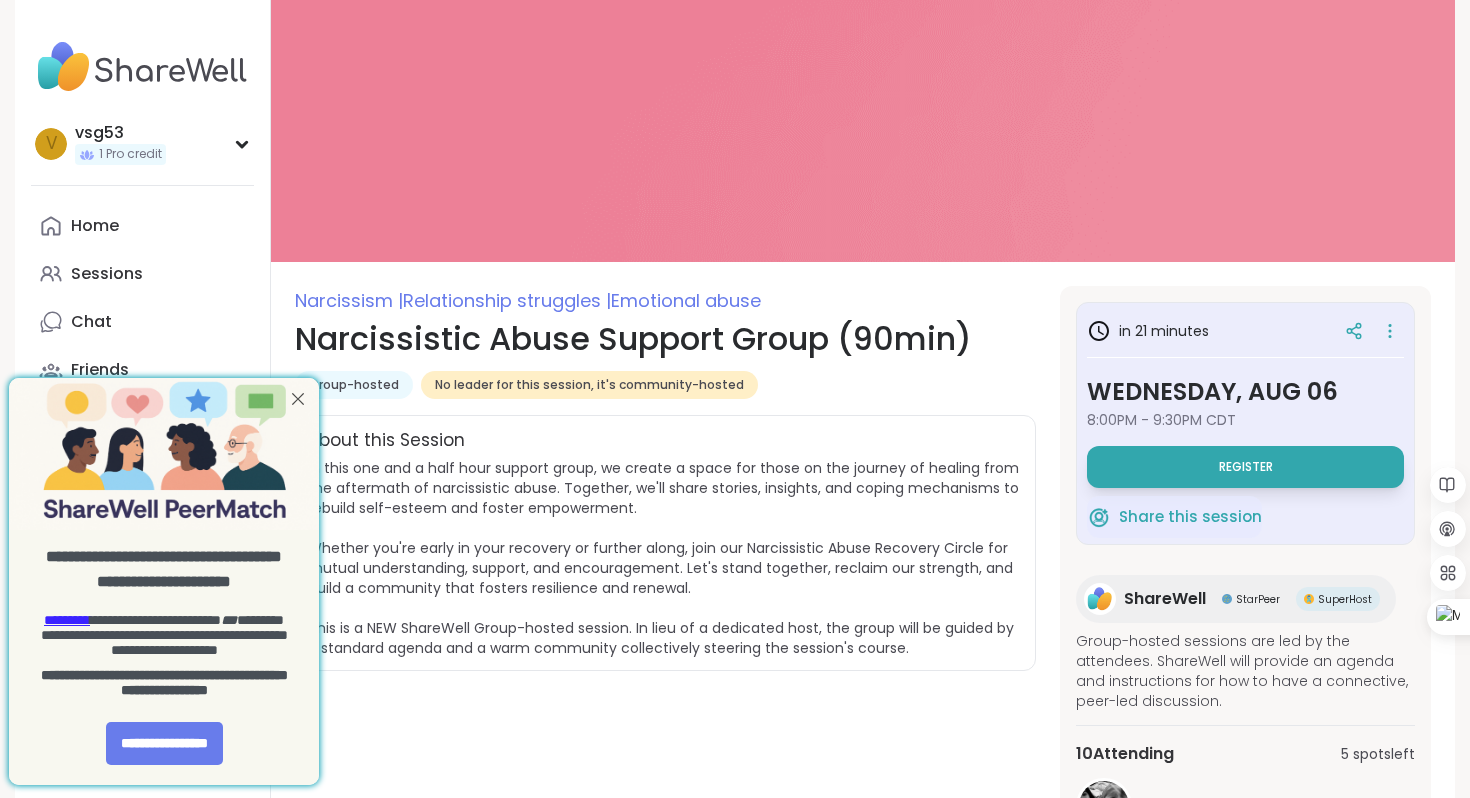 scroll, scrollTop: 0, scrollLeft: 0, axis: both 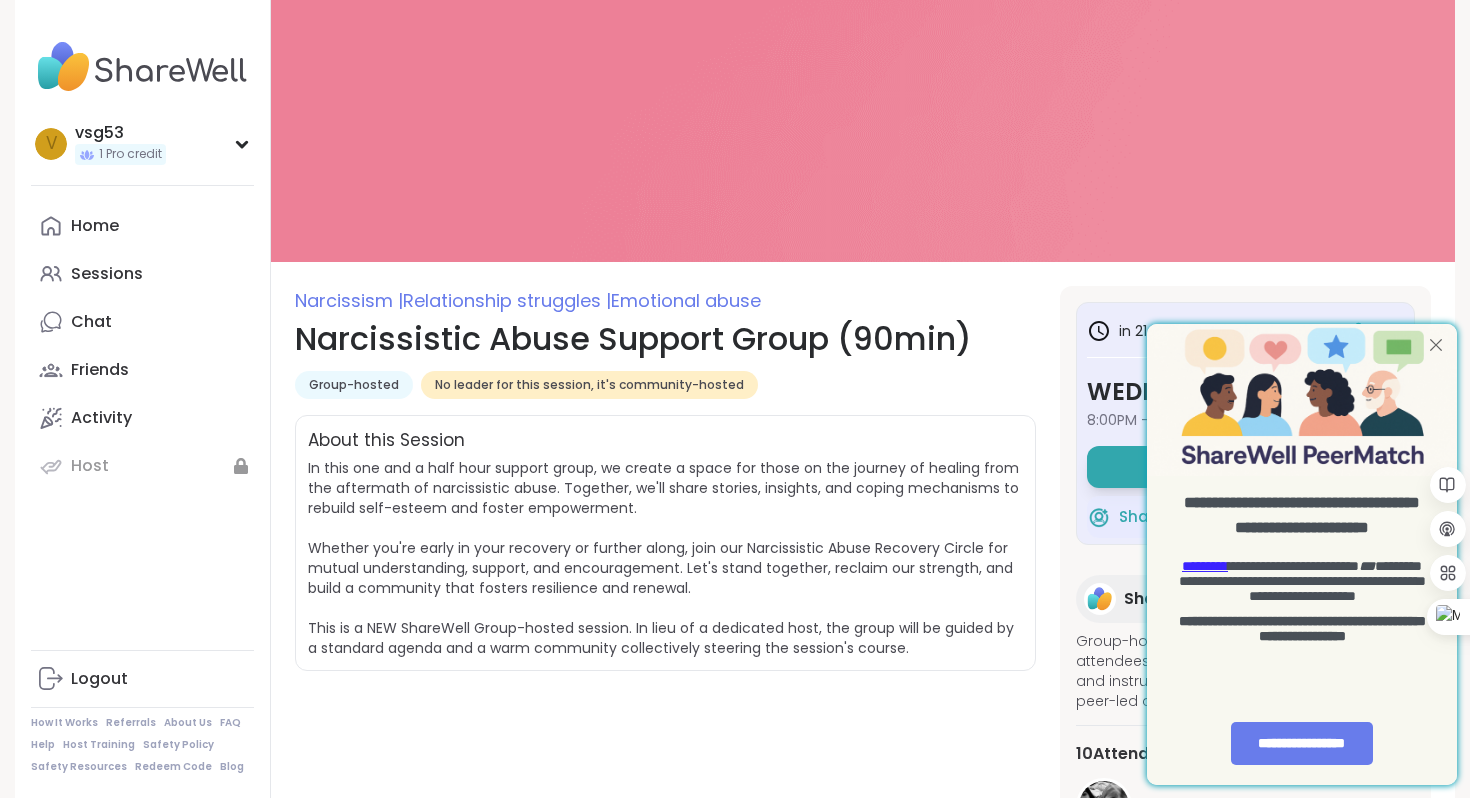 click at bounding box center (1436, 345) 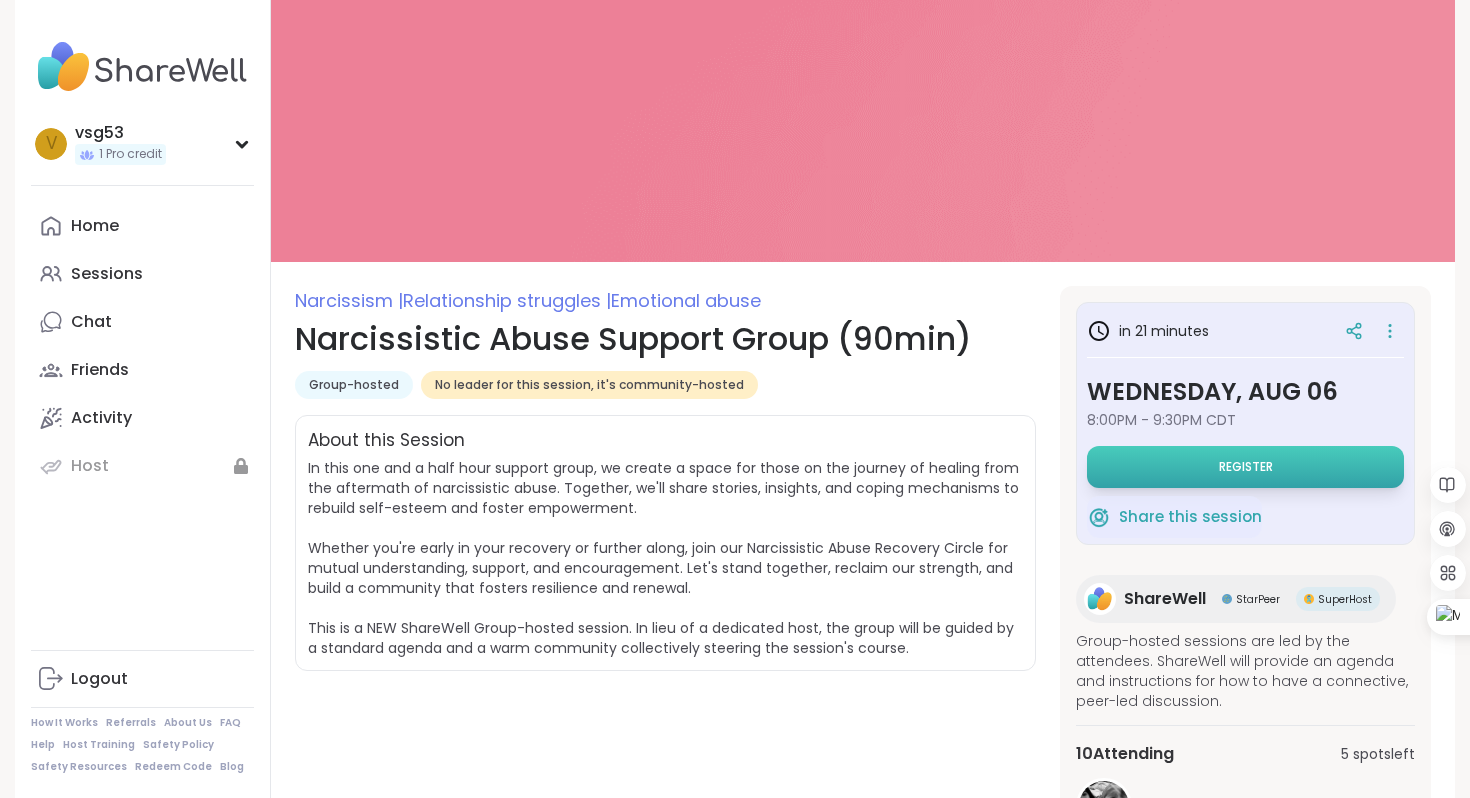 click on "Register" at bounding box center (1245, 467) 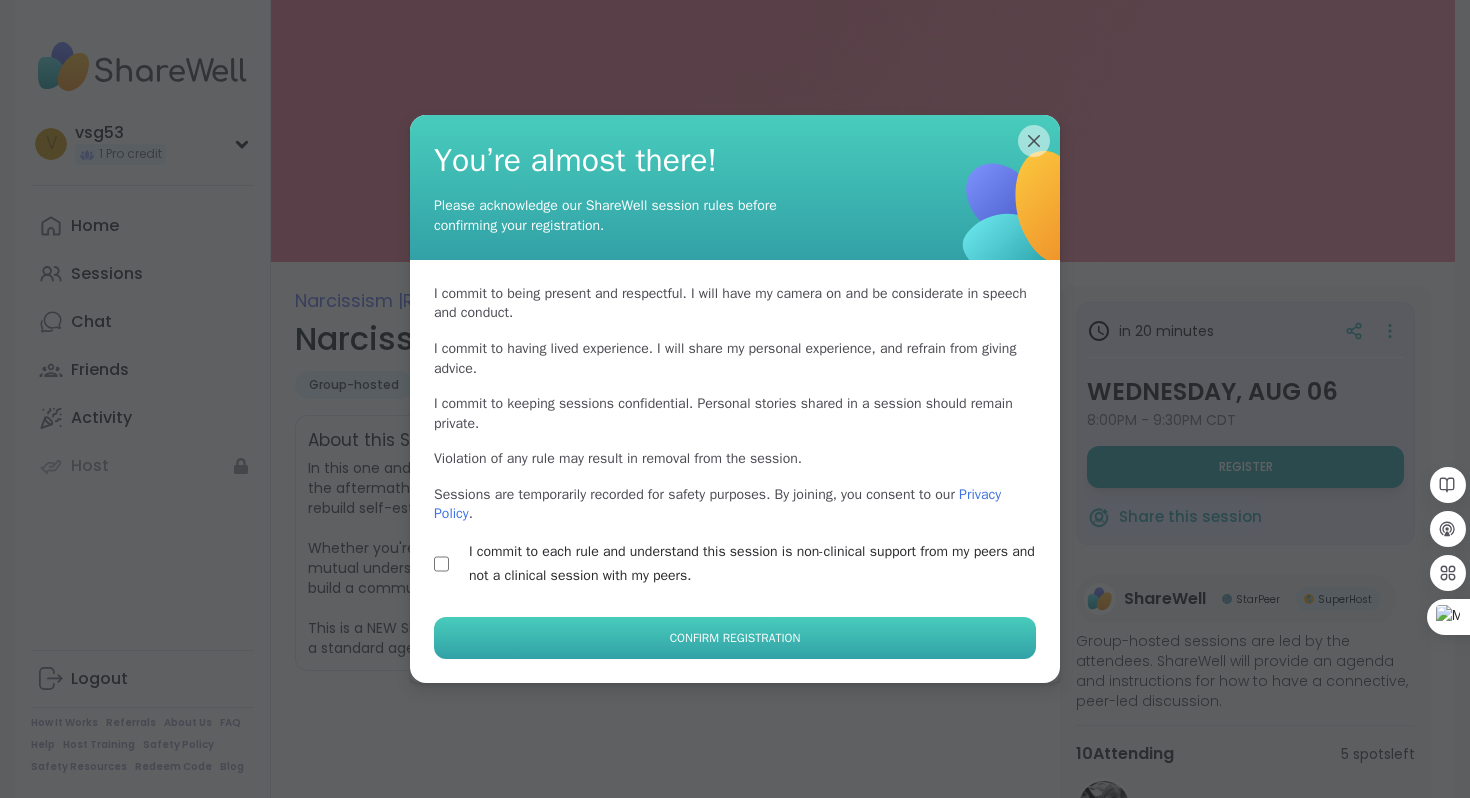 click on "Confirm Registration" at bounding box center (735, 638) 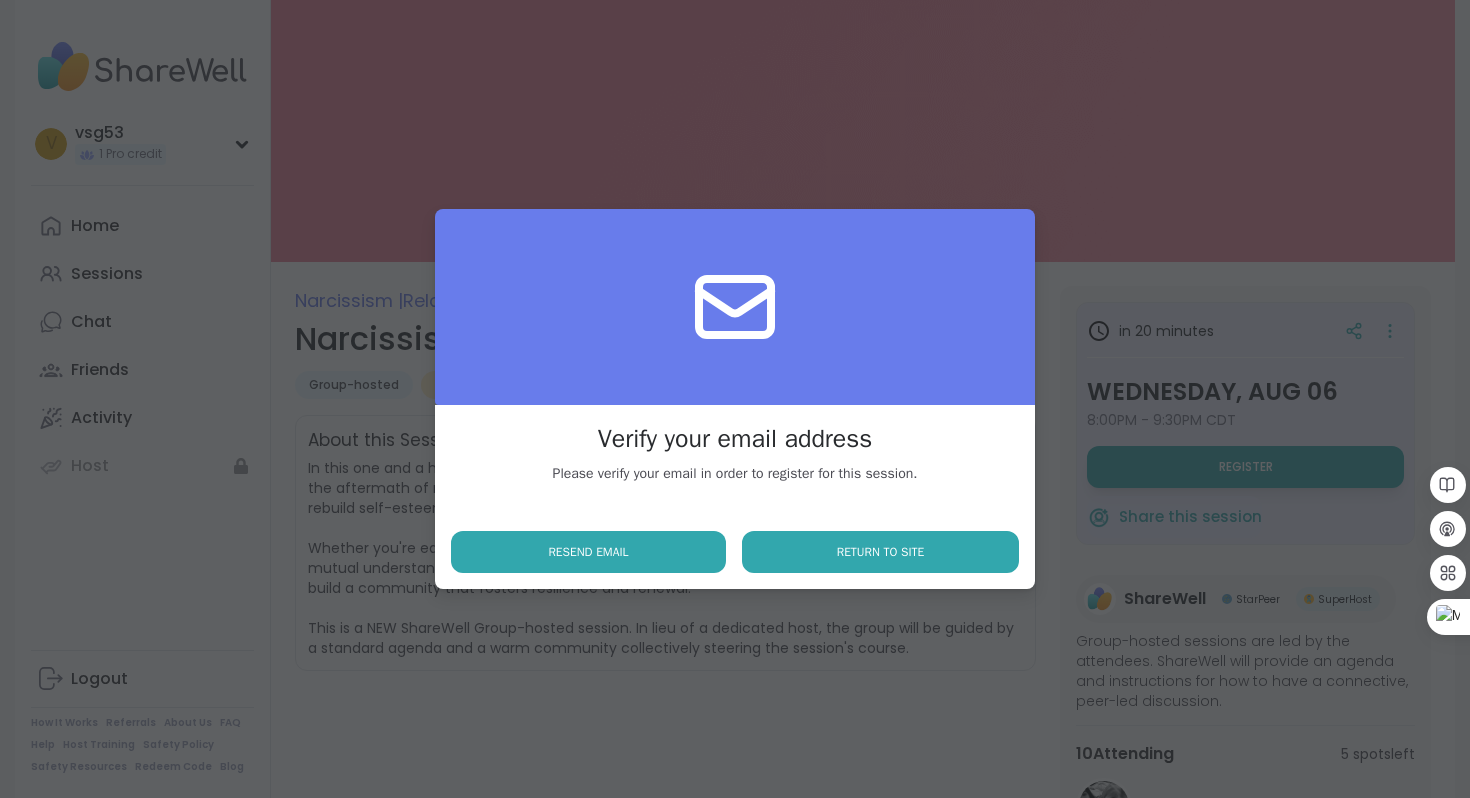 click on "Return to site" at bounding box center (881, 552) 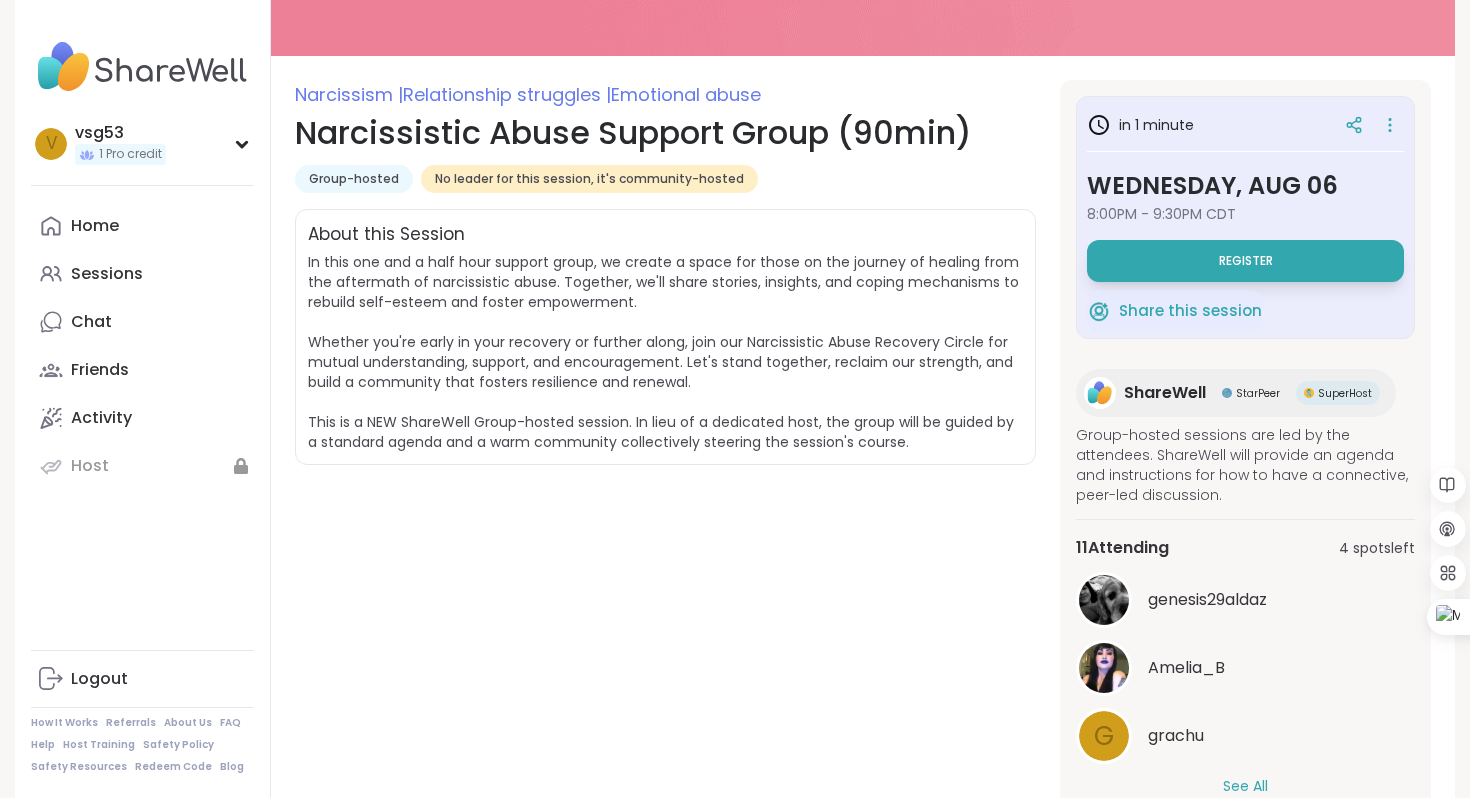 scroll, scrollTop: 223, scrollLeft: 0, axis: vertical 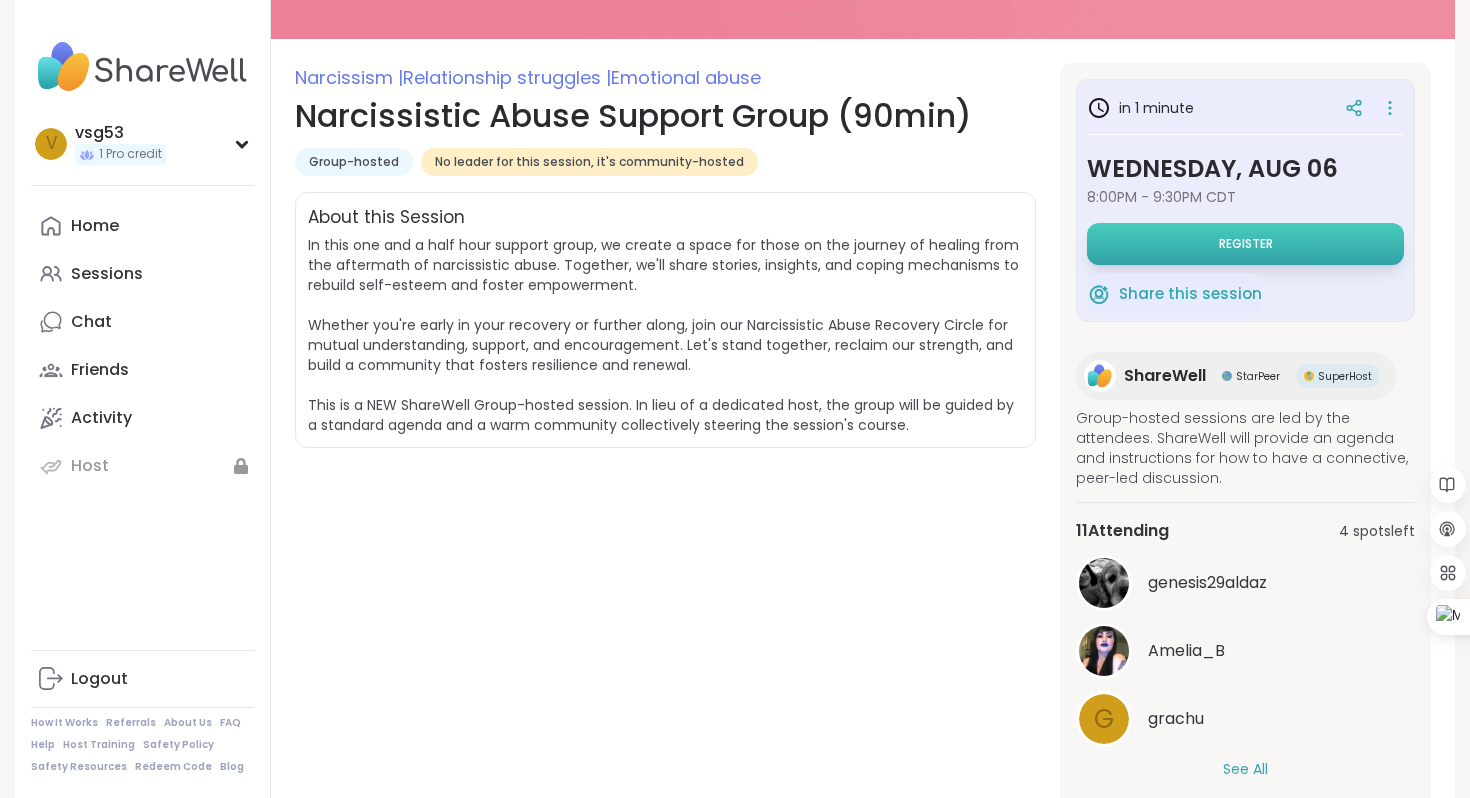click on "Register" at bounding box center (1246, 244) 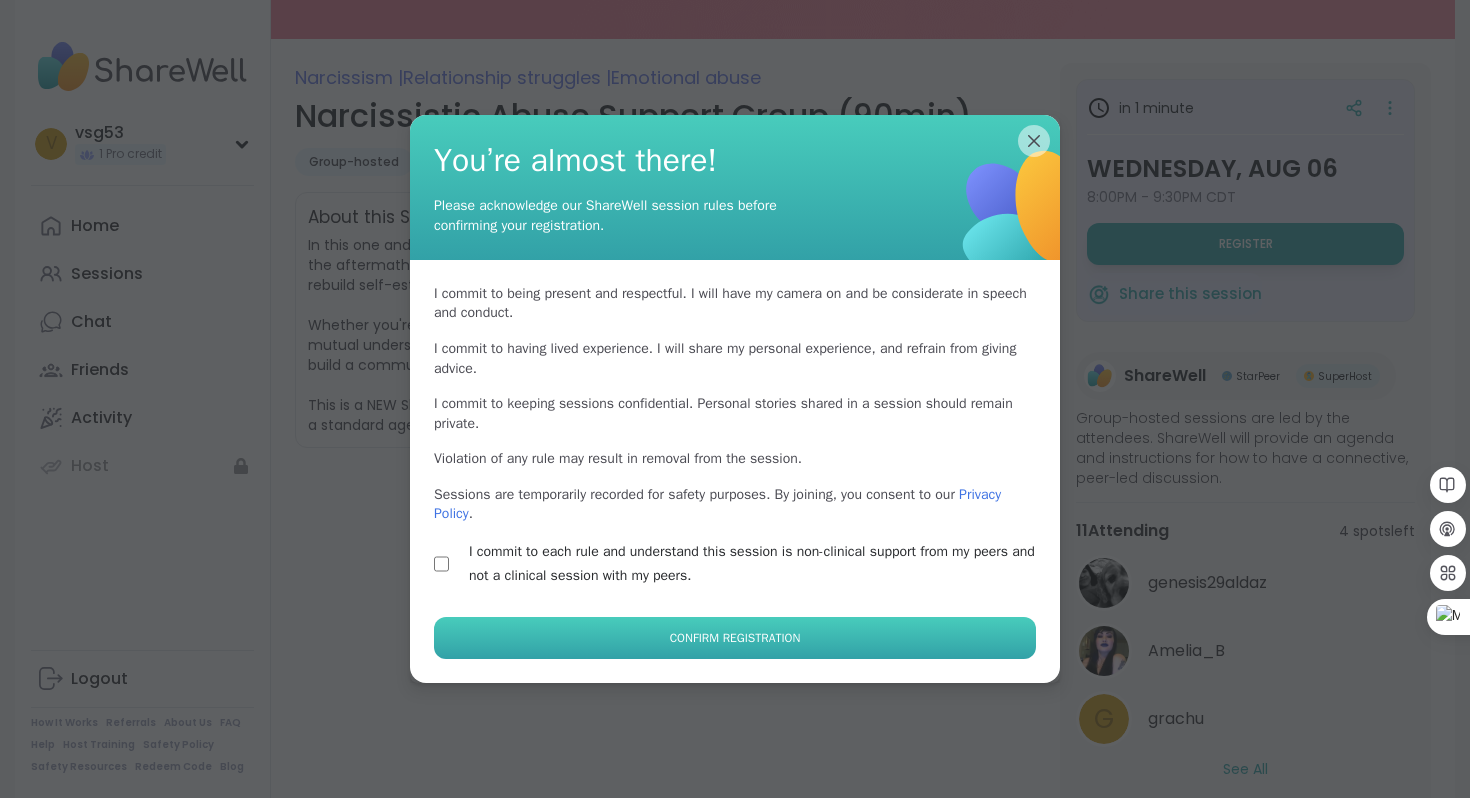 click on "Confirm Registration" at bounding box center [735, 638] 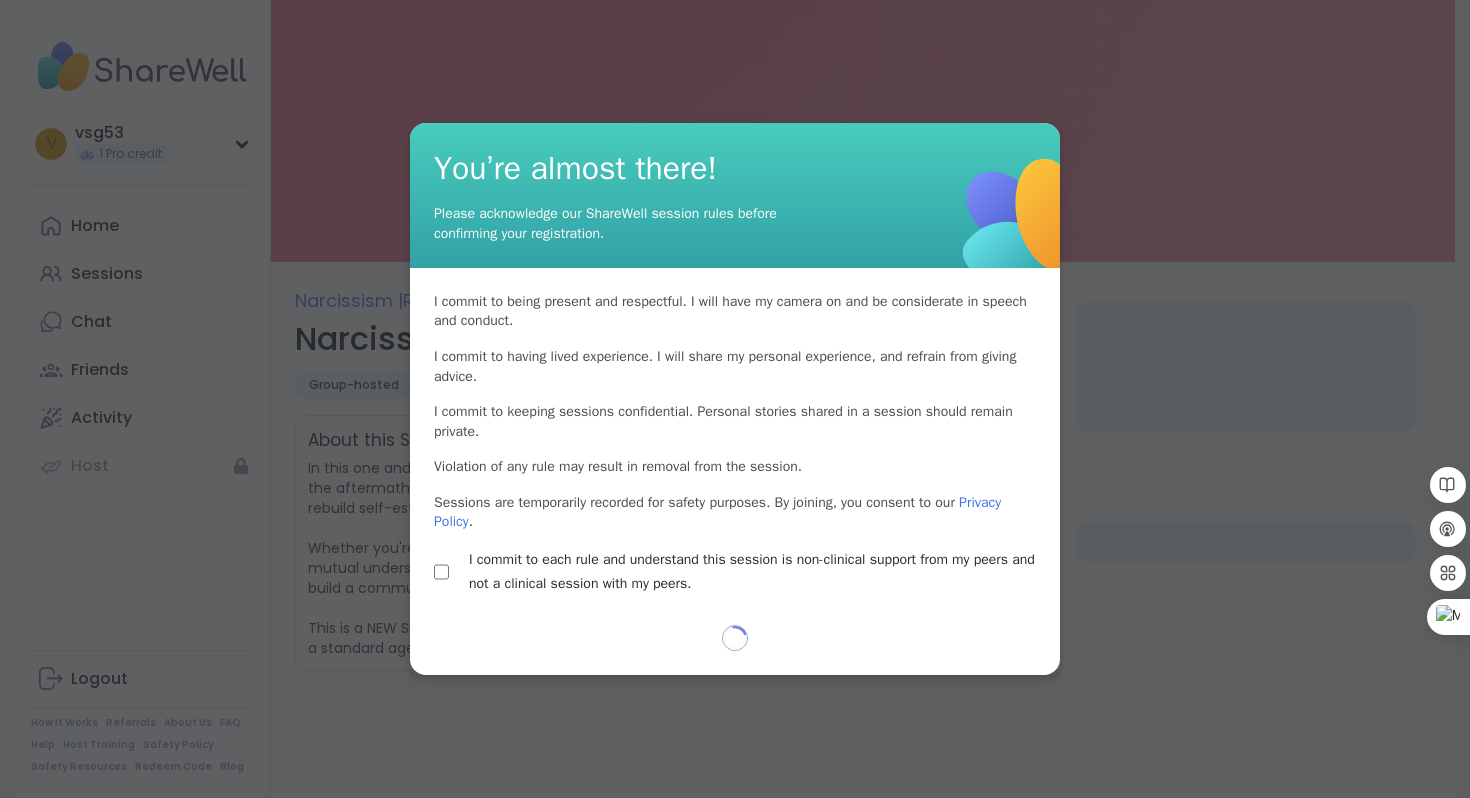 scroll, scrollTop: 0, scrollLeft: 0, axis: both 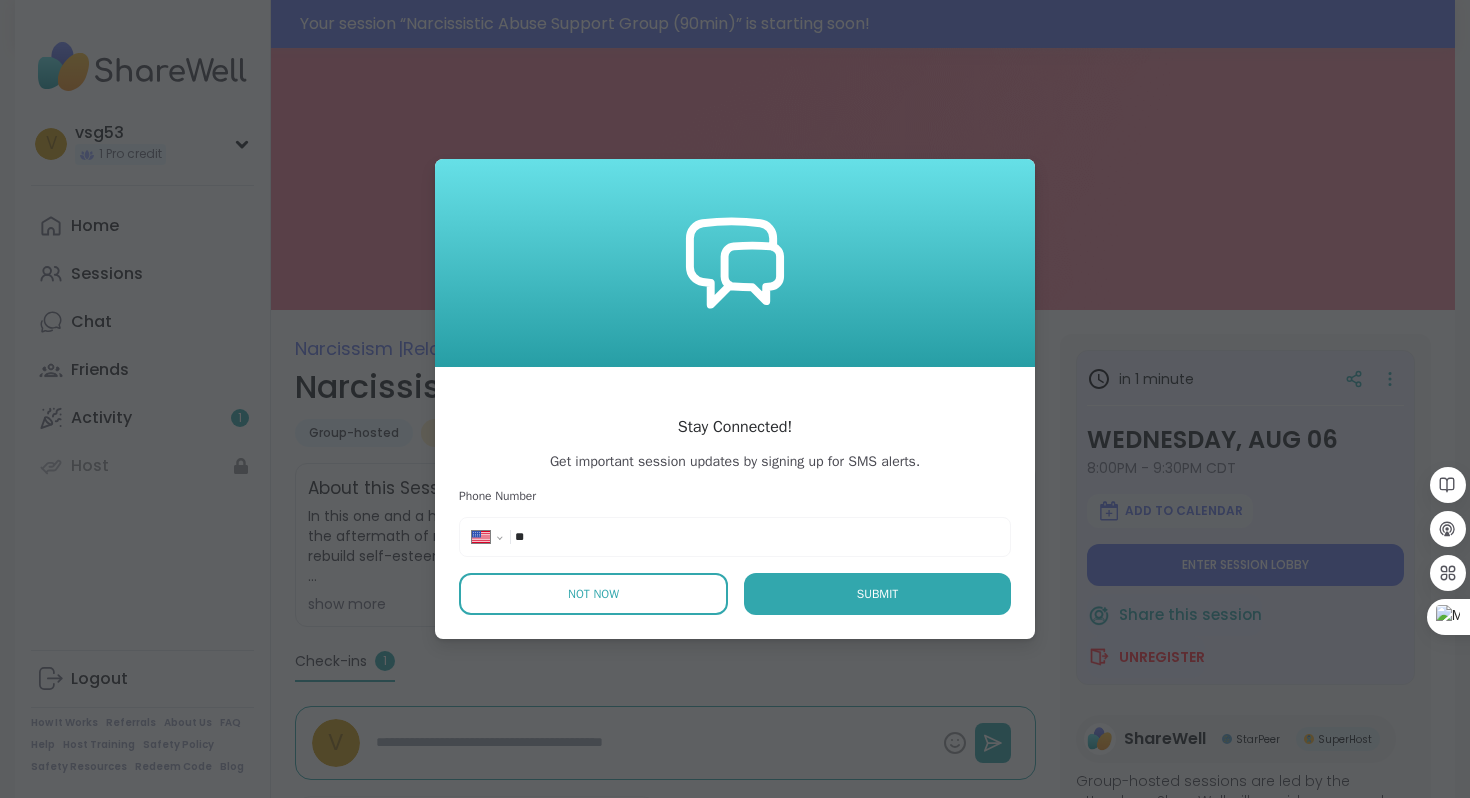 click on "Not Now" at bounding box center (593, 594) 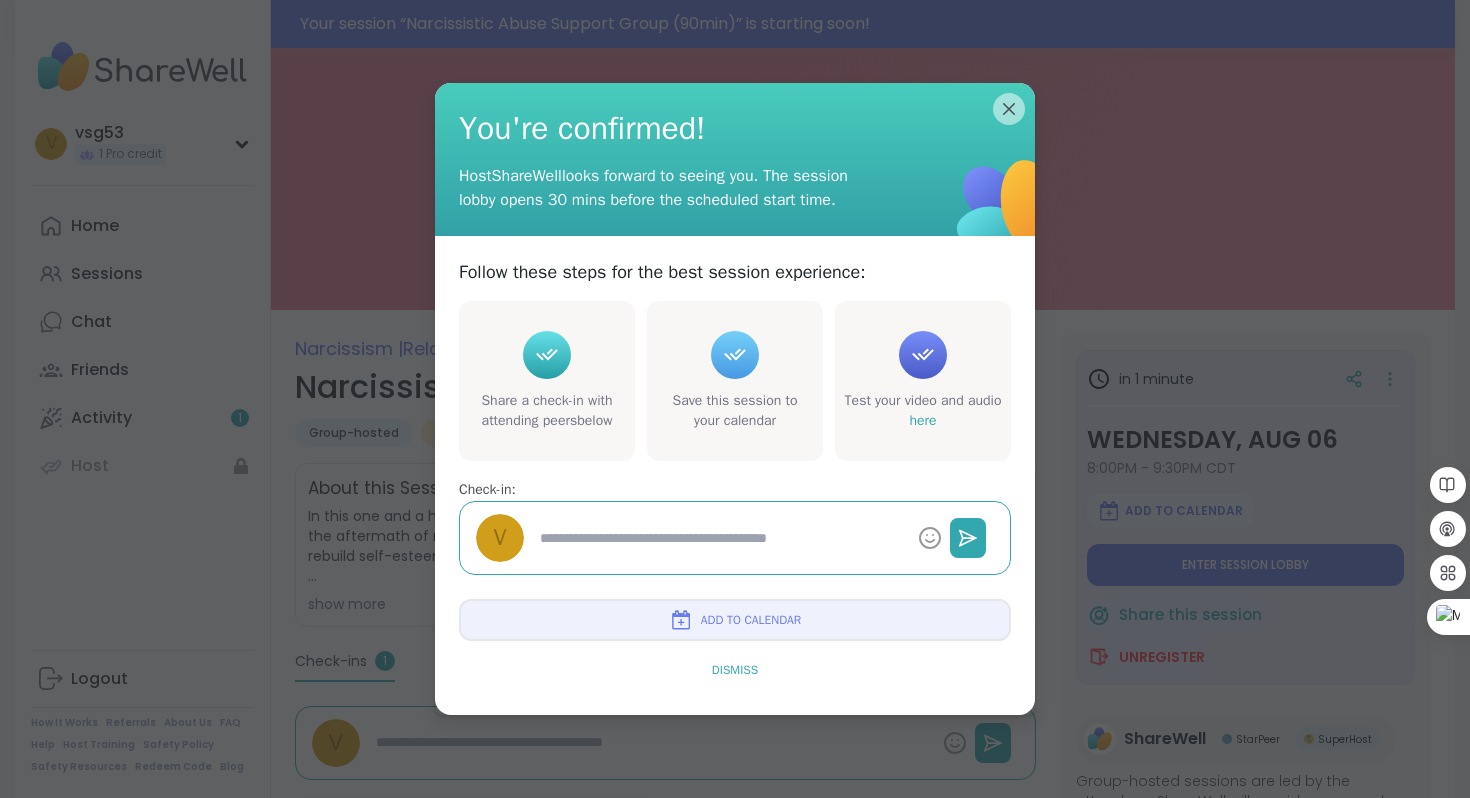 click on "Dismiss" at bounding box center [735, 670] 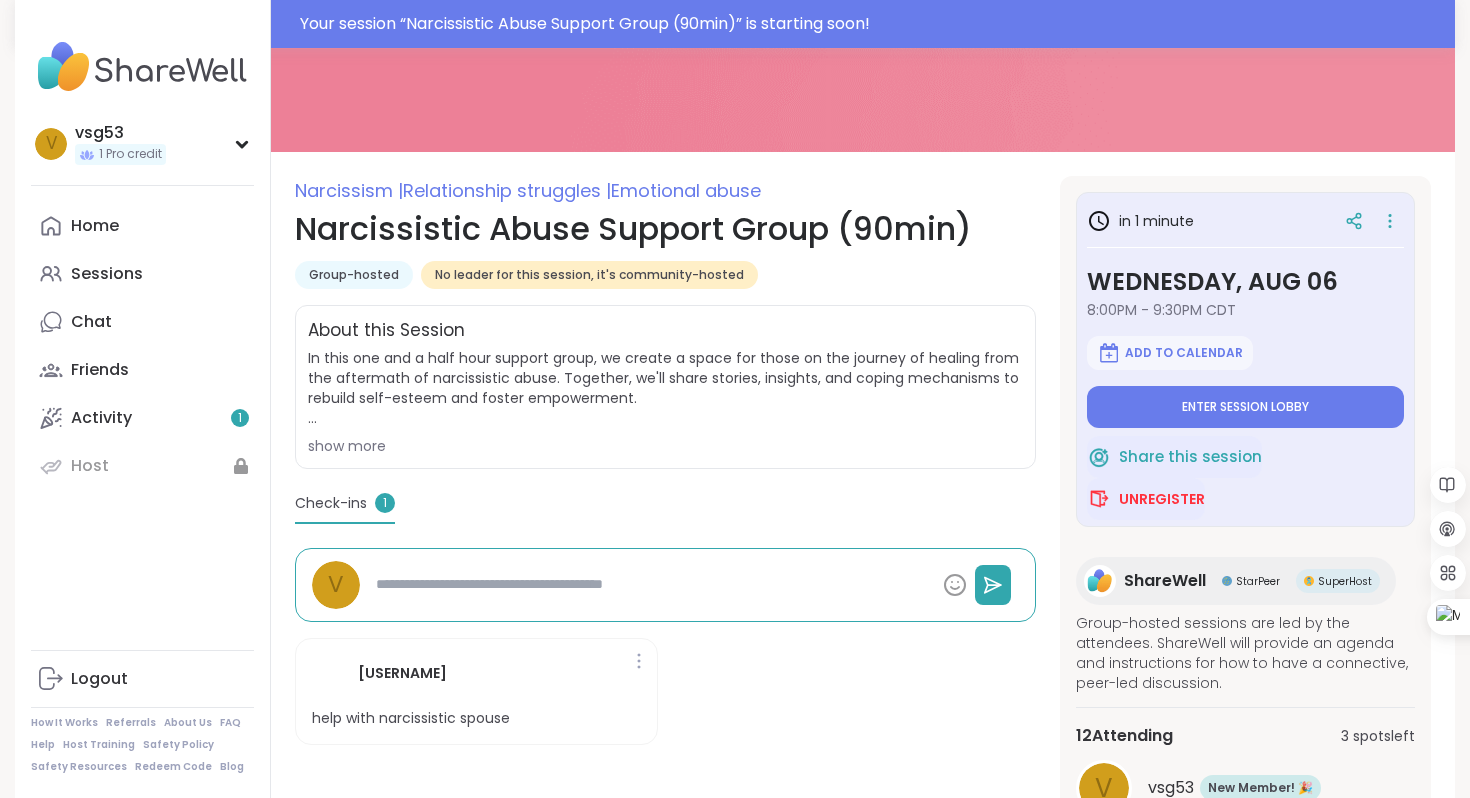 scroll, scrollTop: 171, scrollLeft: 0, axis: vertical 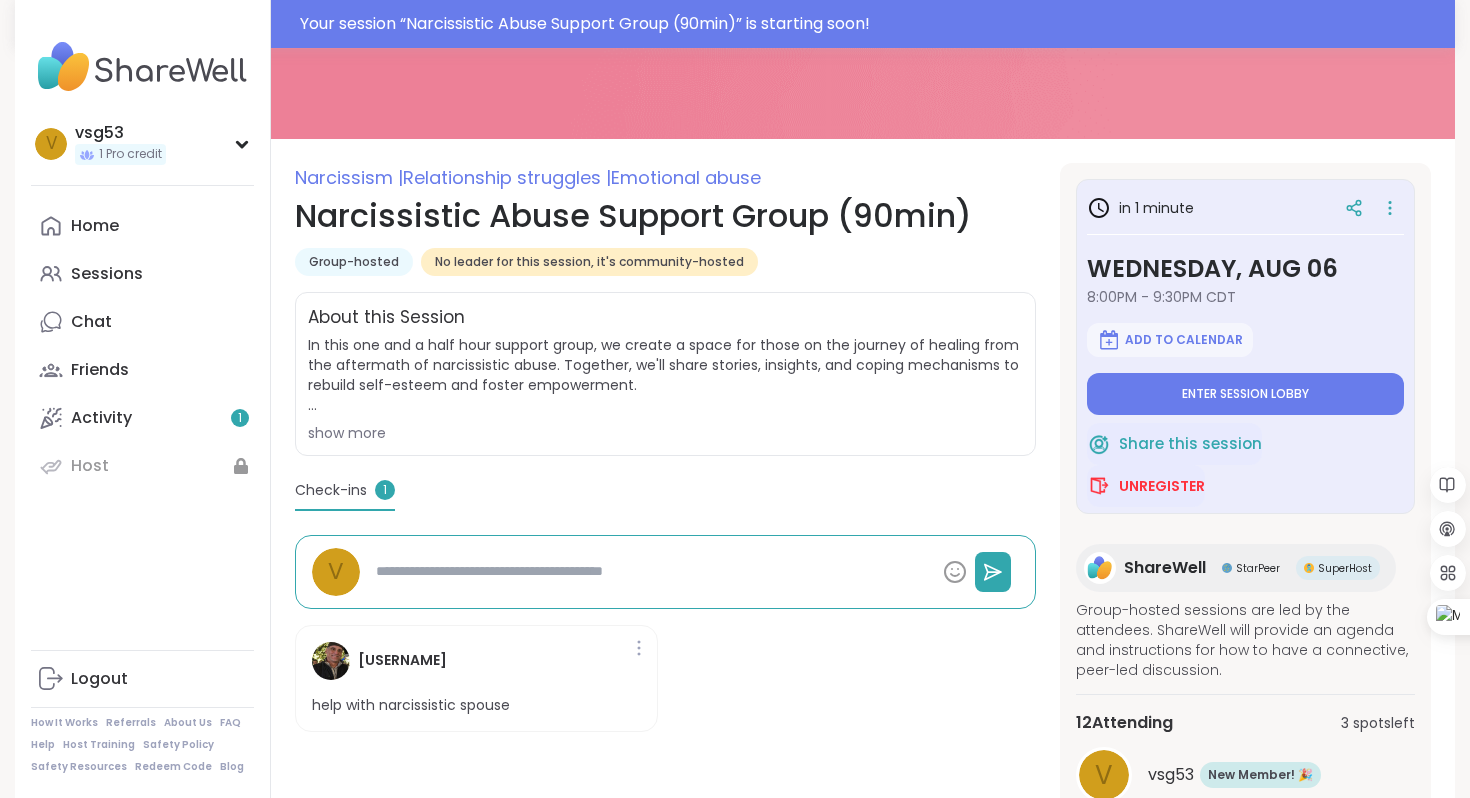 click on "Check-ins" at bounding box center [331, 490] 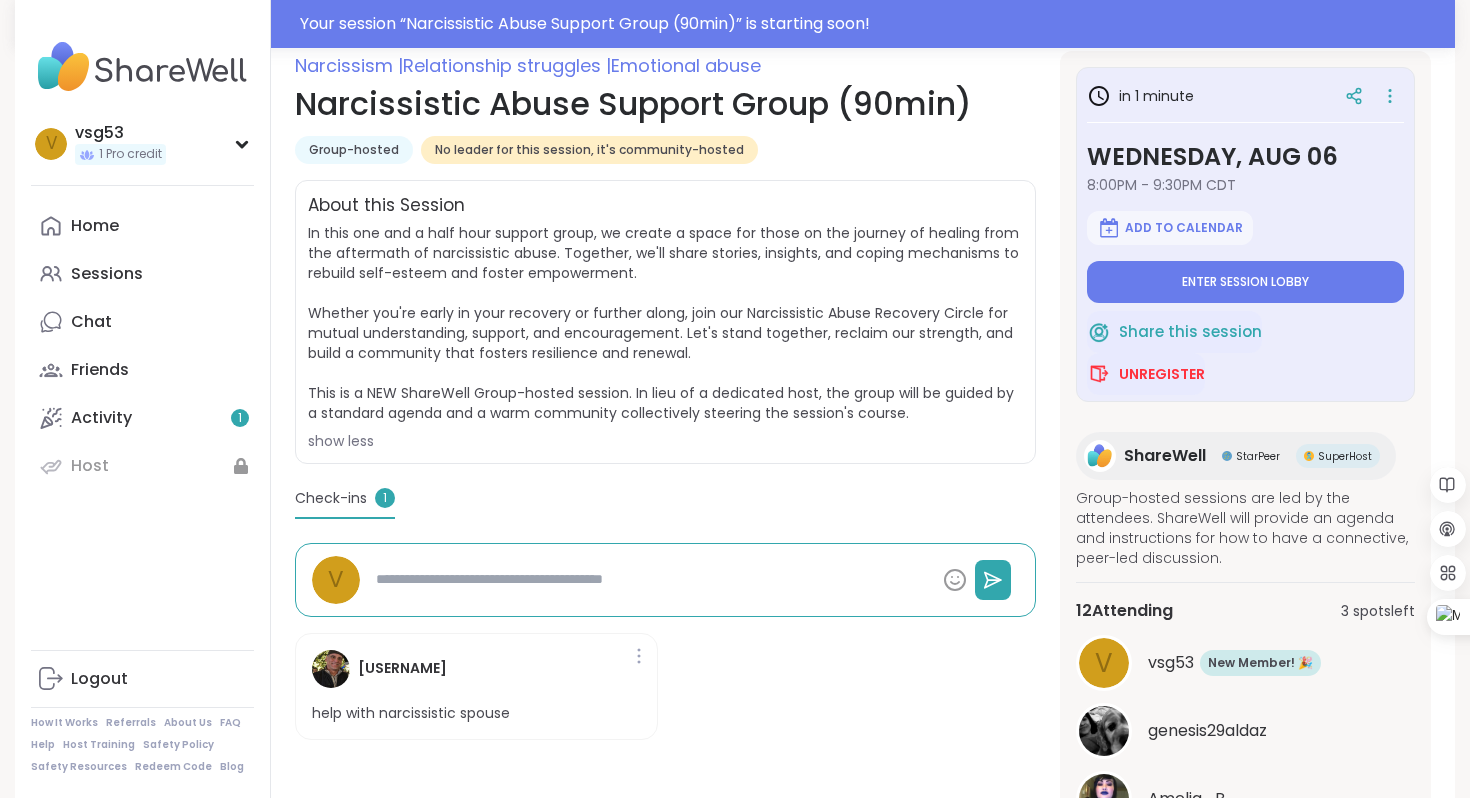 scroll, scrollTop: 279, scrollLeft: 0, axis: vertical 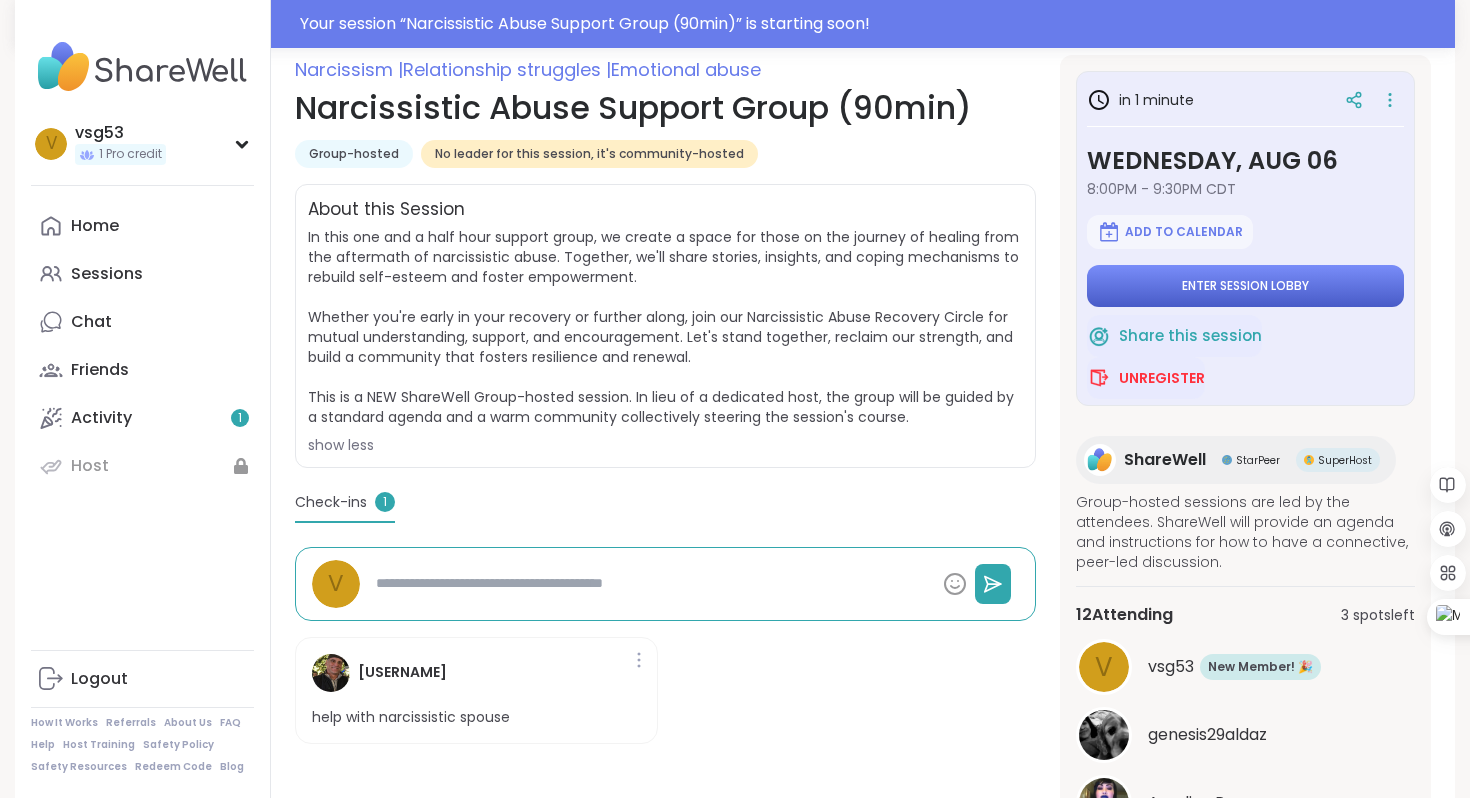 click on "Enter session lobby" at bounding box center [1245, 286] 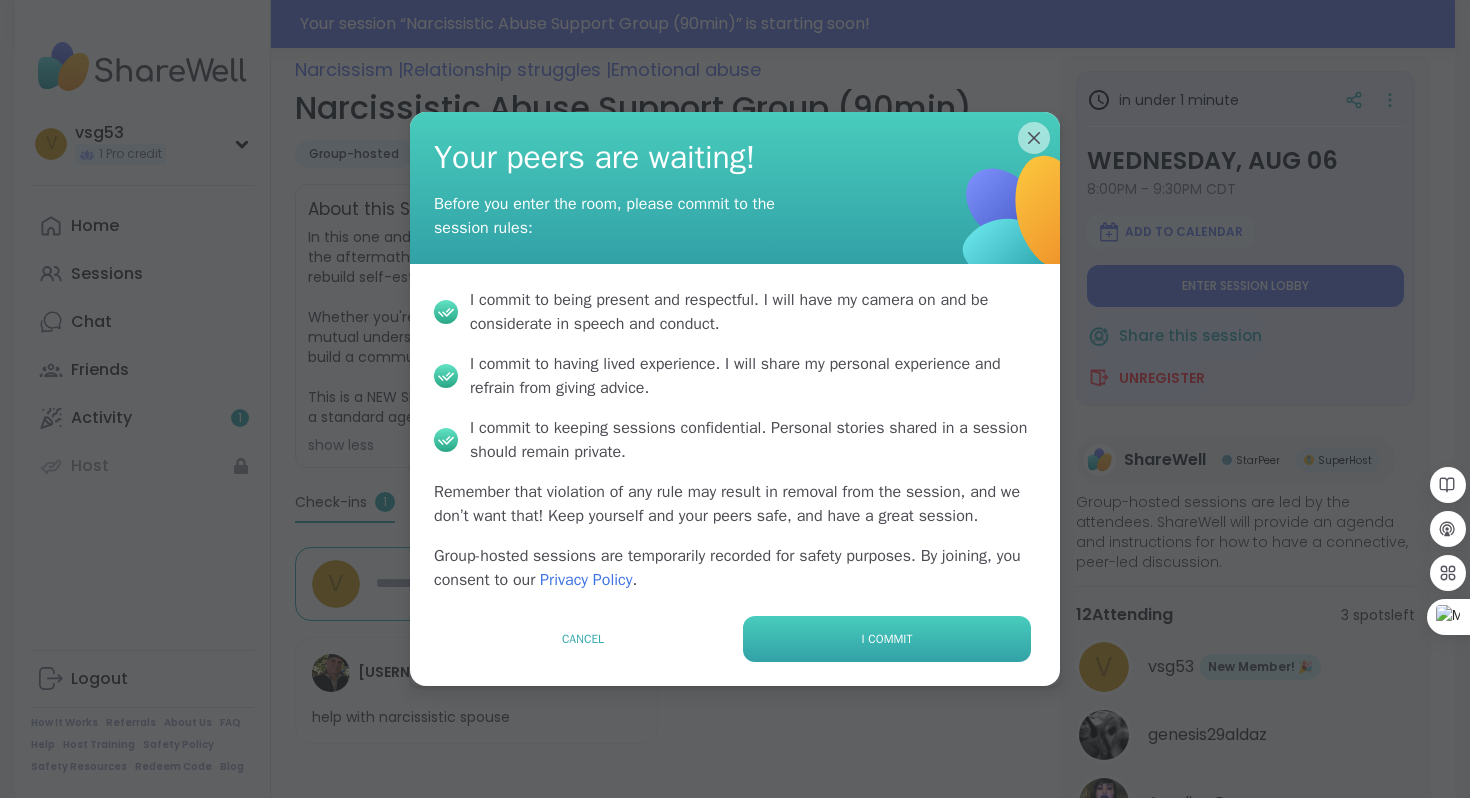 click on "I commit" at bounding box center [887, 639] 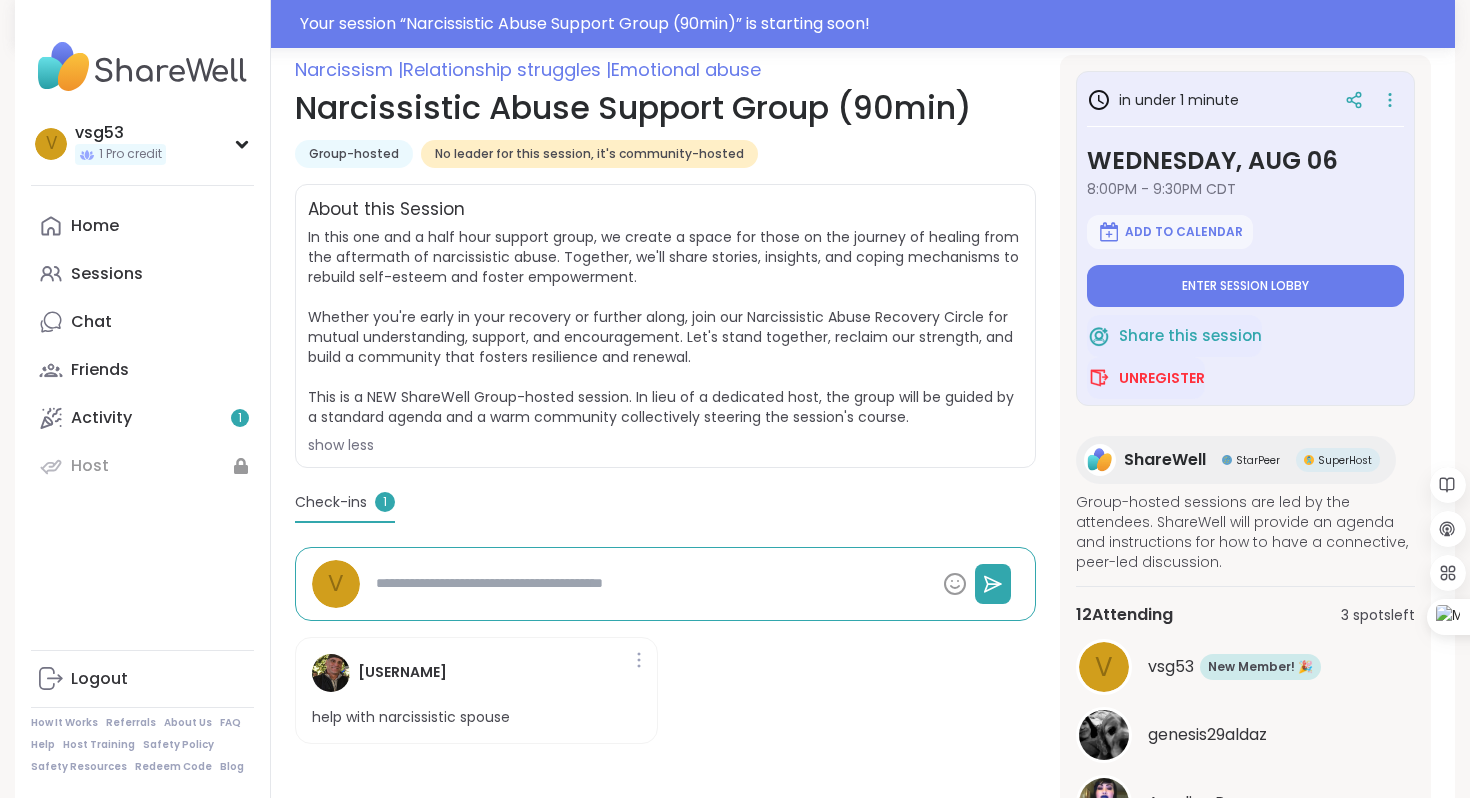 type on "*" 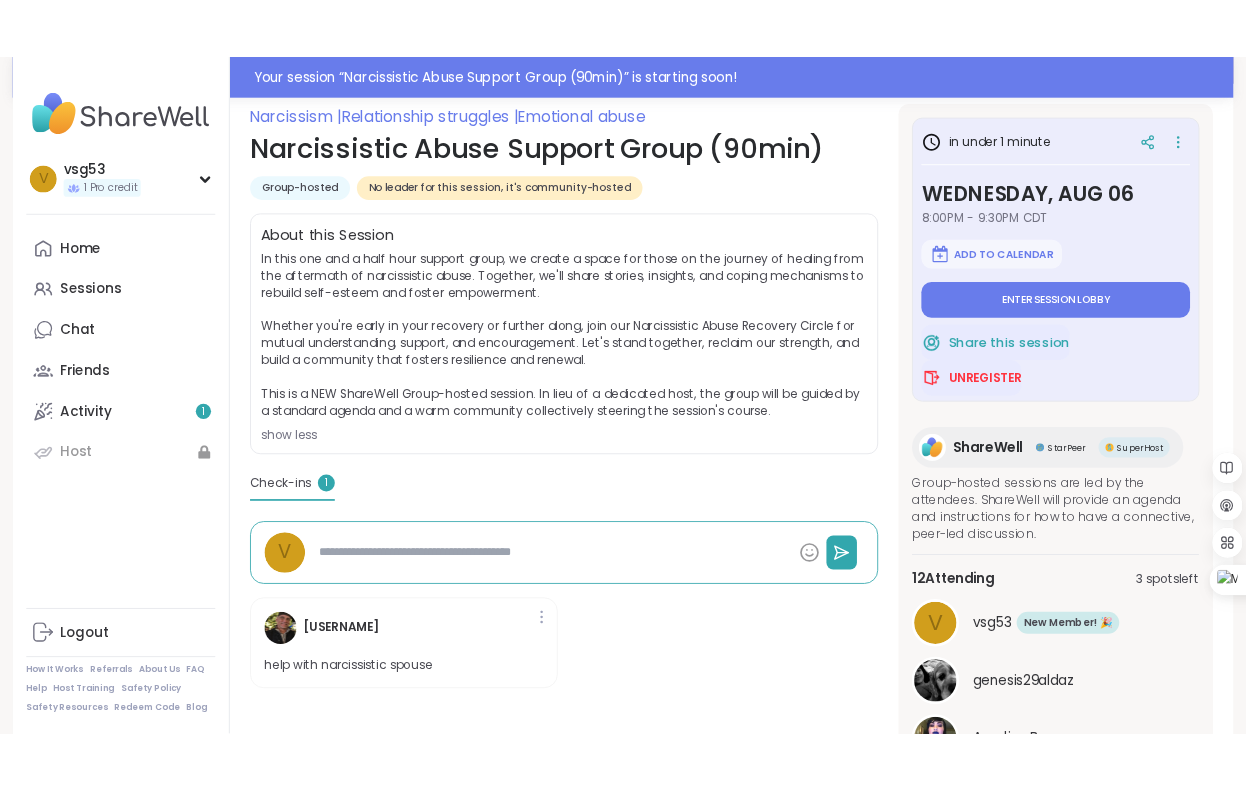 scroll, scrollTop: 0, scrollLeft: 0, axis: both 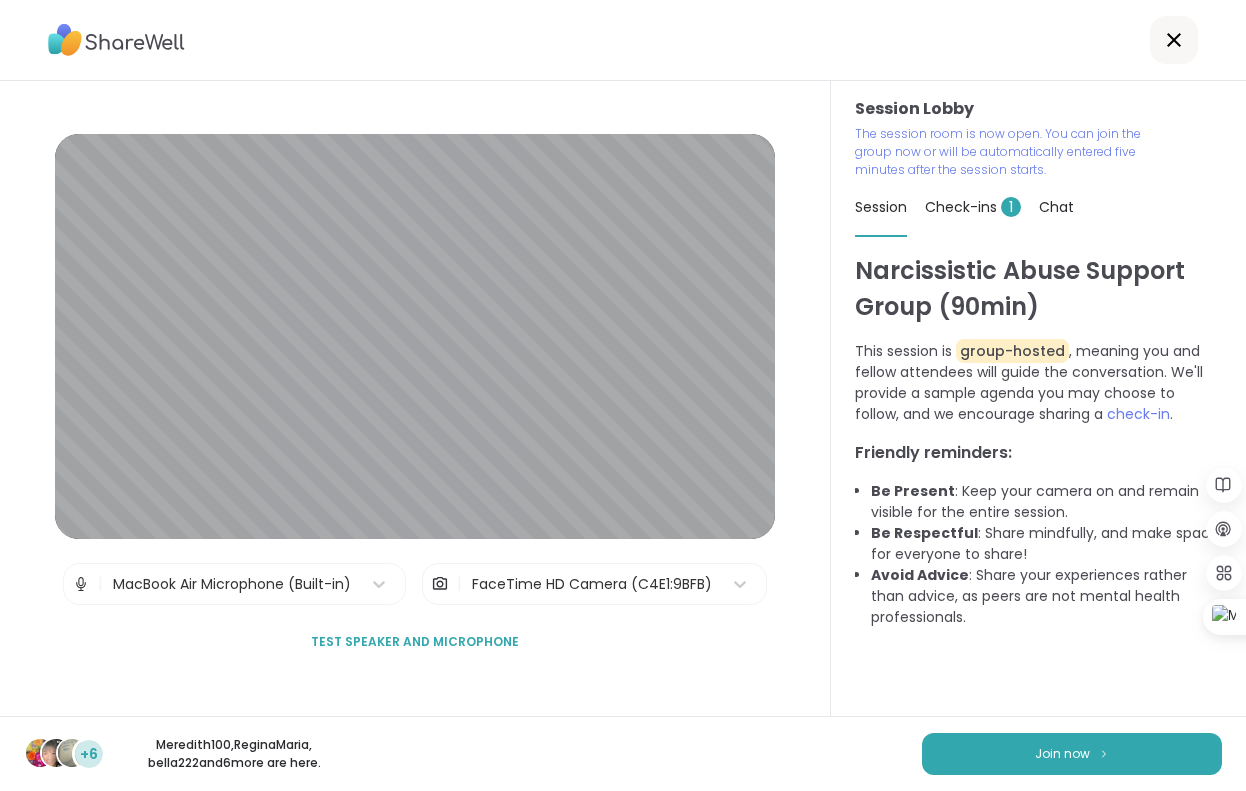 click on "Test speaker and microphone" at bounding box center [415, 642] 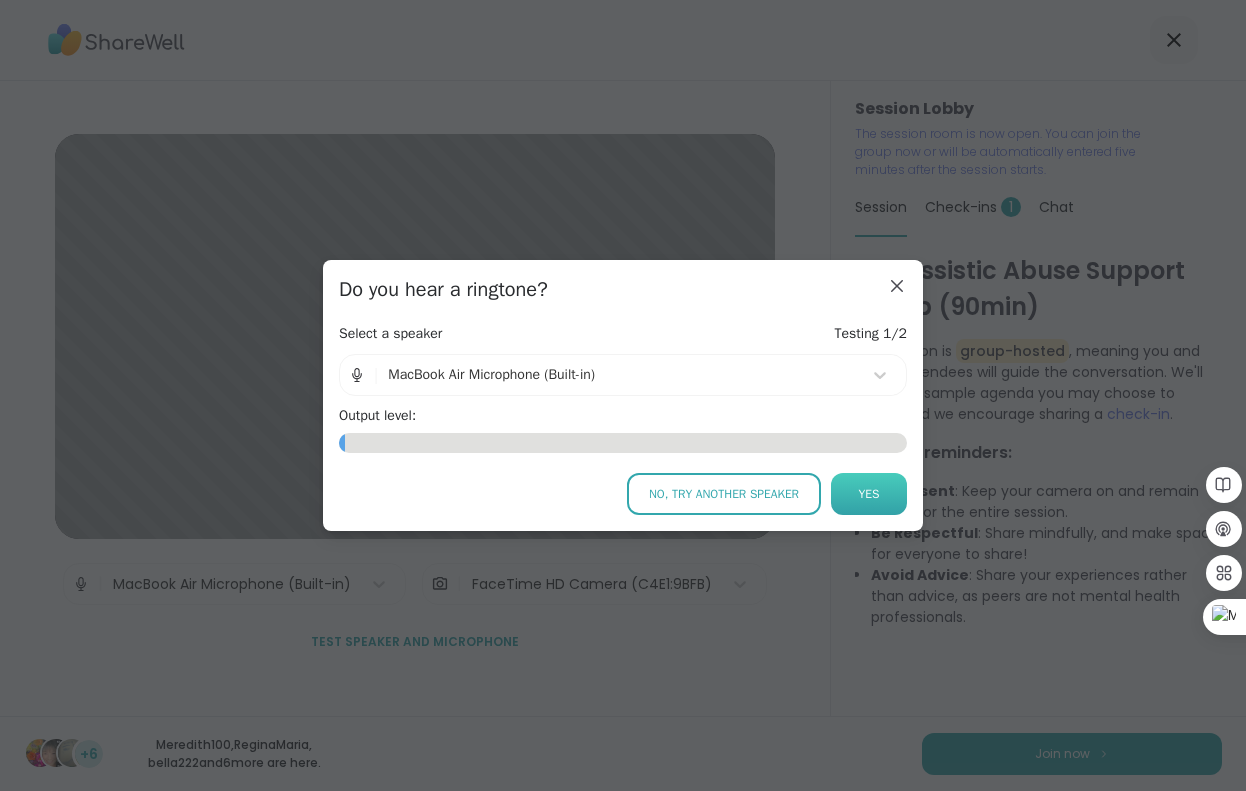 click on "Yes" at bounding box center (869, 494) 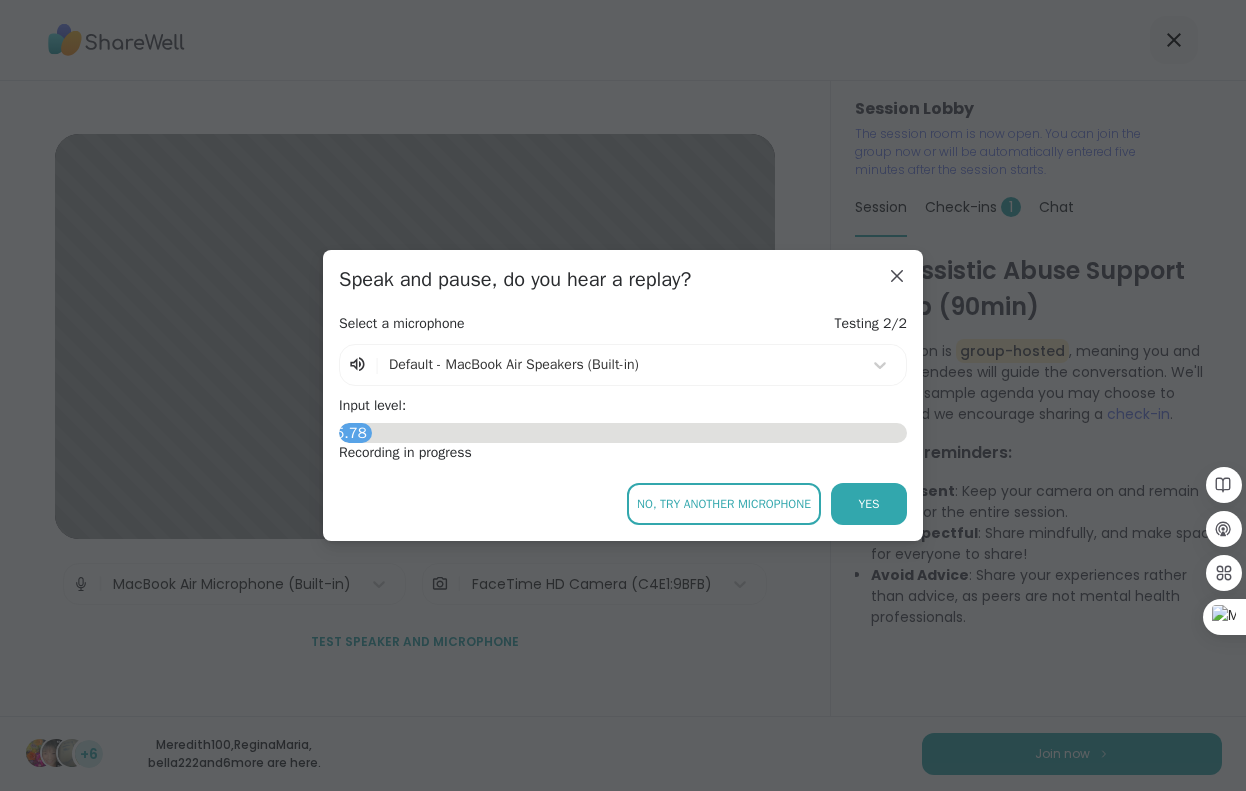 click on "Yes" at bounding box center (869, 504) 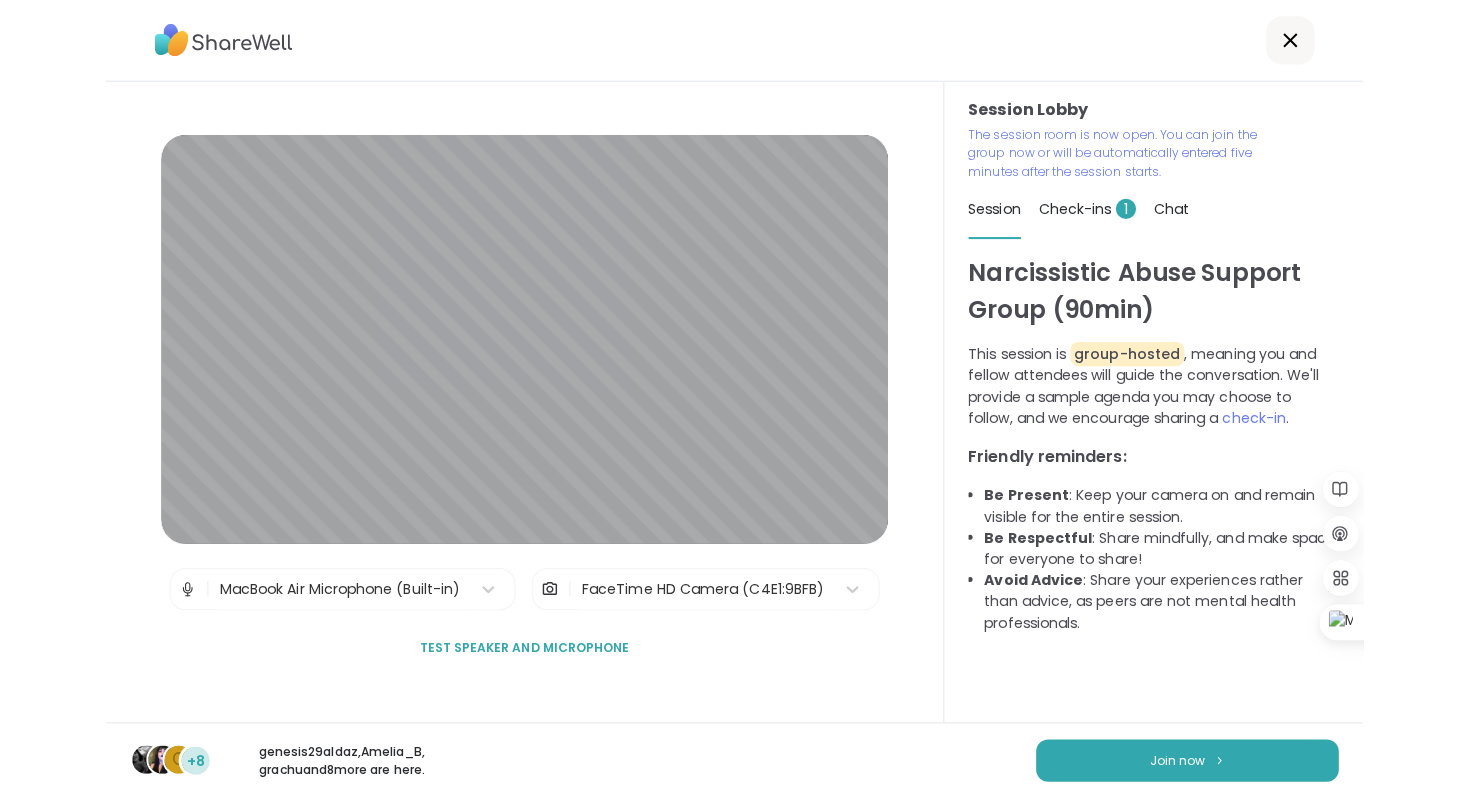 scroll, scrollTop: 18, scrollLeft: 0, axis: vertical 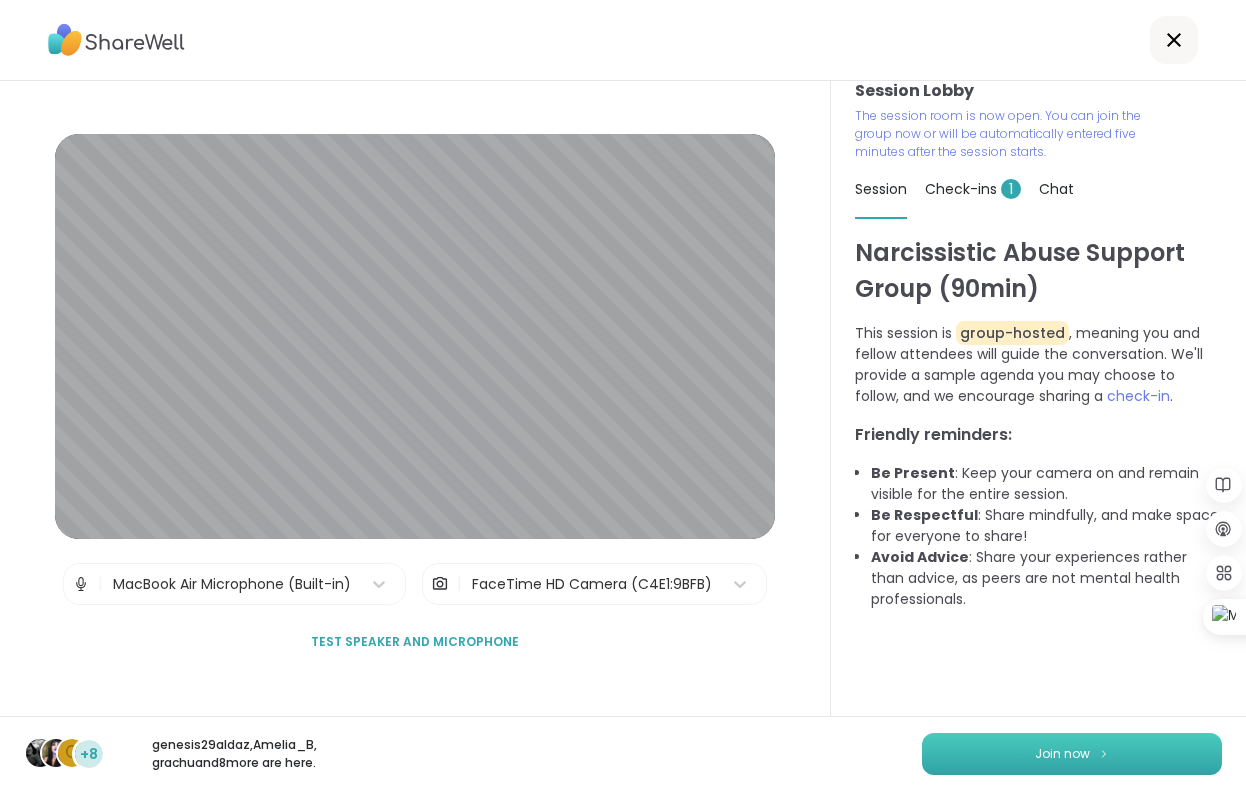 click on "Join now" at bounding box center (1062, 754) 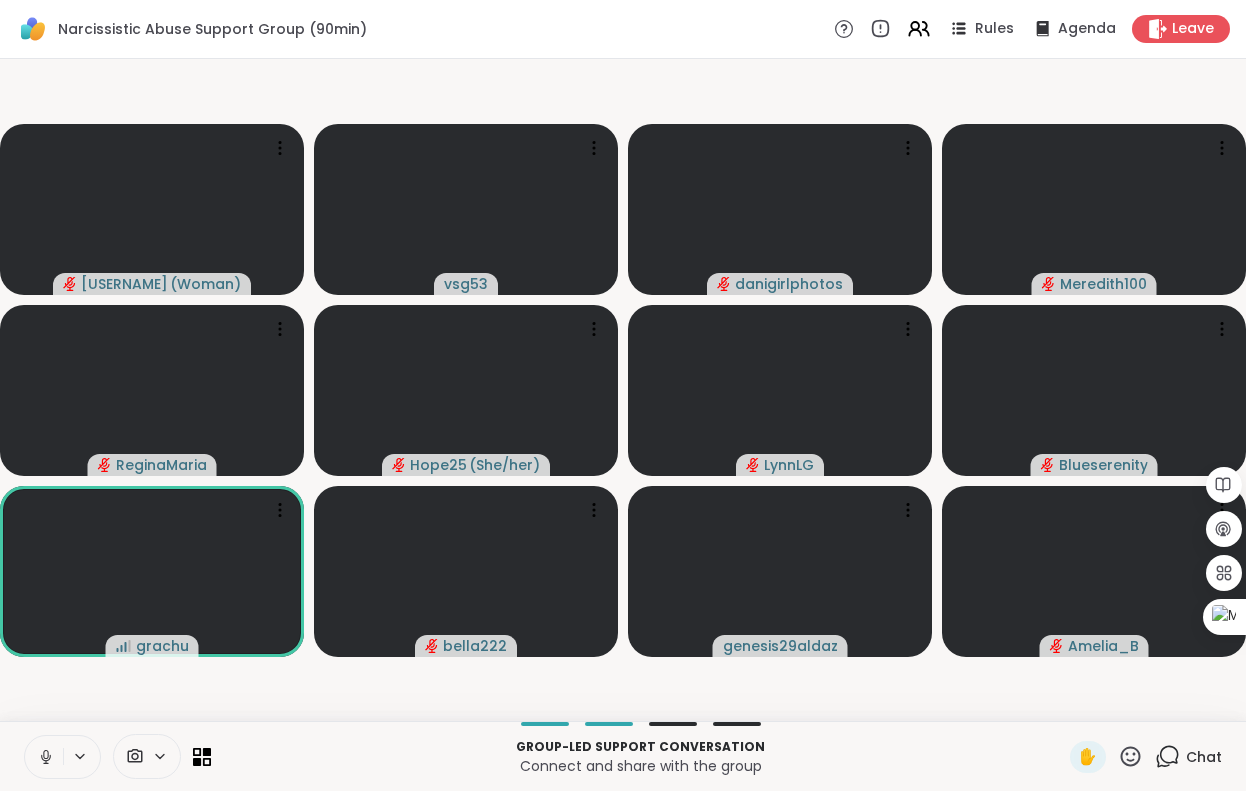click at bounding box center [44, 757] 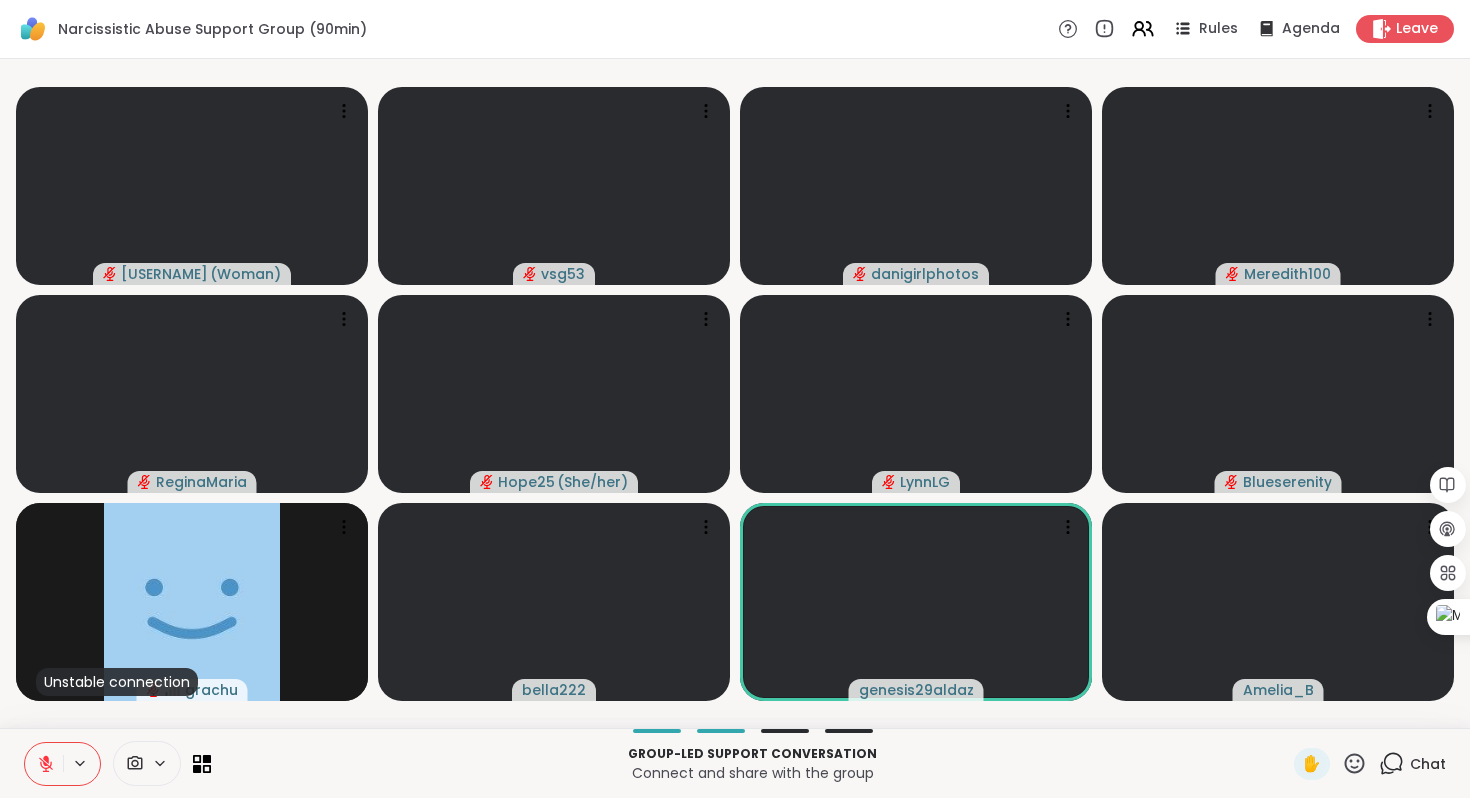 click 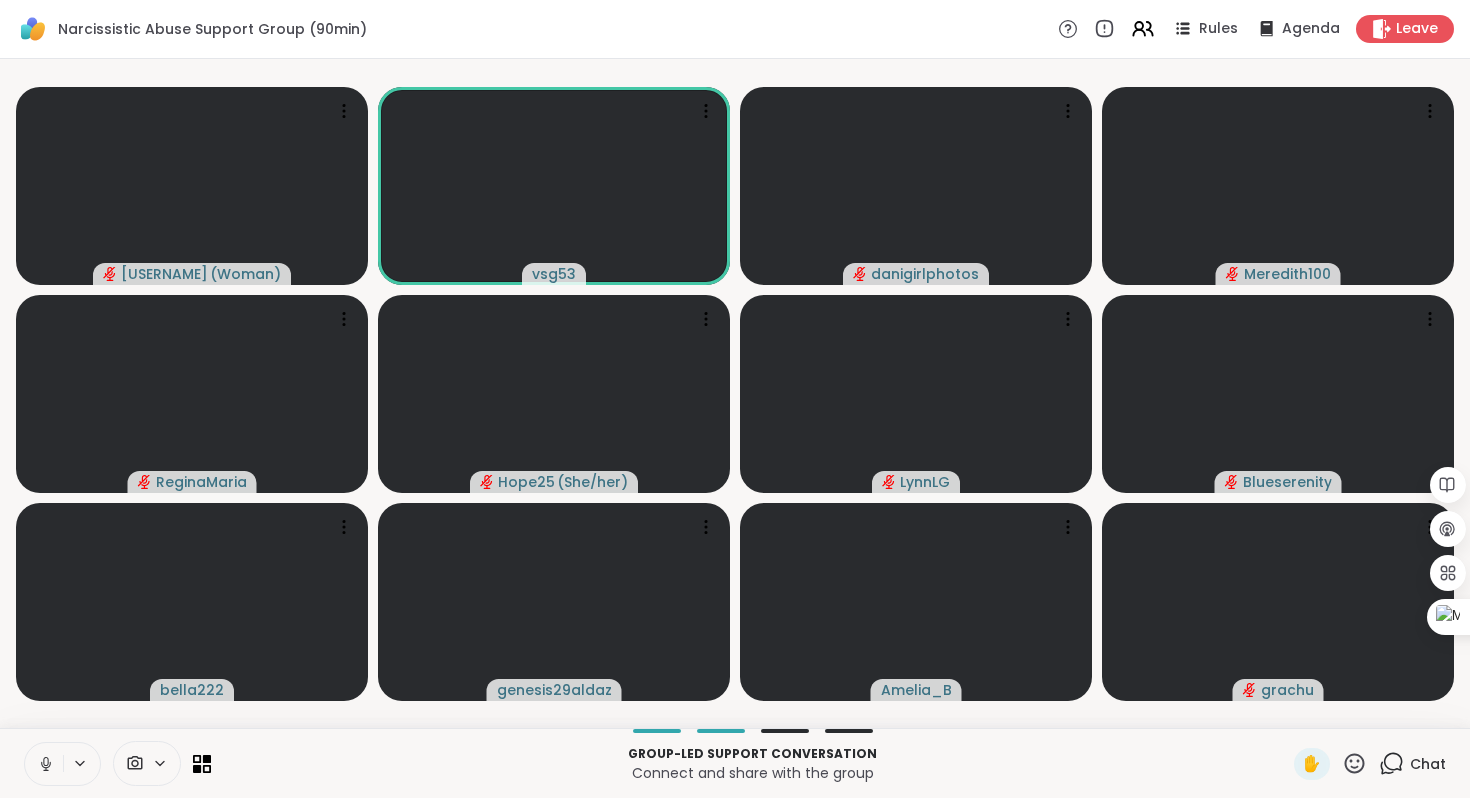 click at bounding box center [44, 764] 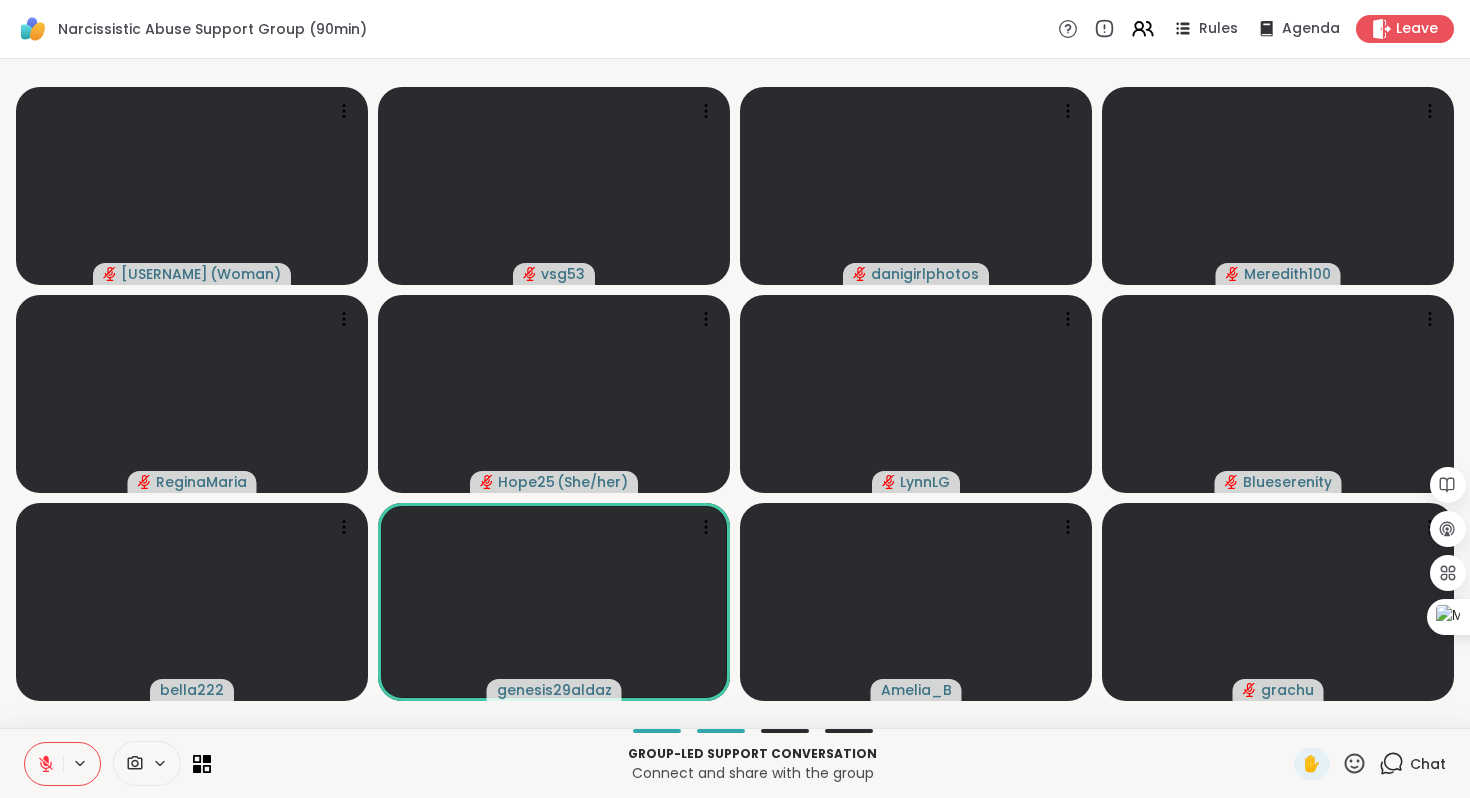 click at bounding box center (44, 764) 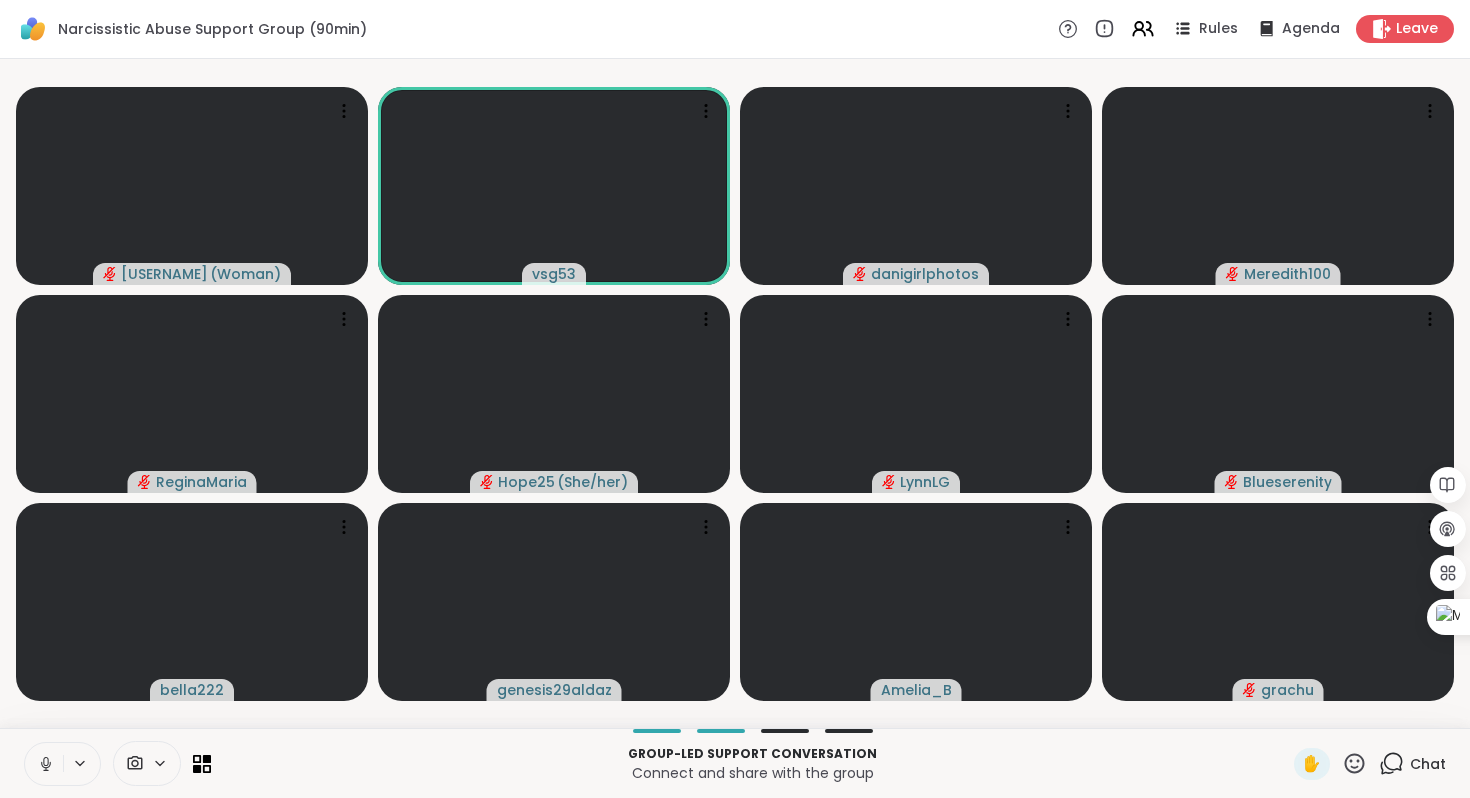 click 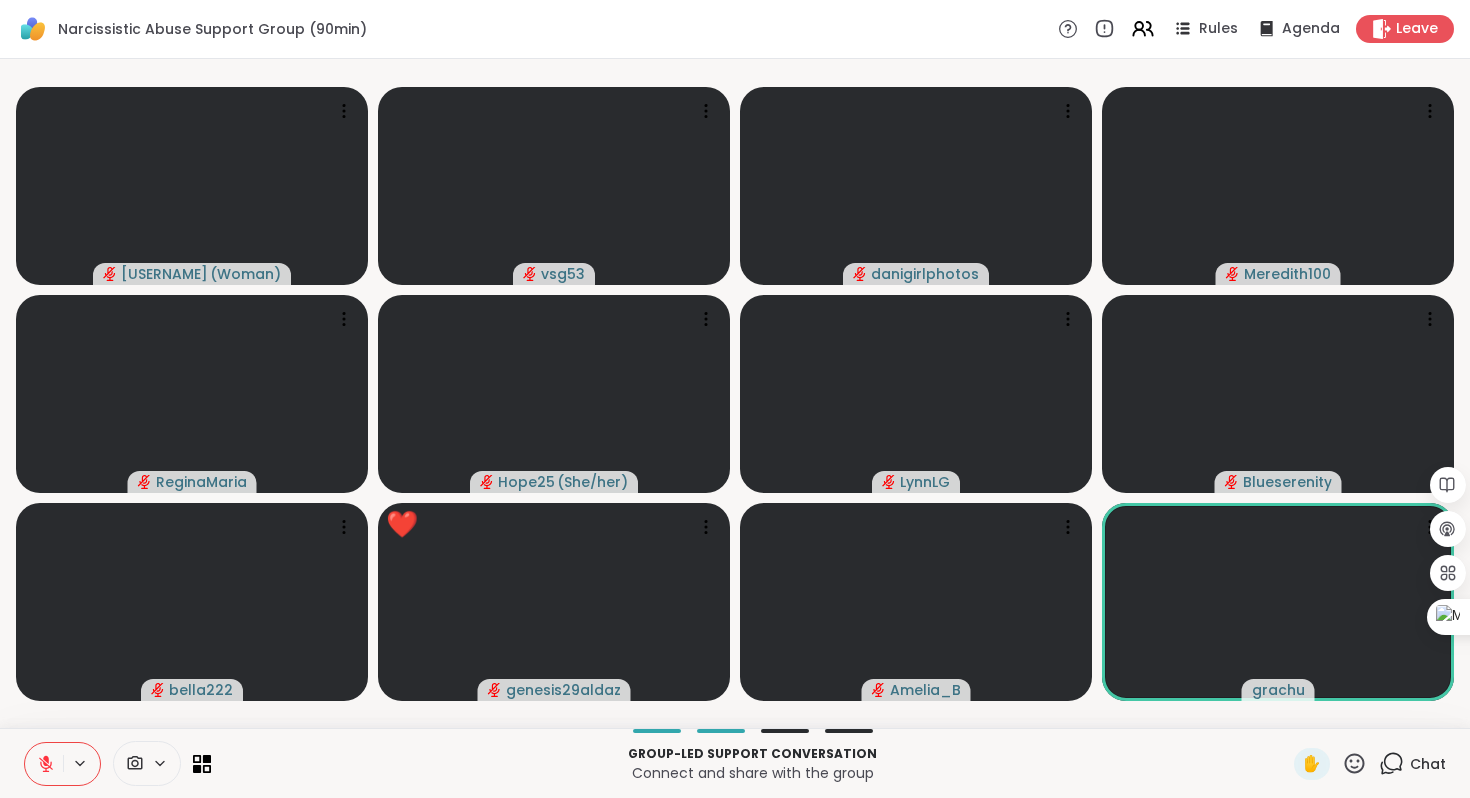 click 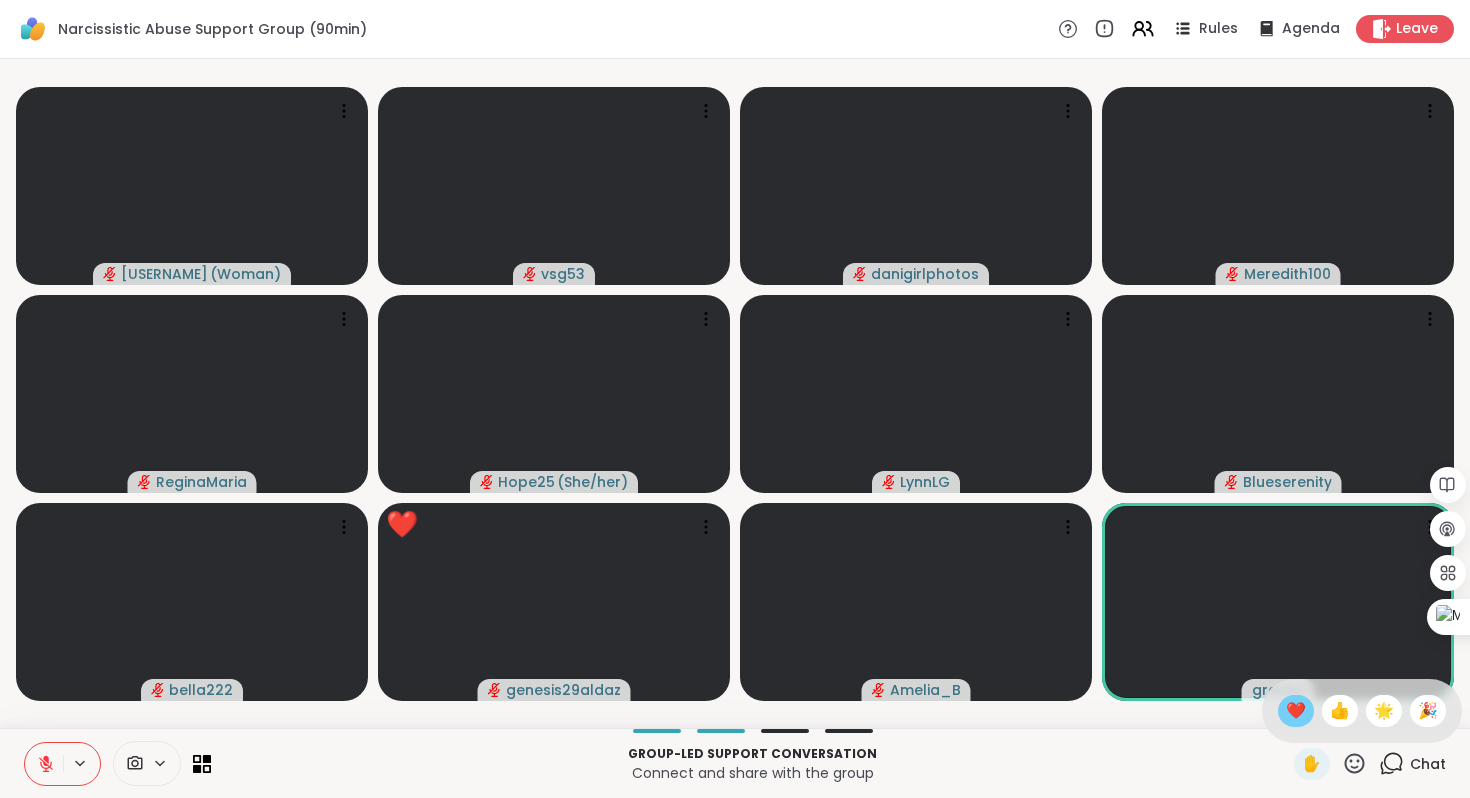 click on "❤️" at bounding box center (1296, 711) 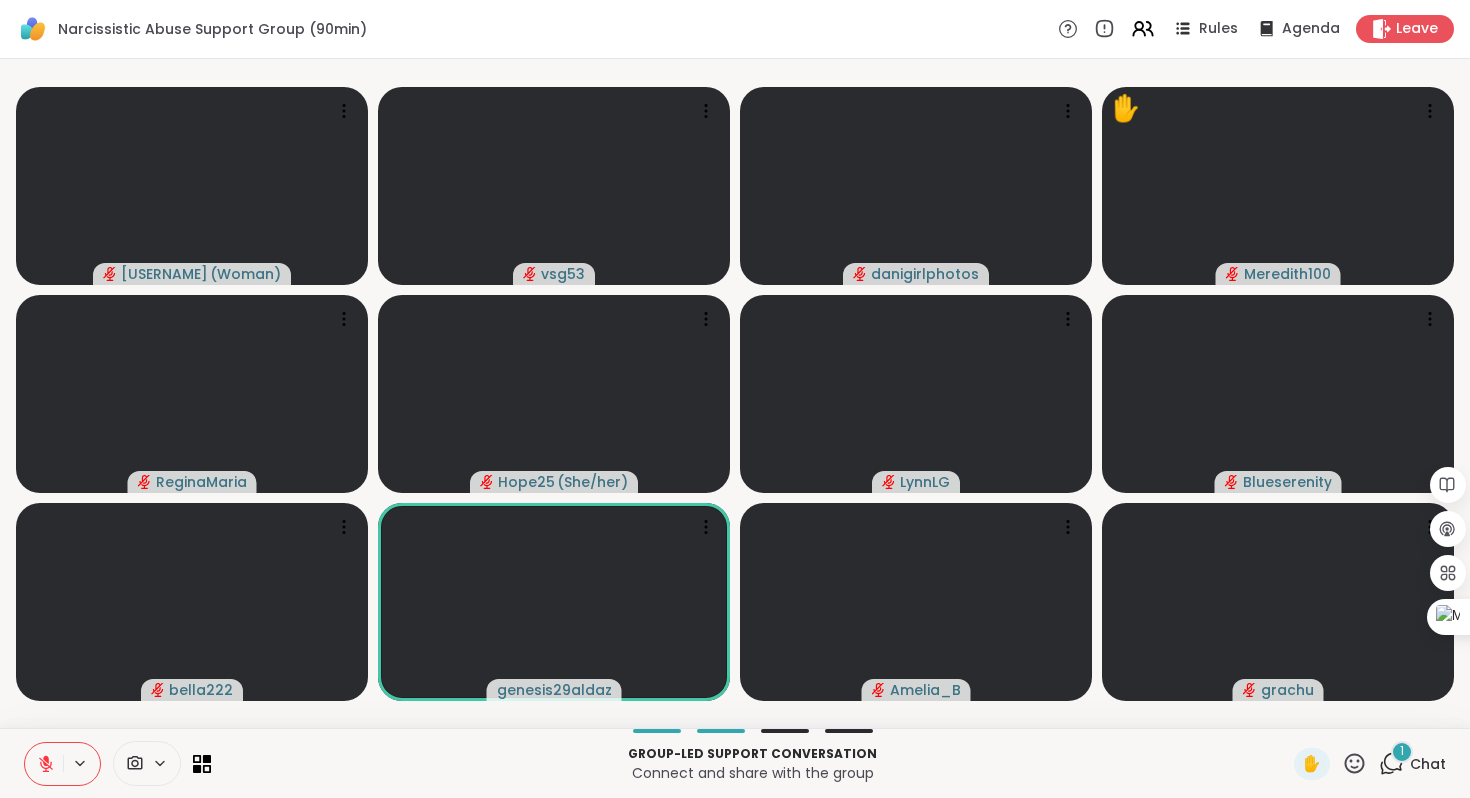 click on "Chat" at bounding box center [1428, 764] 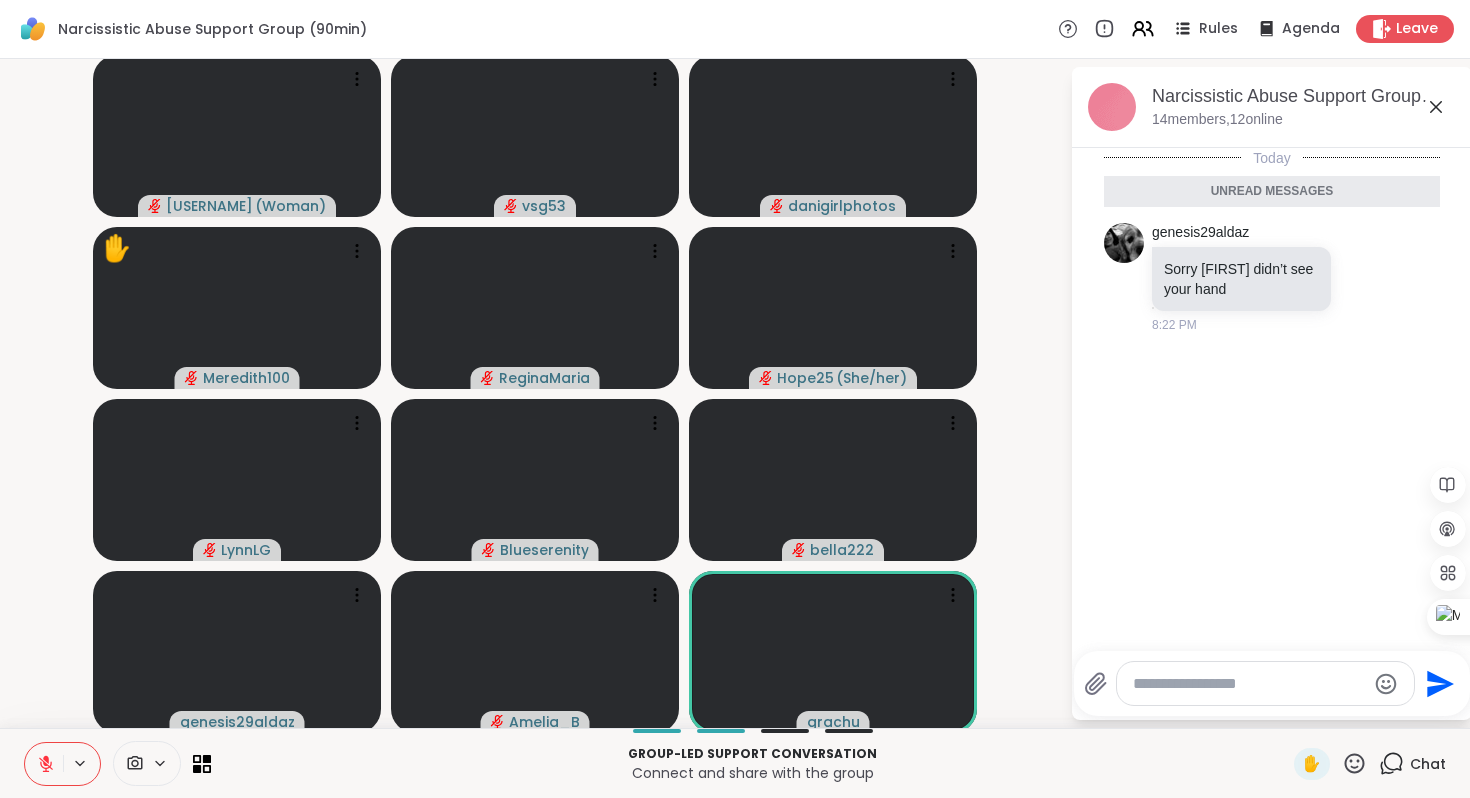 click 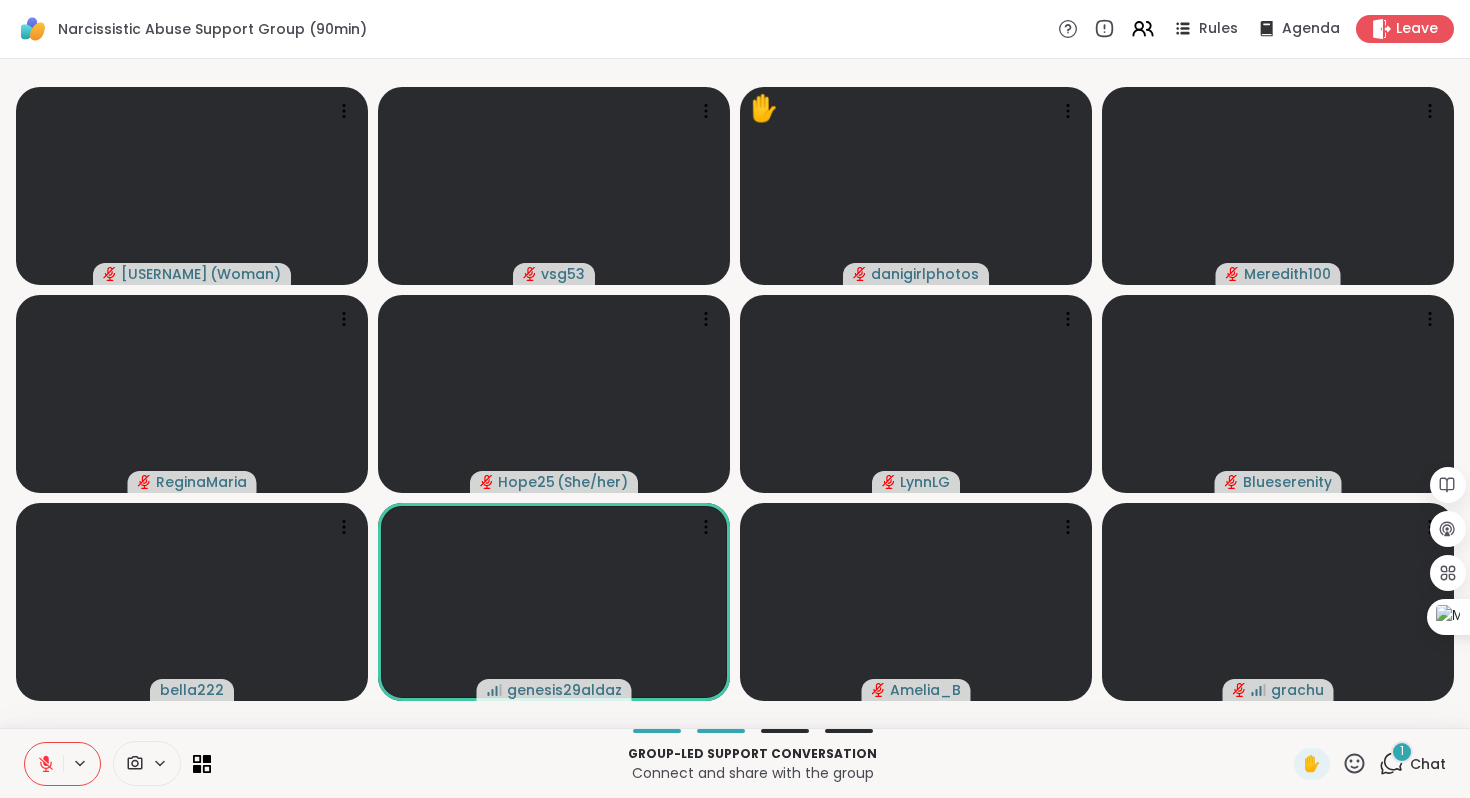 click 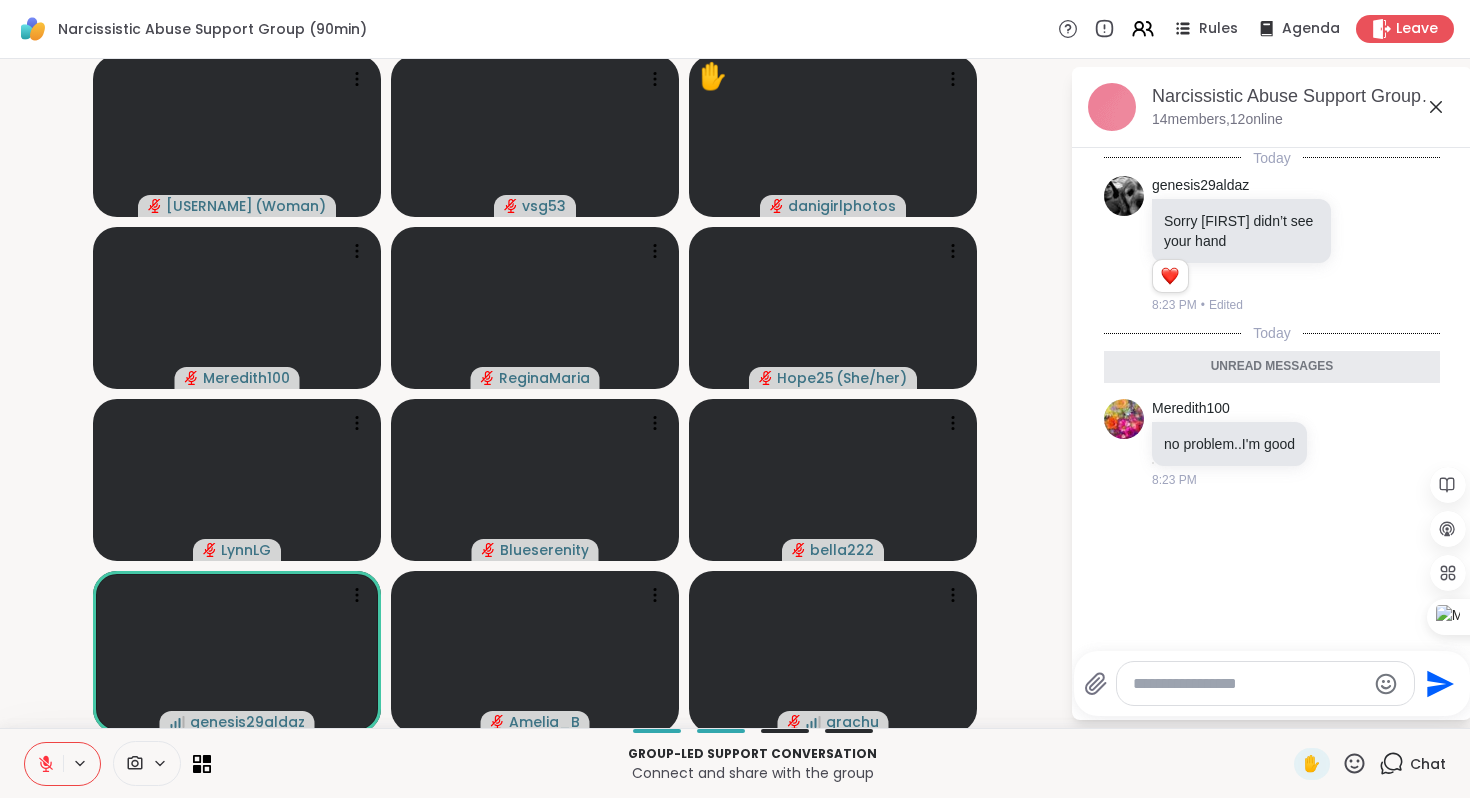 click 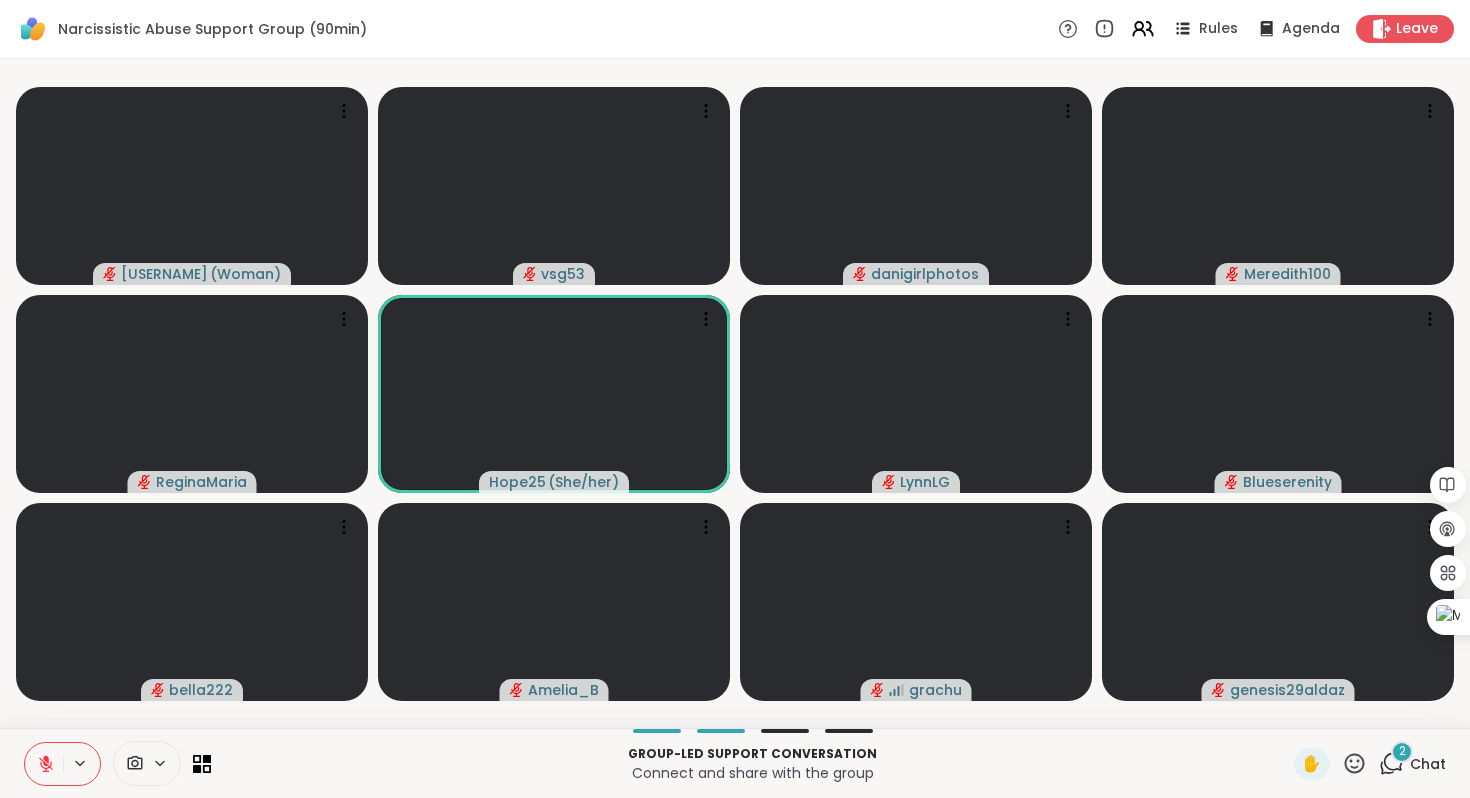 click 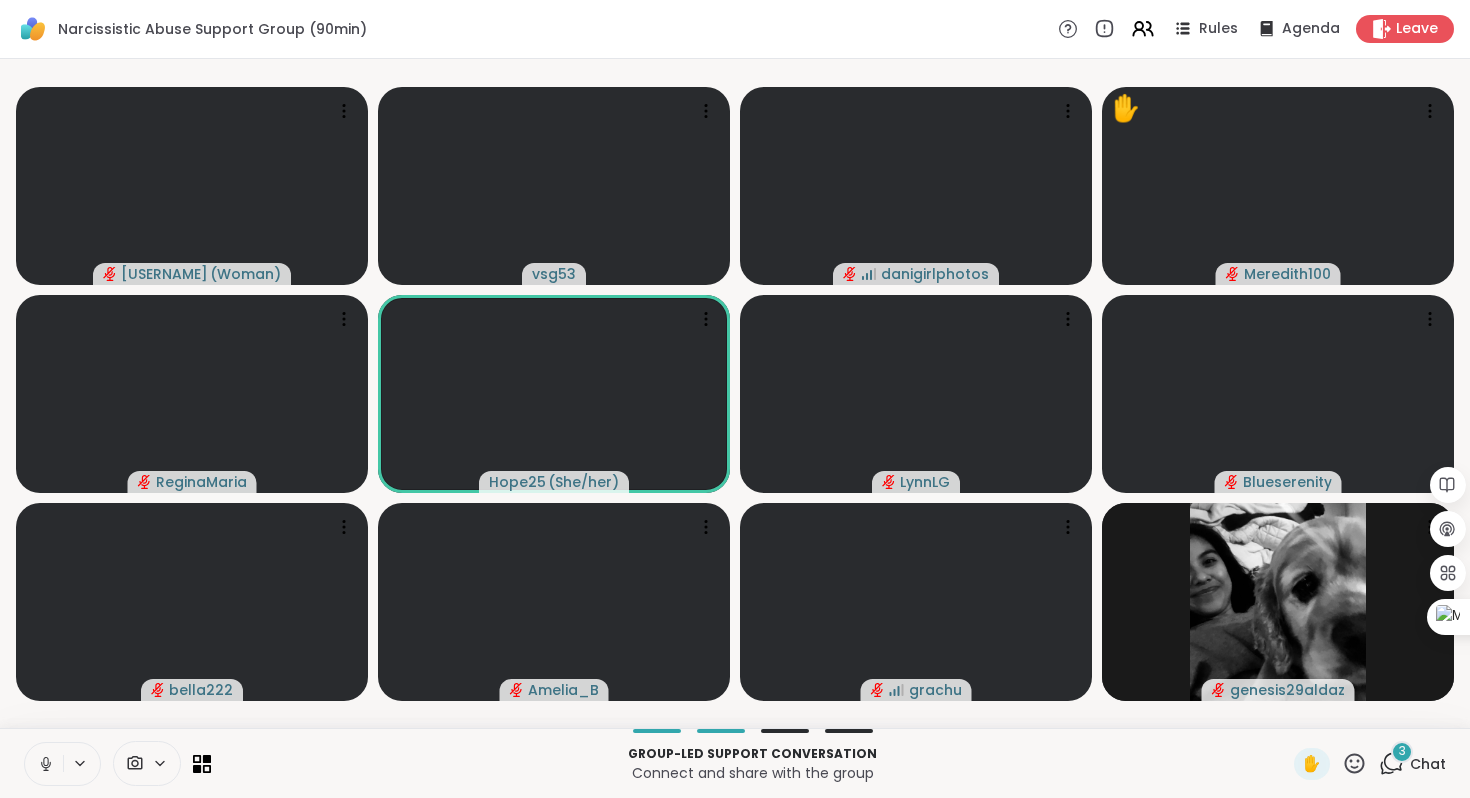 click at bounding box center [44, 764] 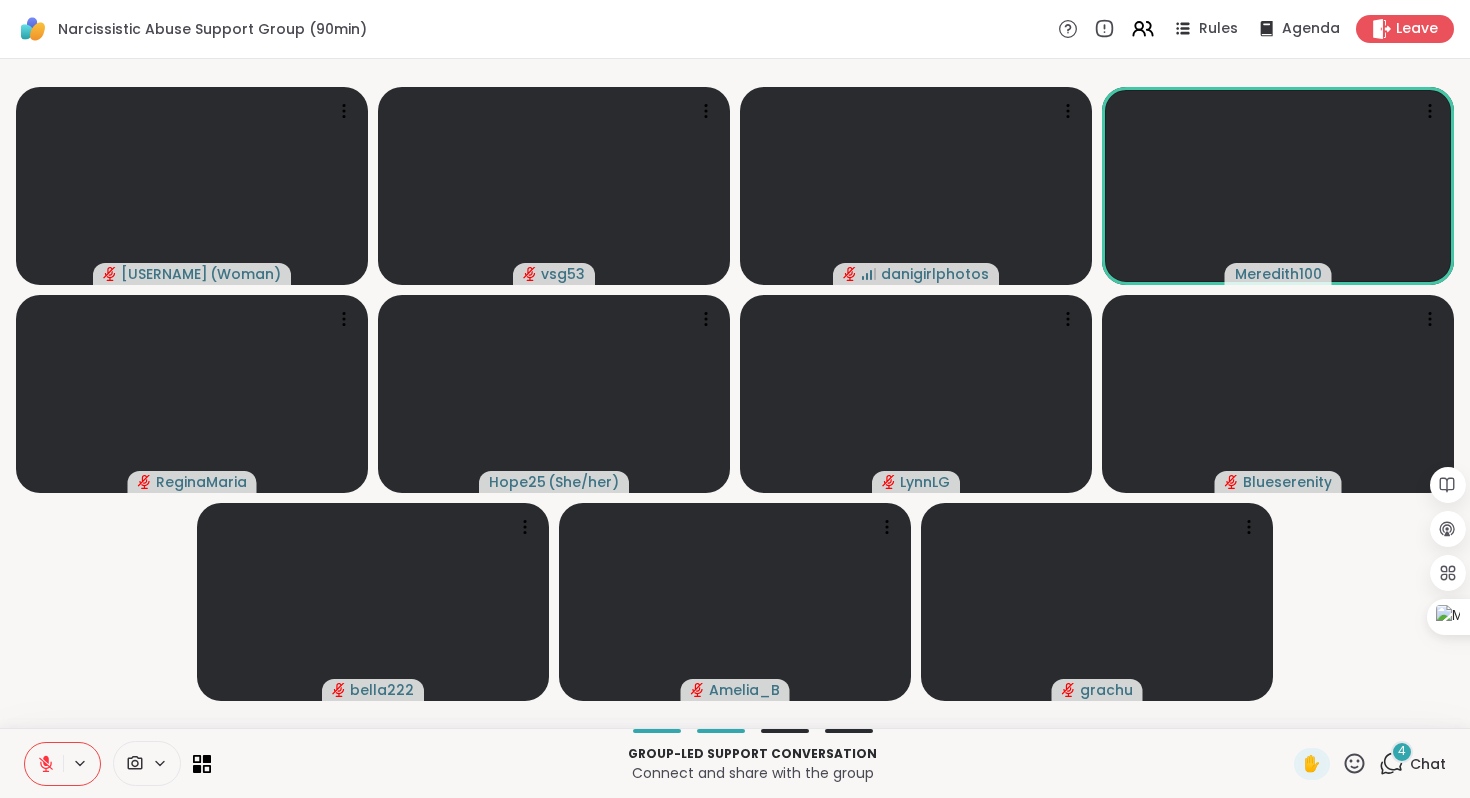 click 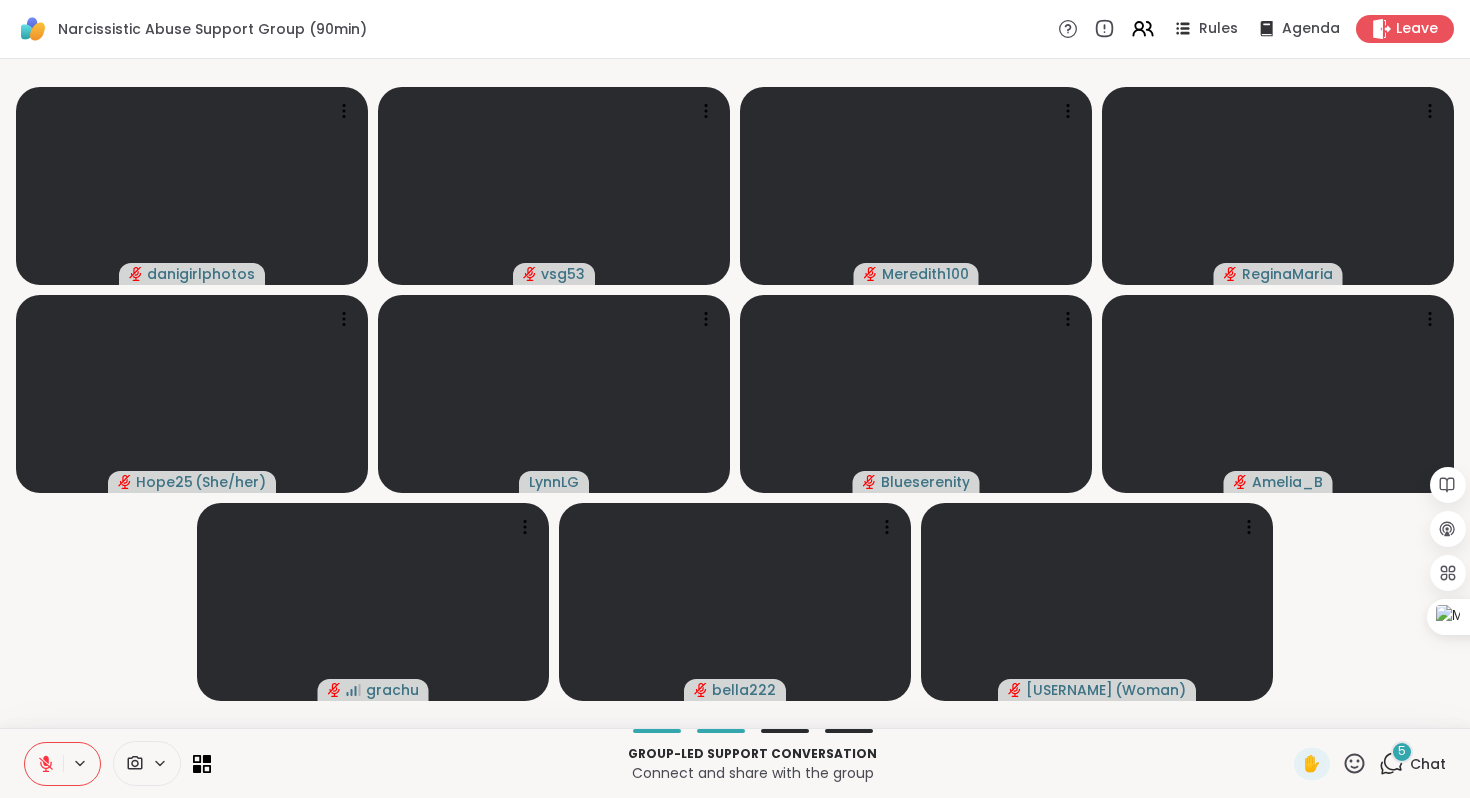 click 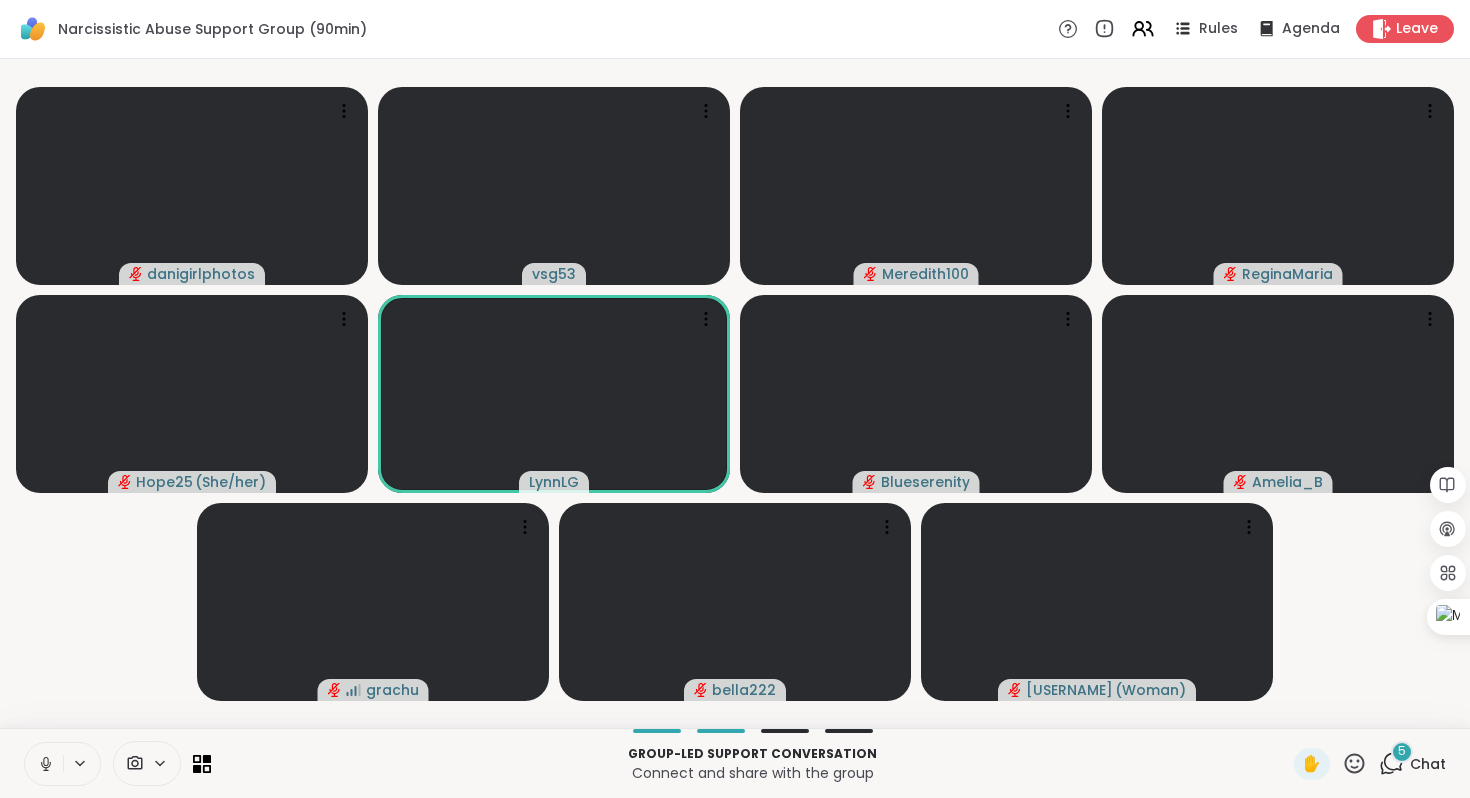 click 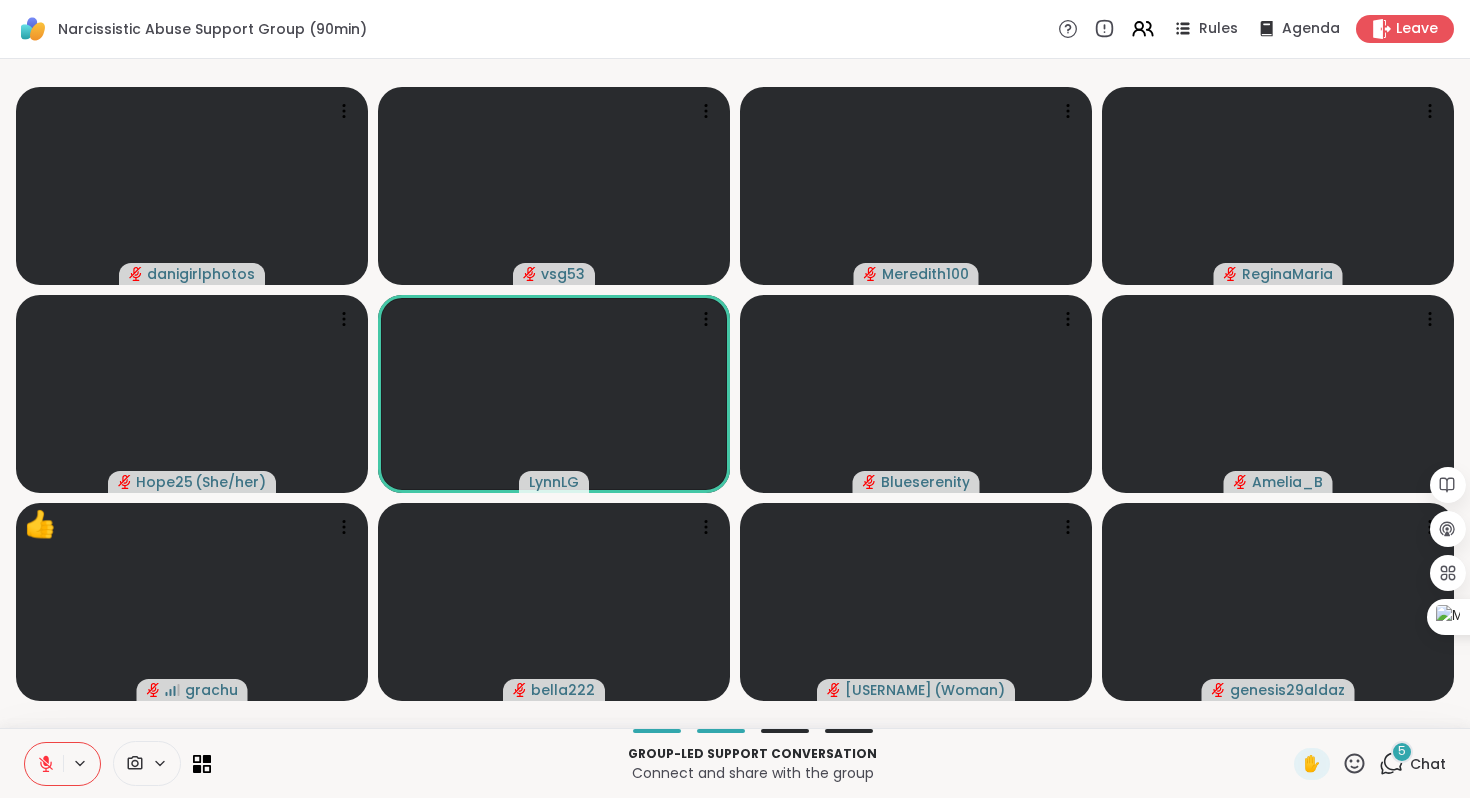 click on "Chat" at bounding box center (1428, 764) 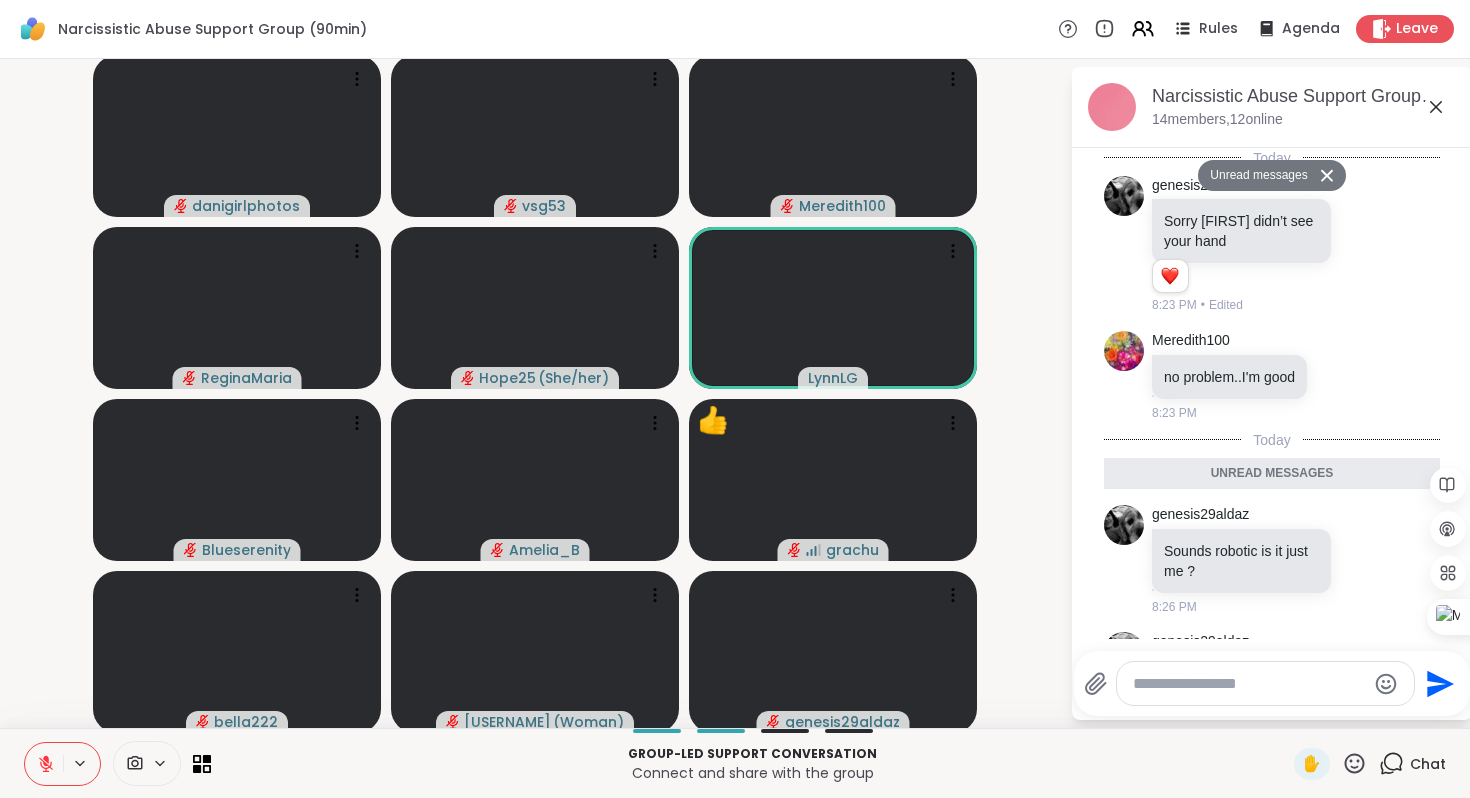 scroll, scrollTop: 652, scrollLeft: 0, axis: vertical 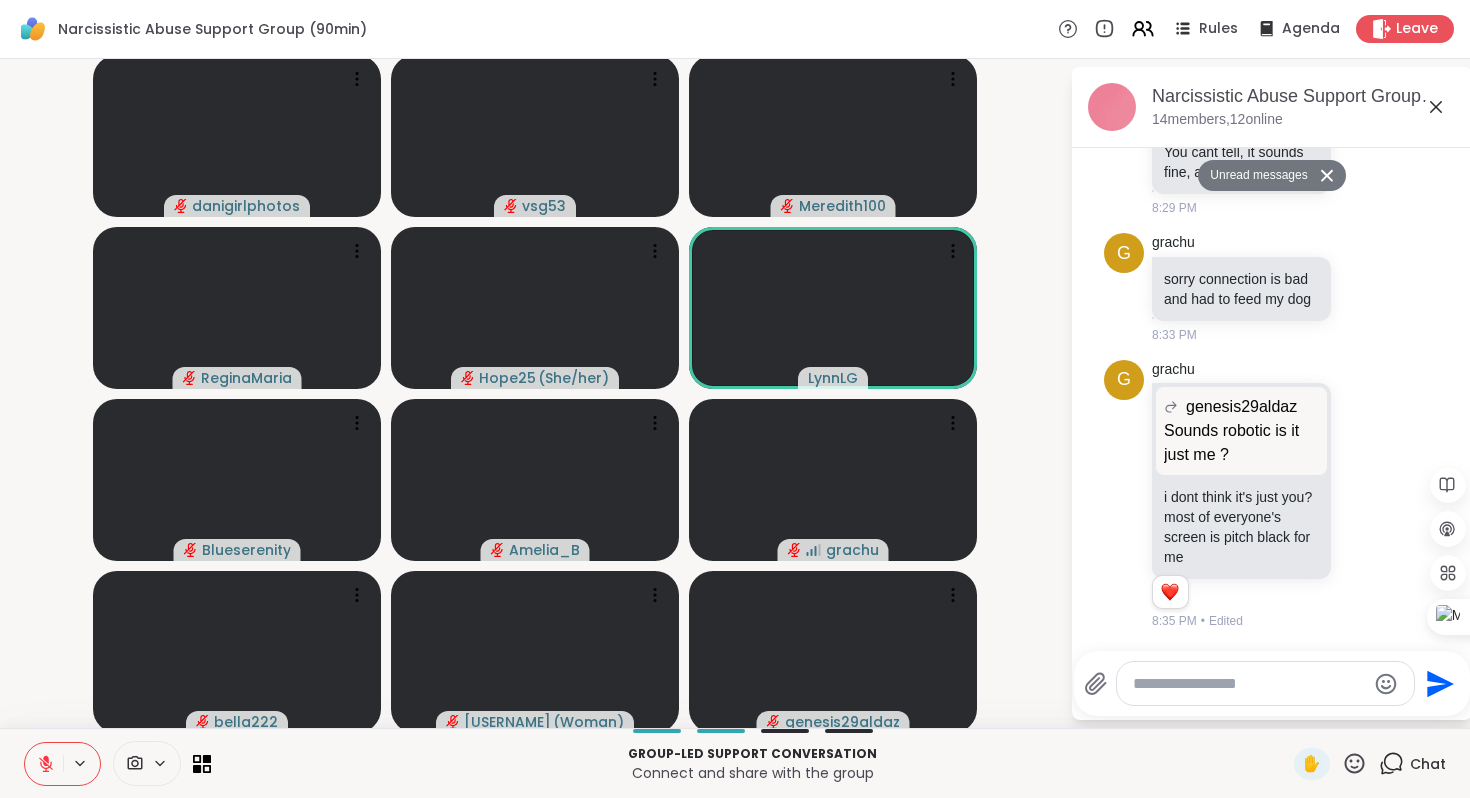 click 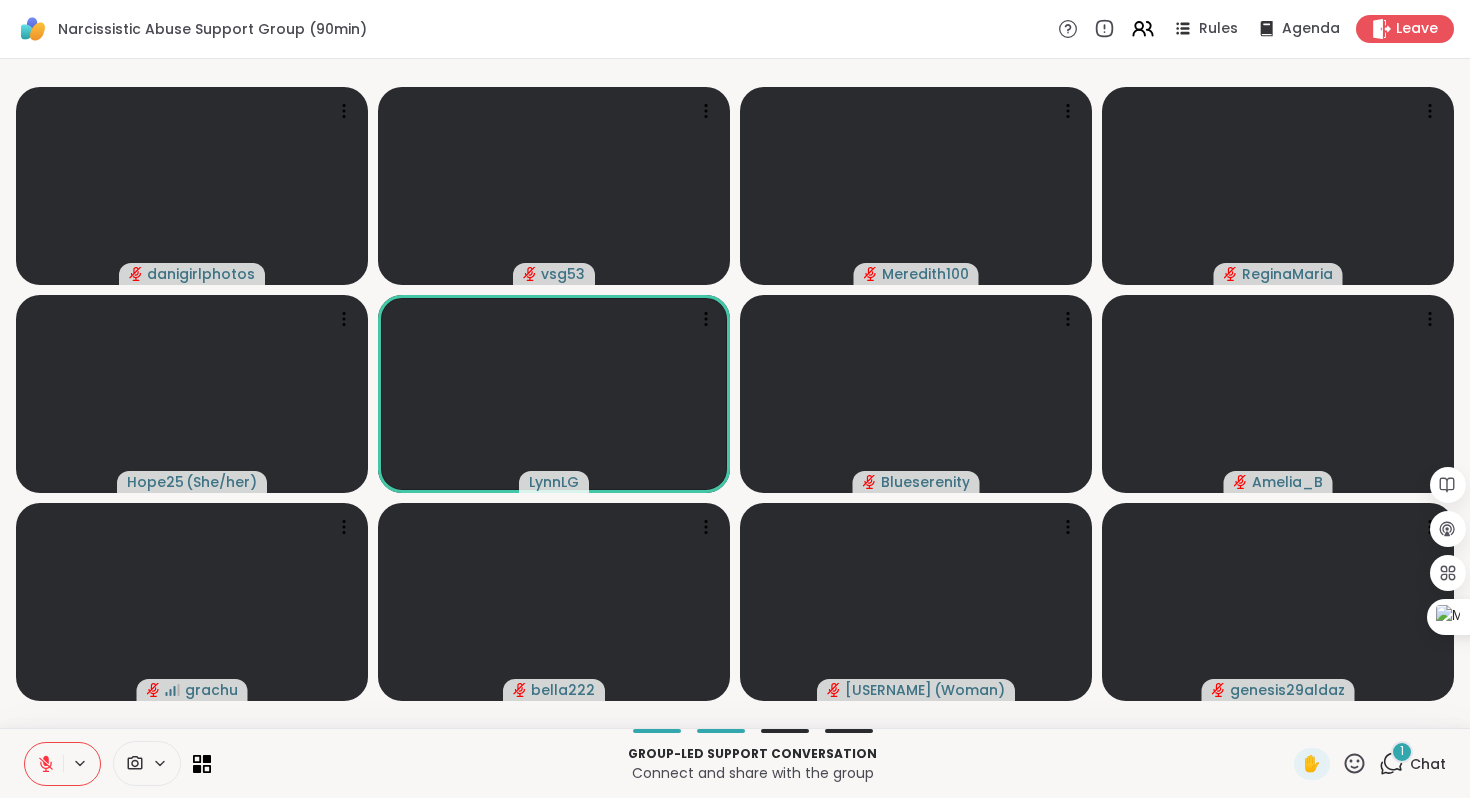 click 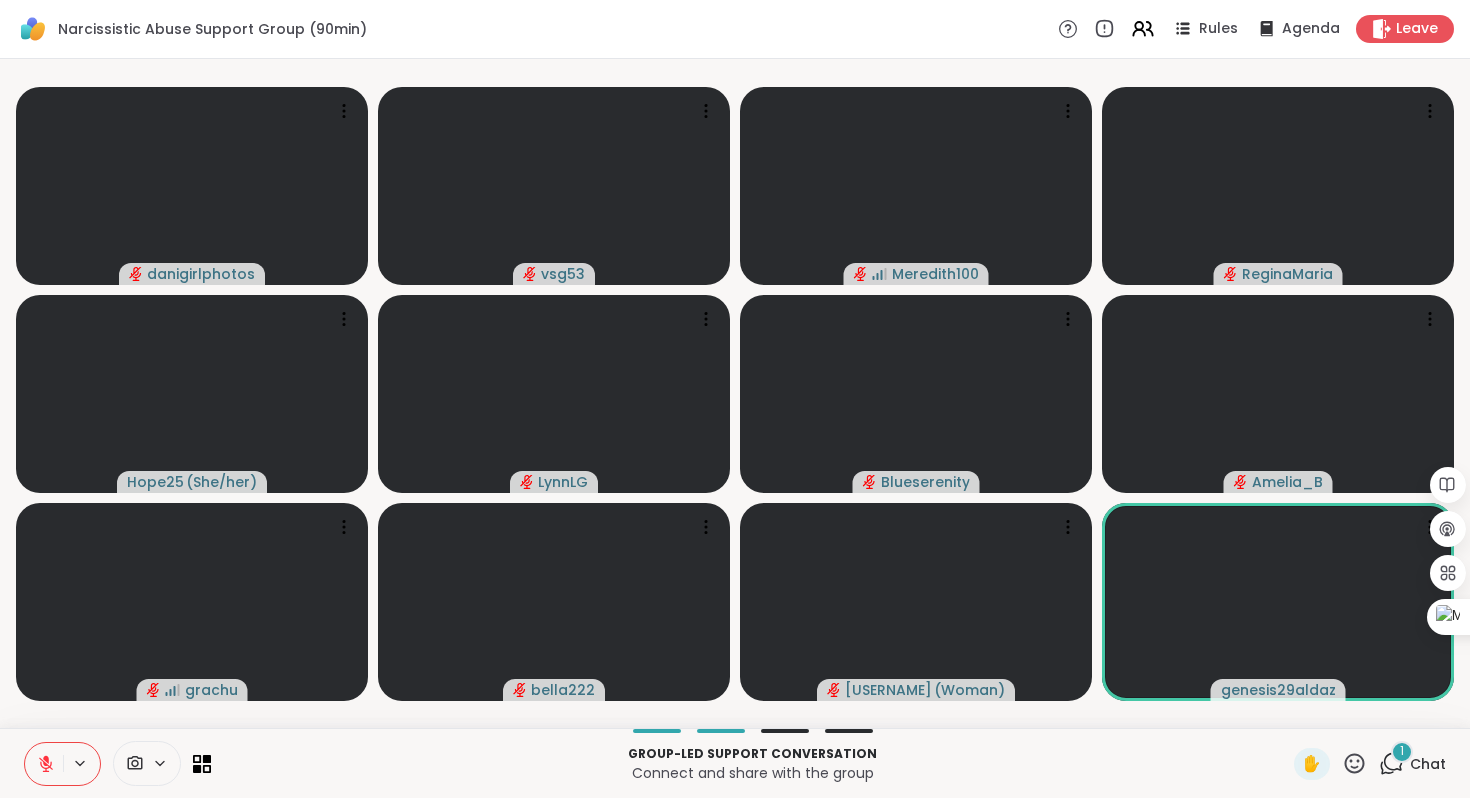 click at bounding box center (44, 764) 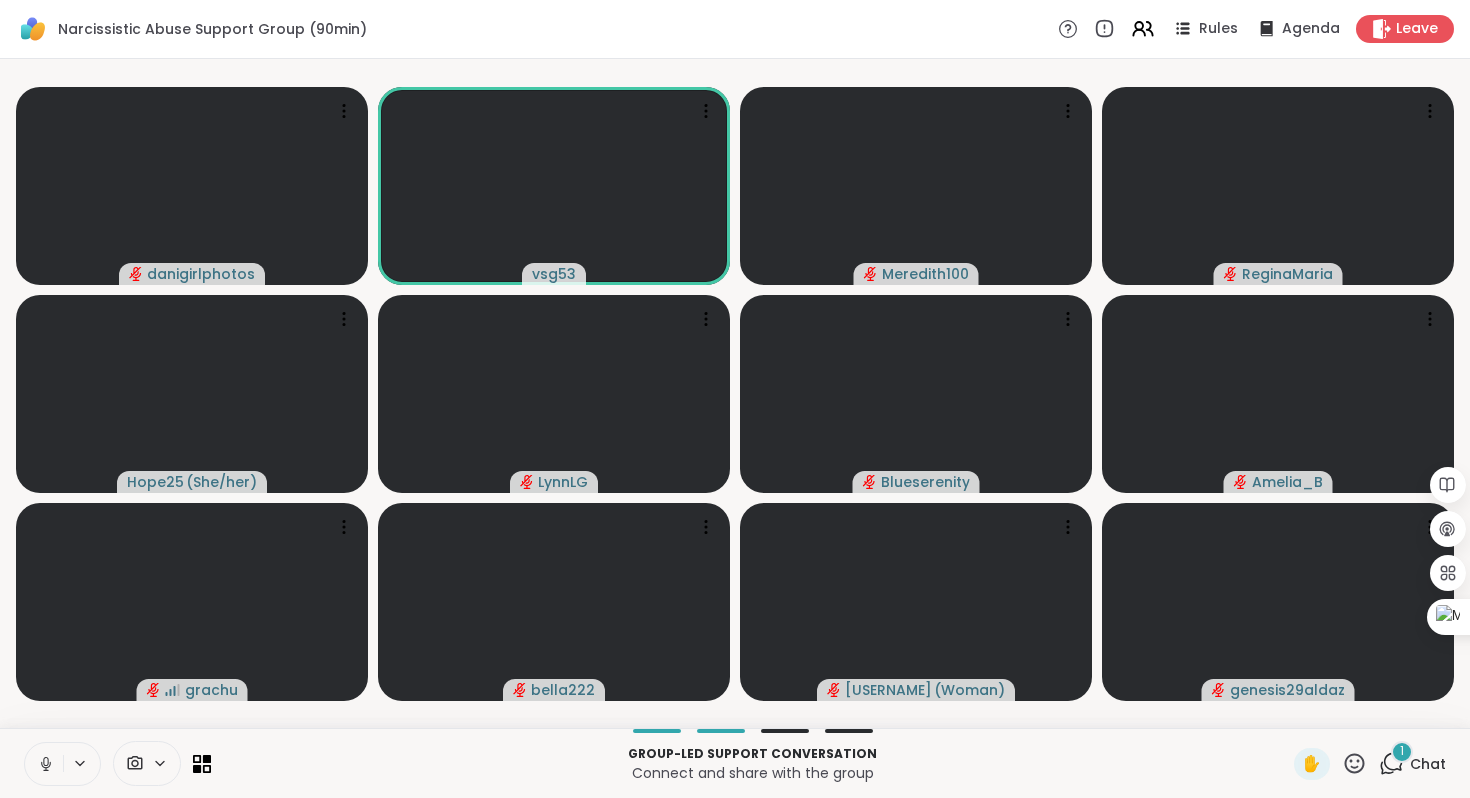 click at bounding box center [44, 764] 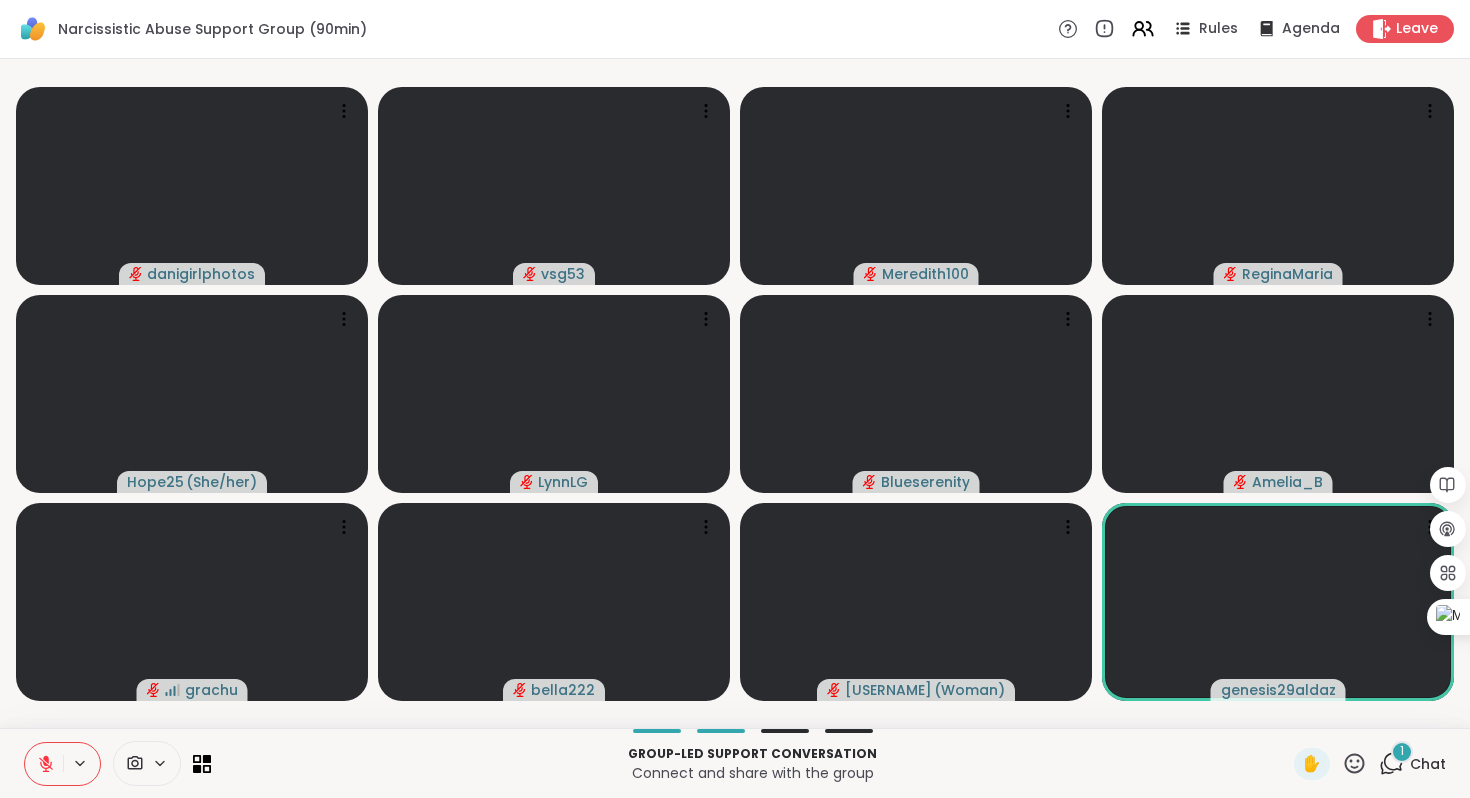 click at bounding box center (44, 764) 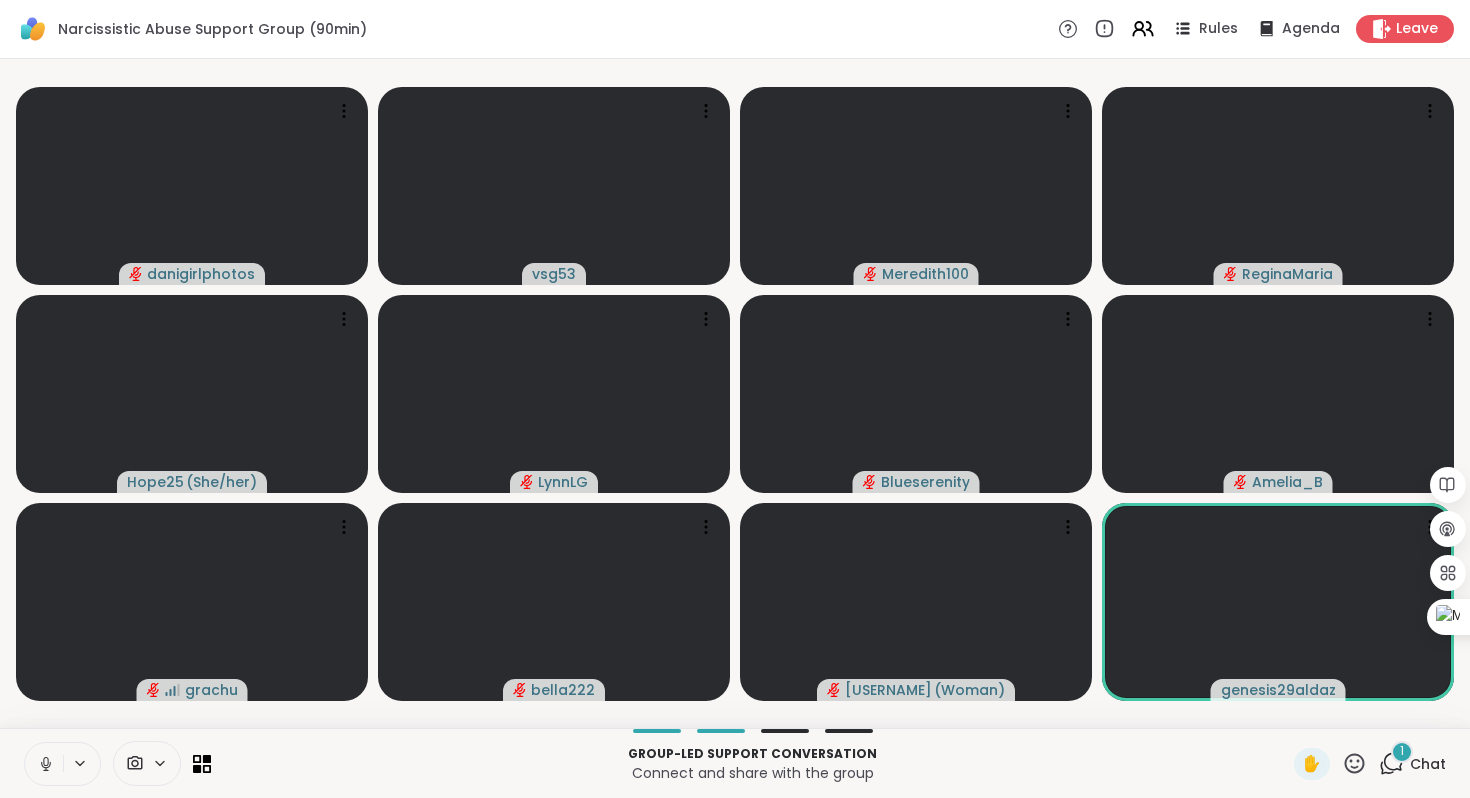 click at bounding box center [44, 764] 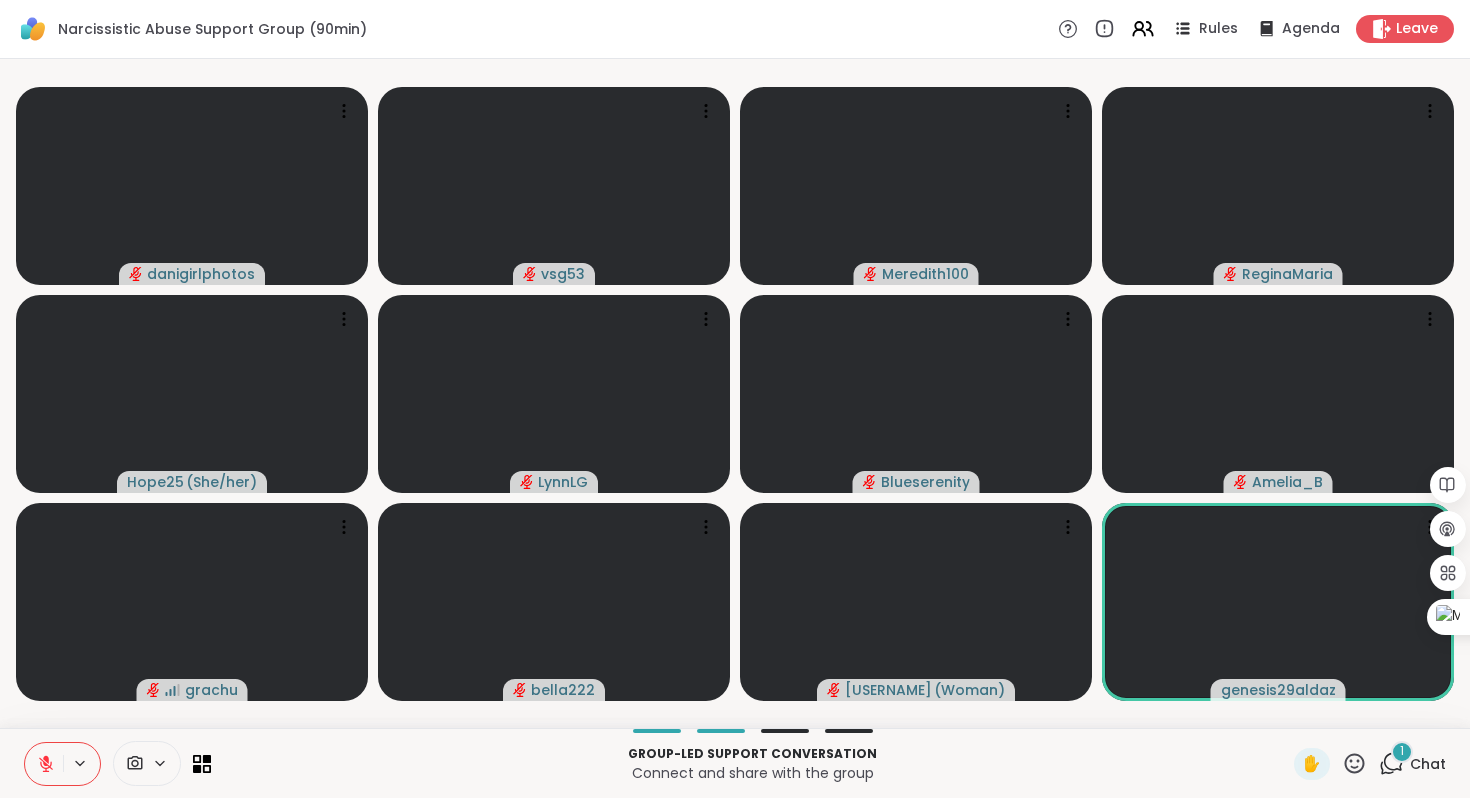 click 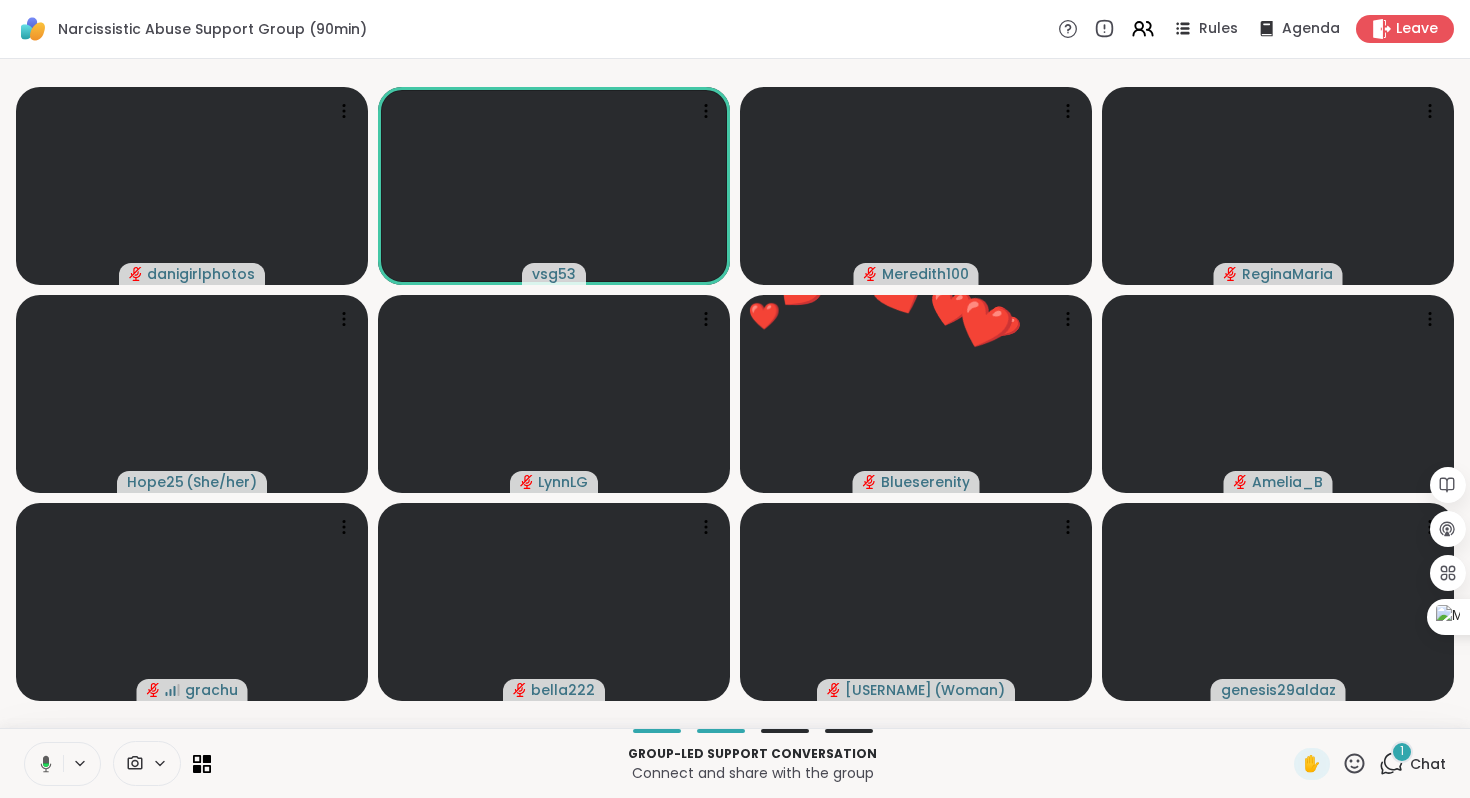 click 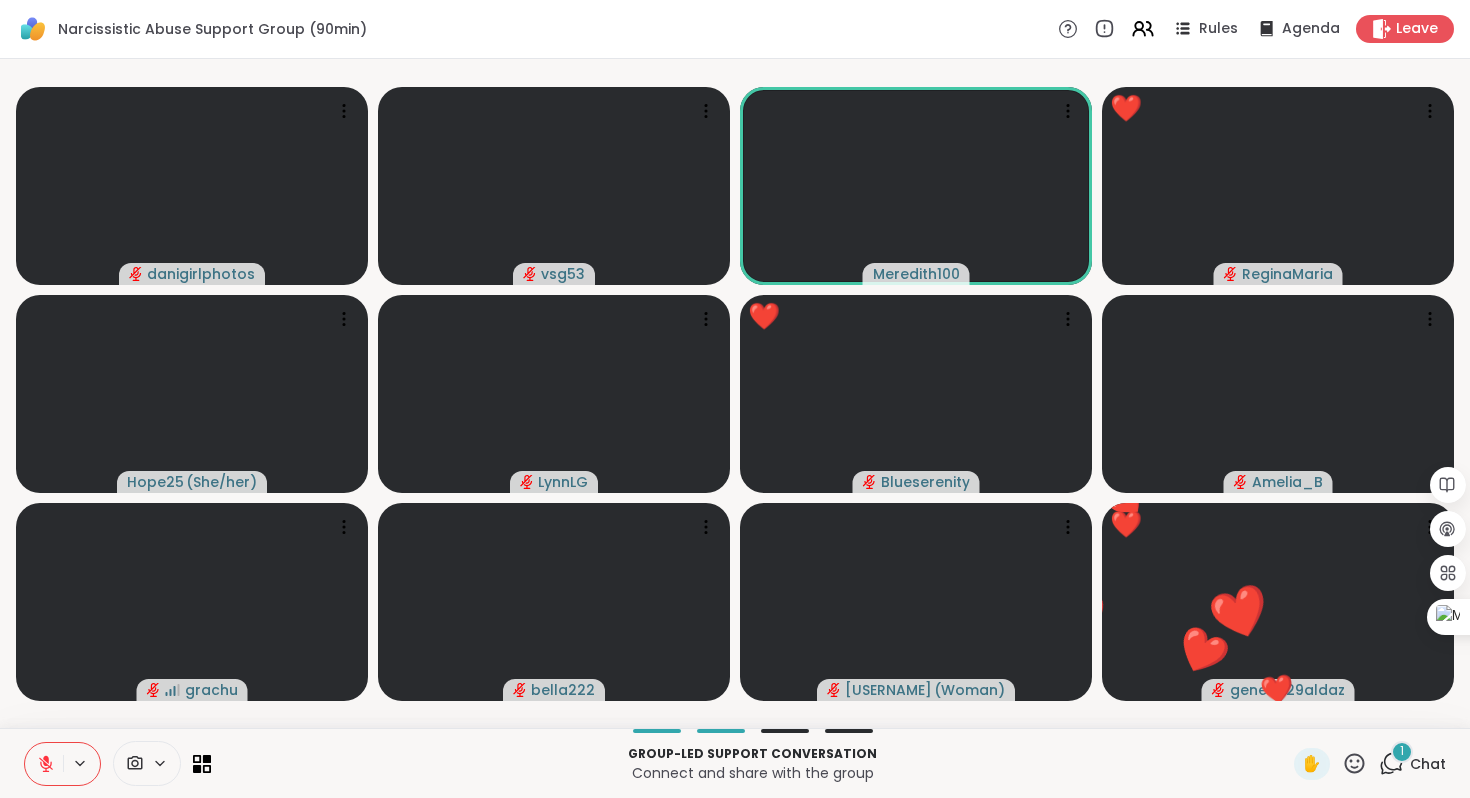 click 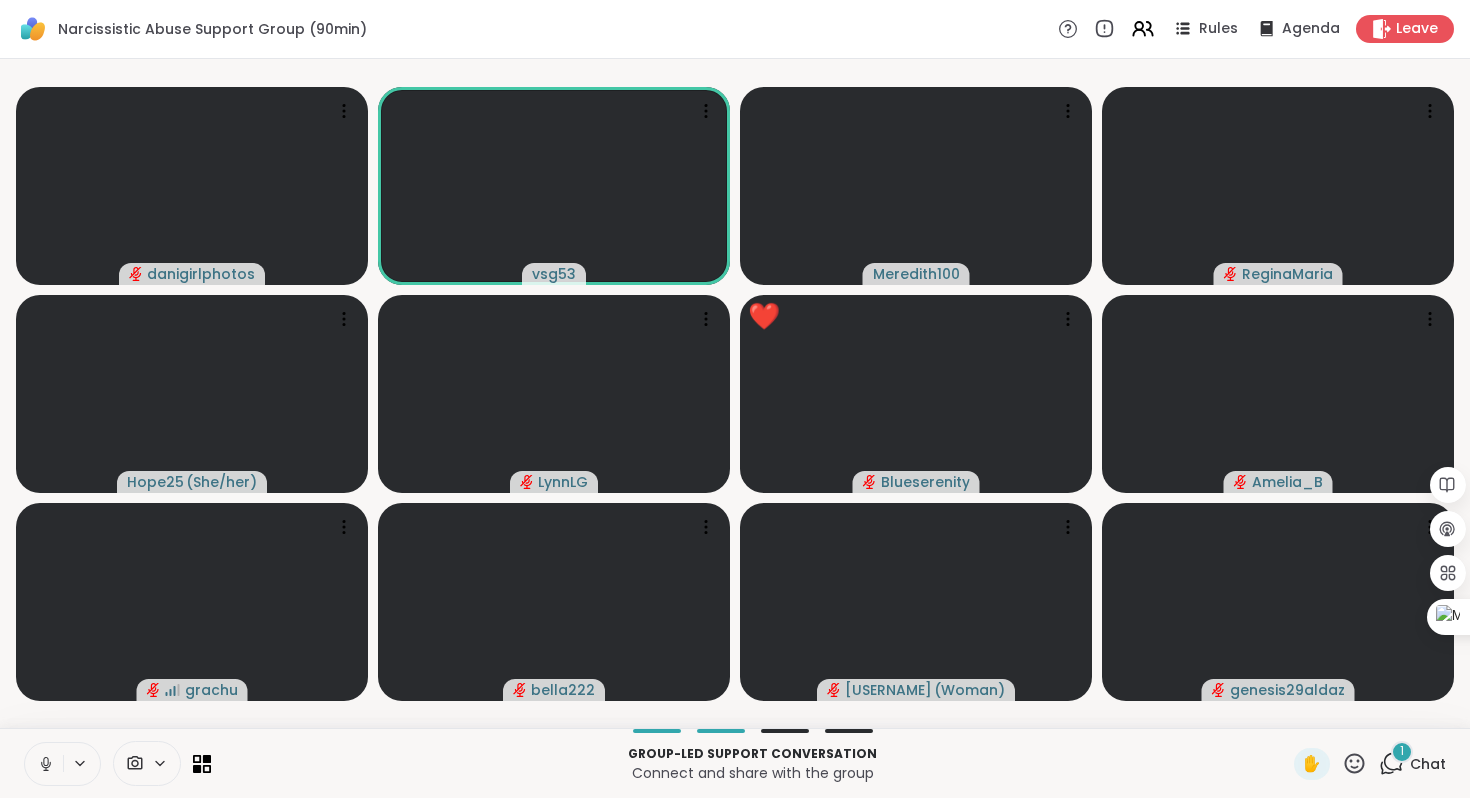 click 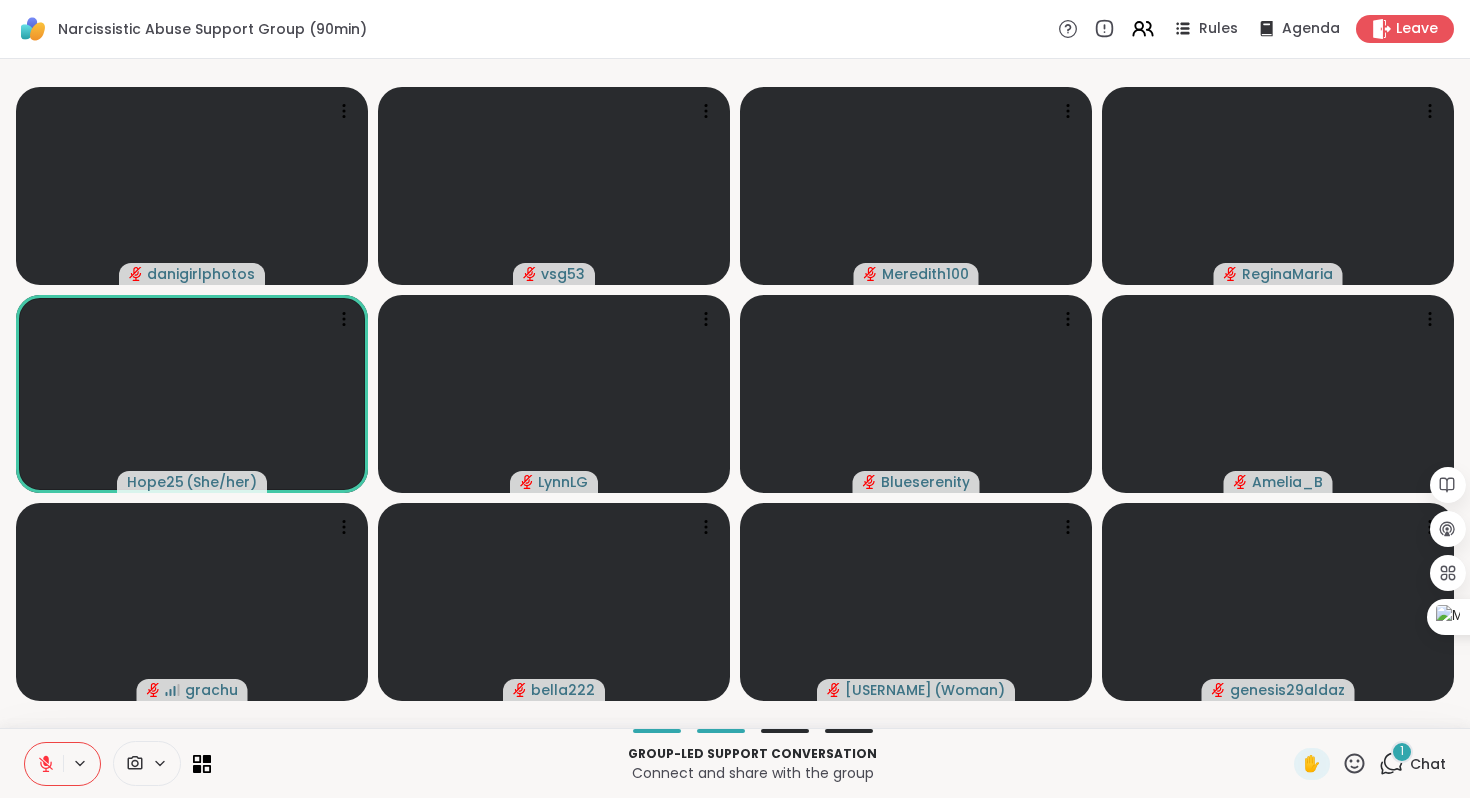 click 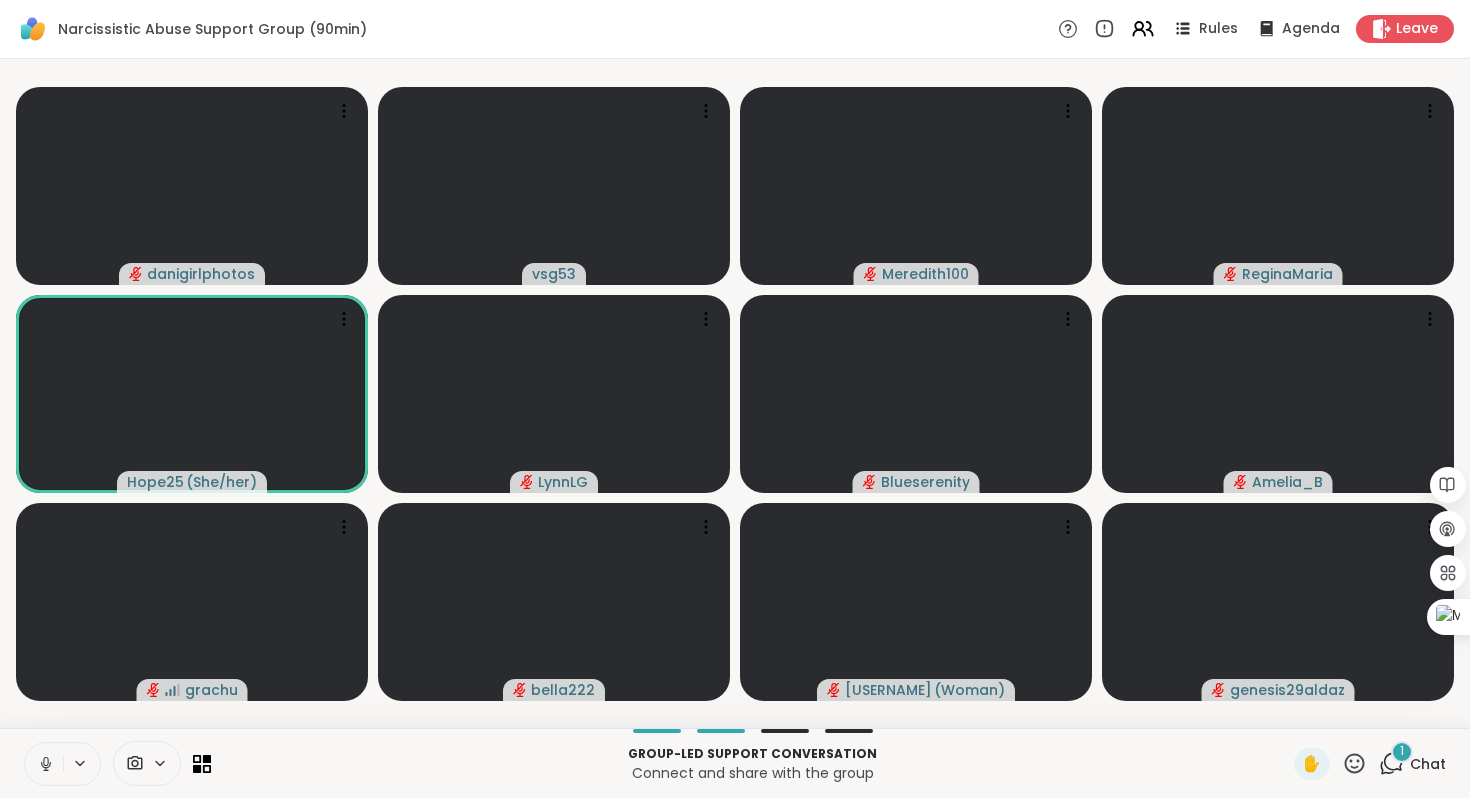 click 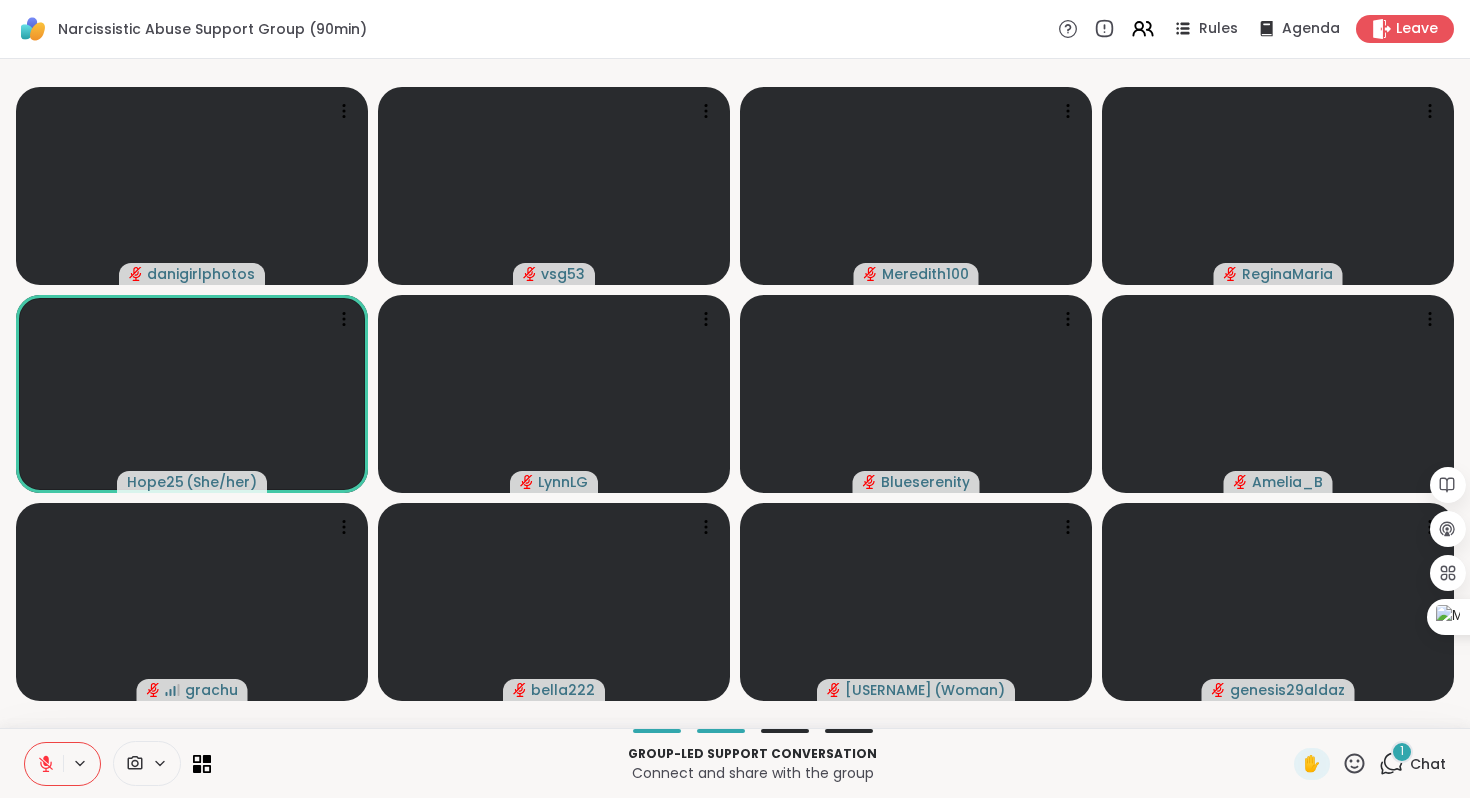 click 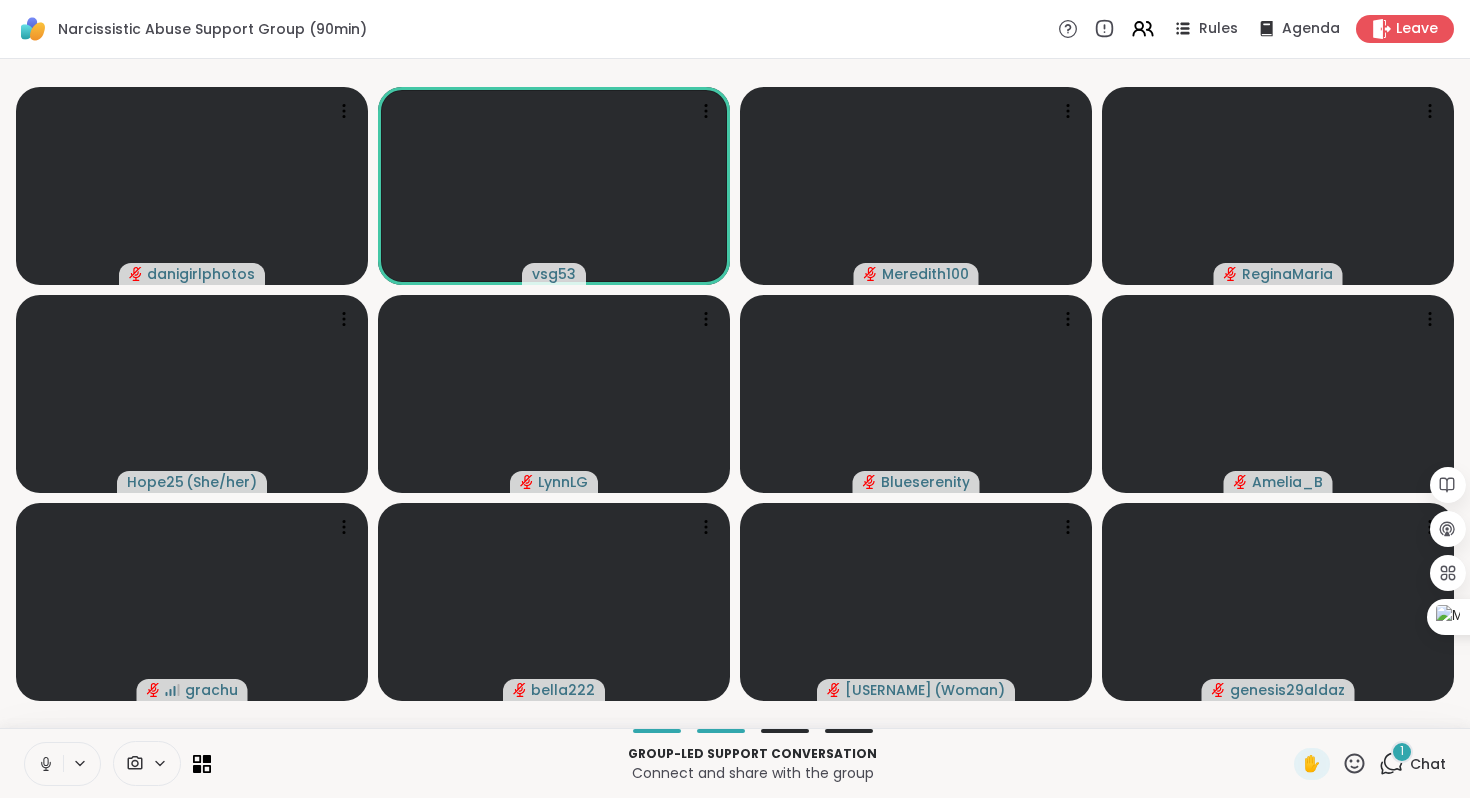 click 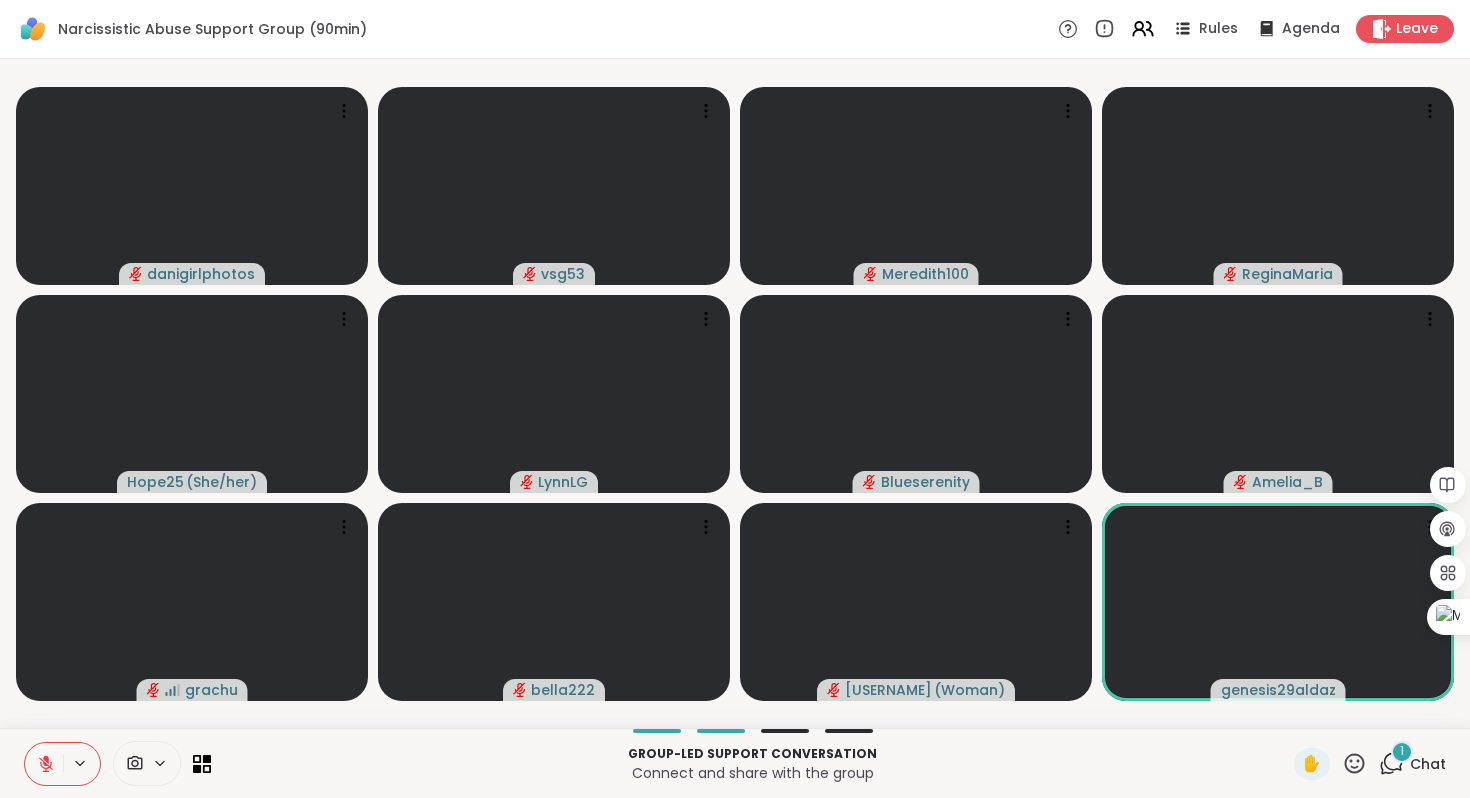 click 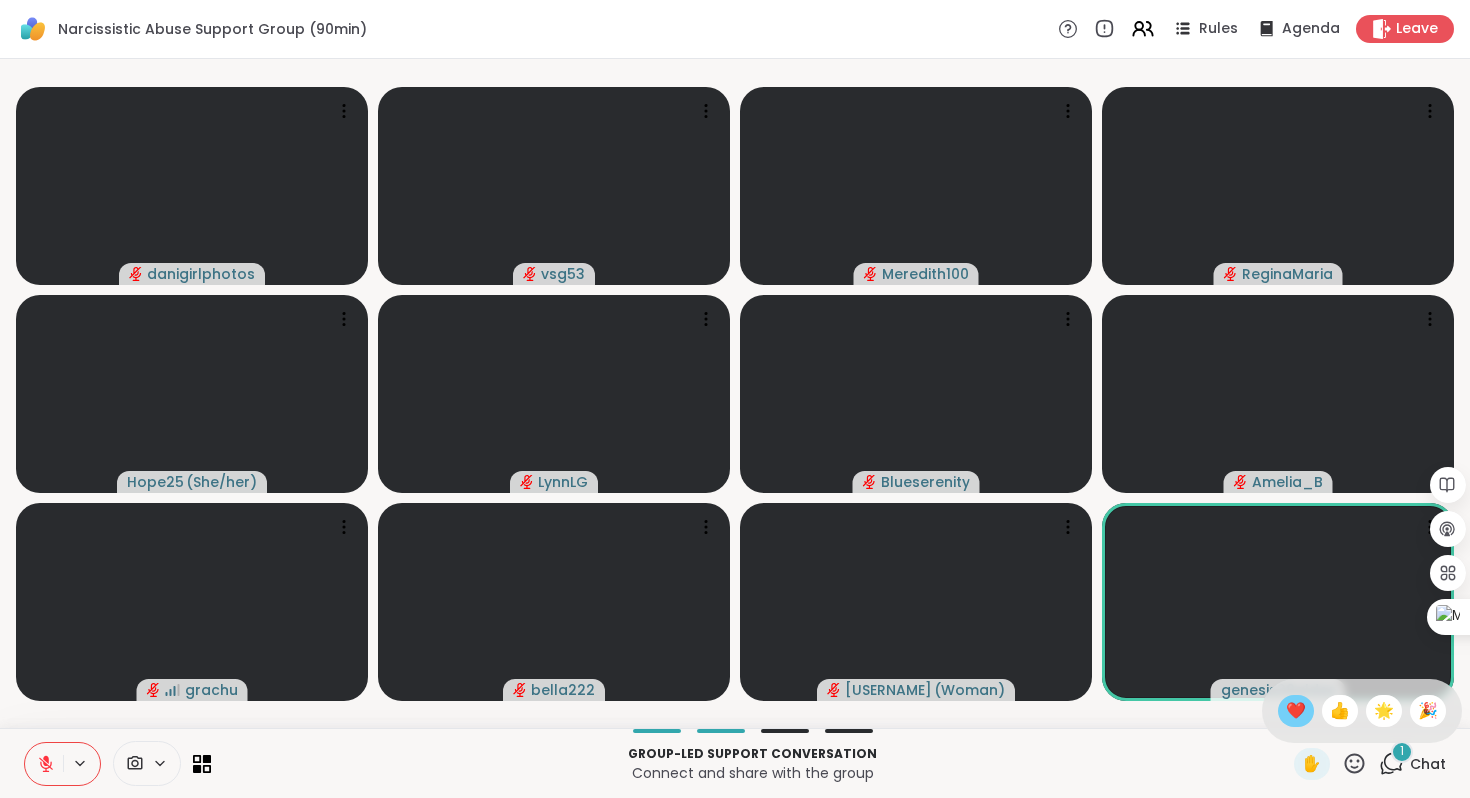 click on "❤️" at bounding box center [1296, 711] 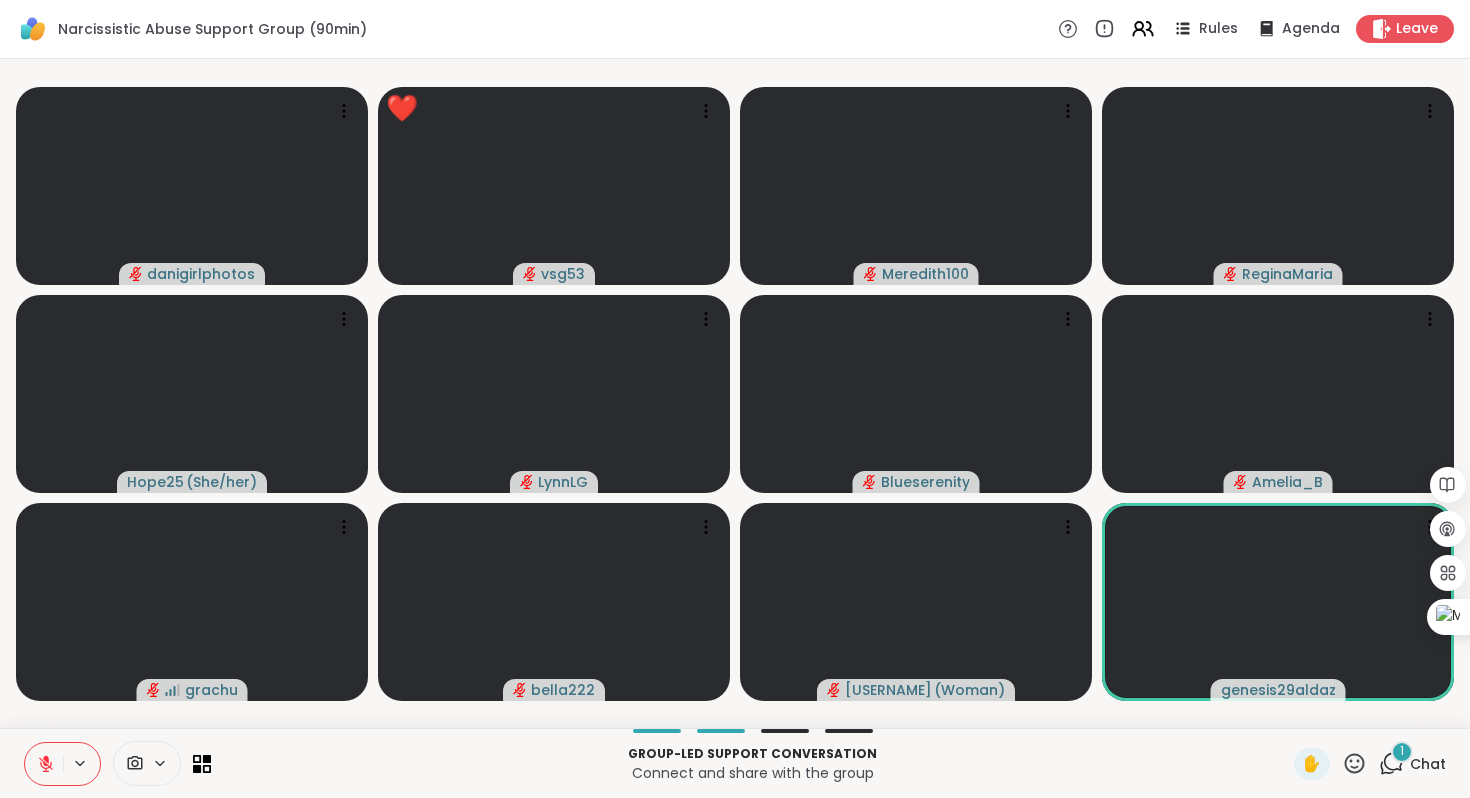 click on "1" at bounding box center (1402, 751) 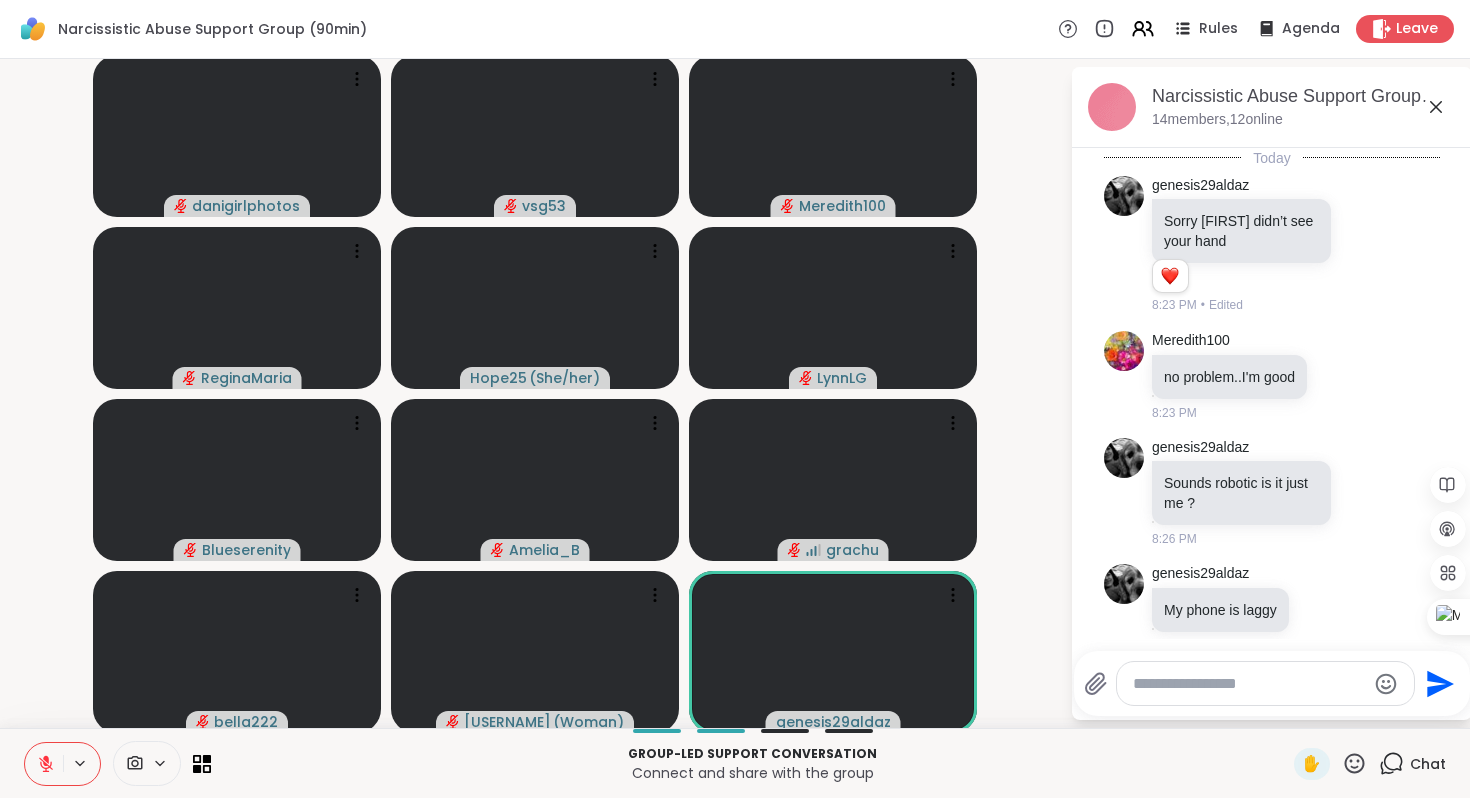 scroll, scrollTop: 787, scrollLeft: 0, axis: vertical 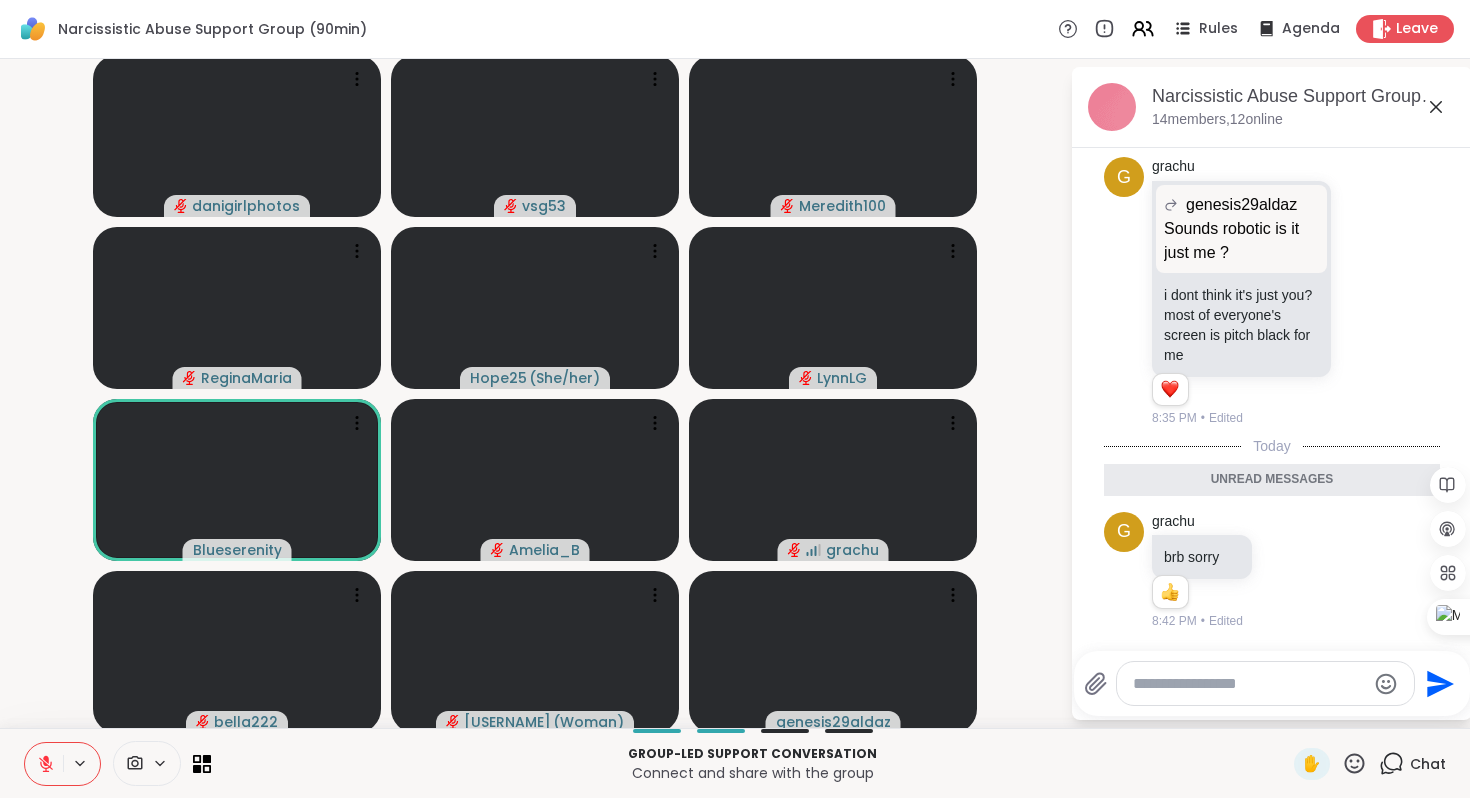 click 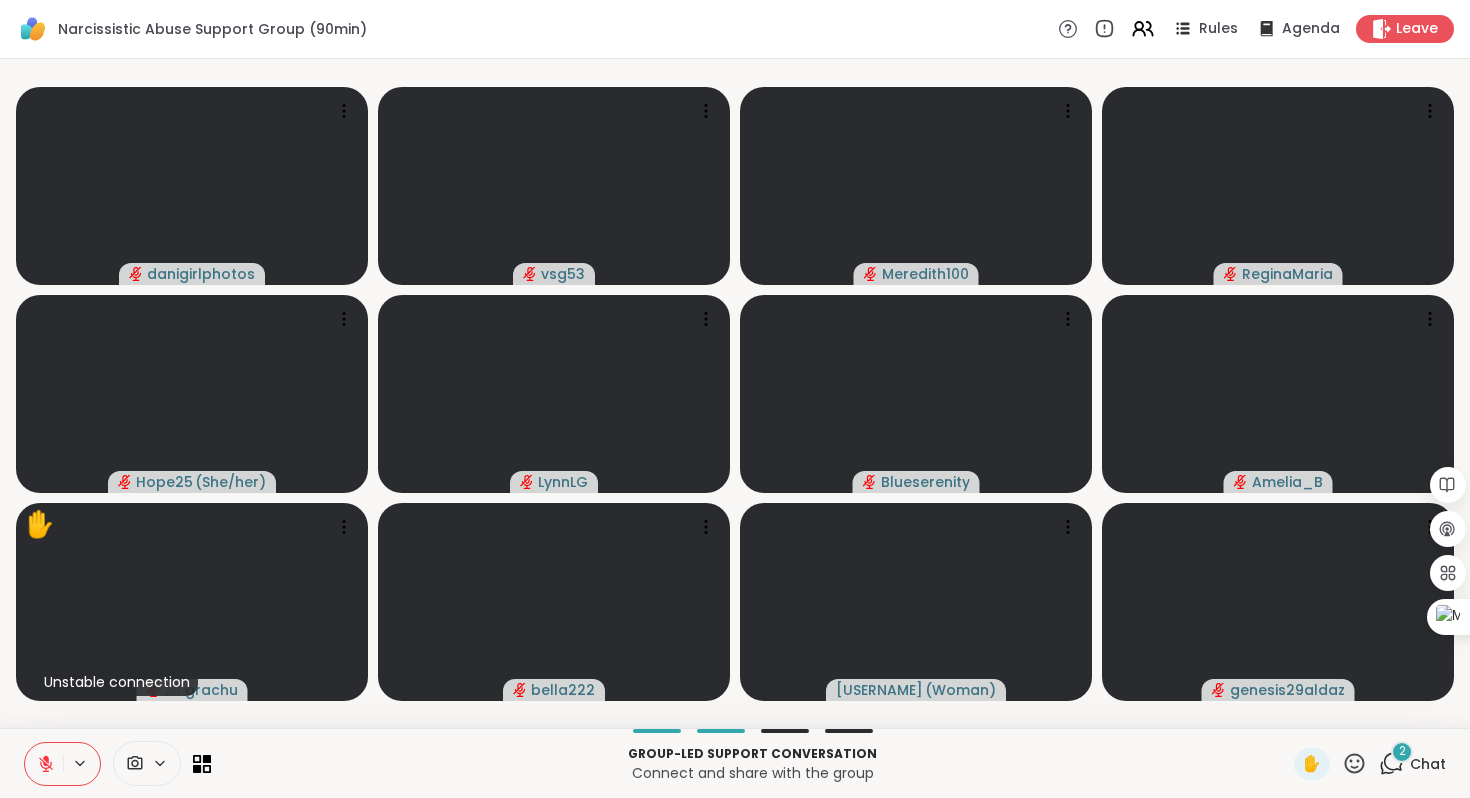 click 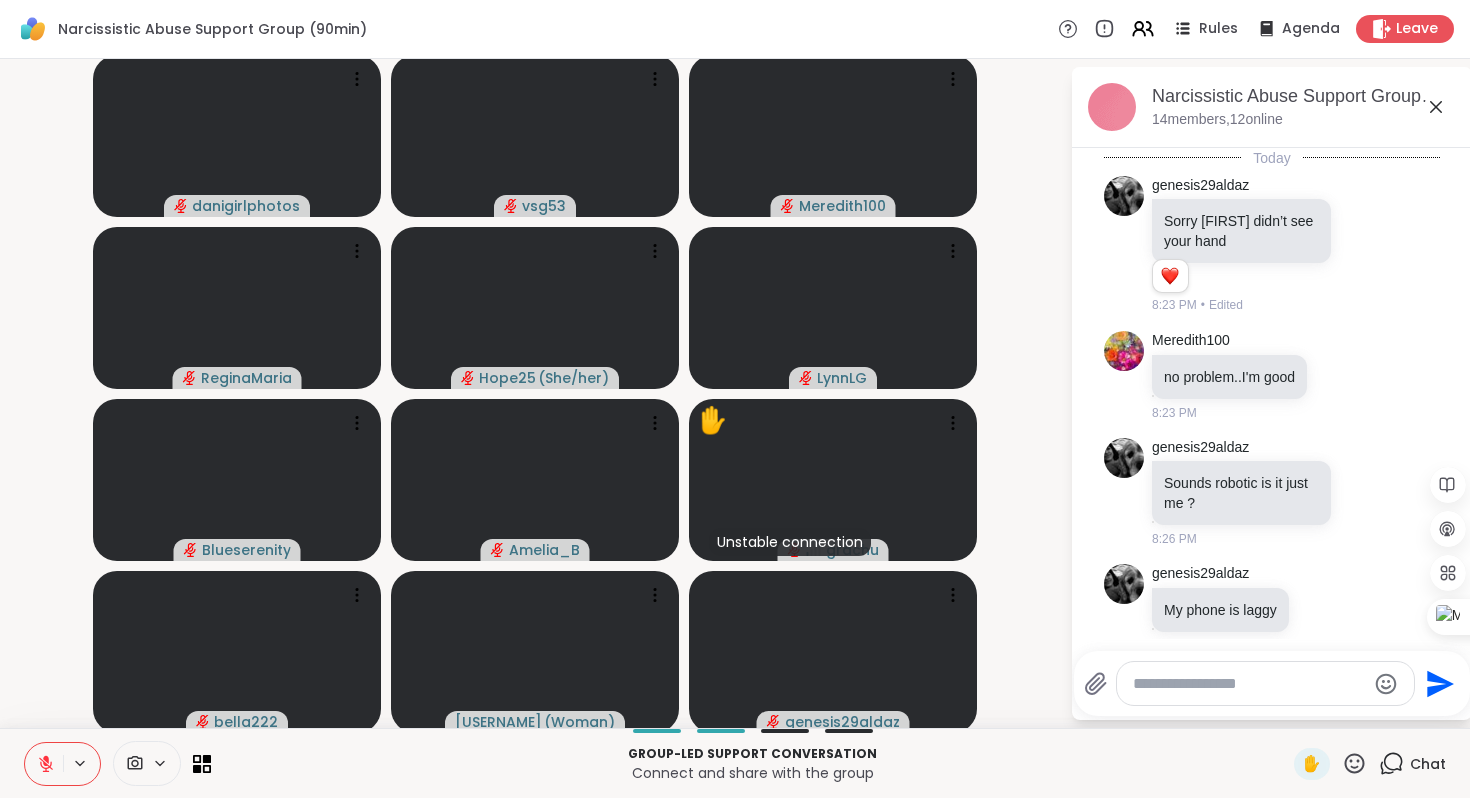 scroll, scrollTop: 1000, scrollLeft: 0, axis: vertical 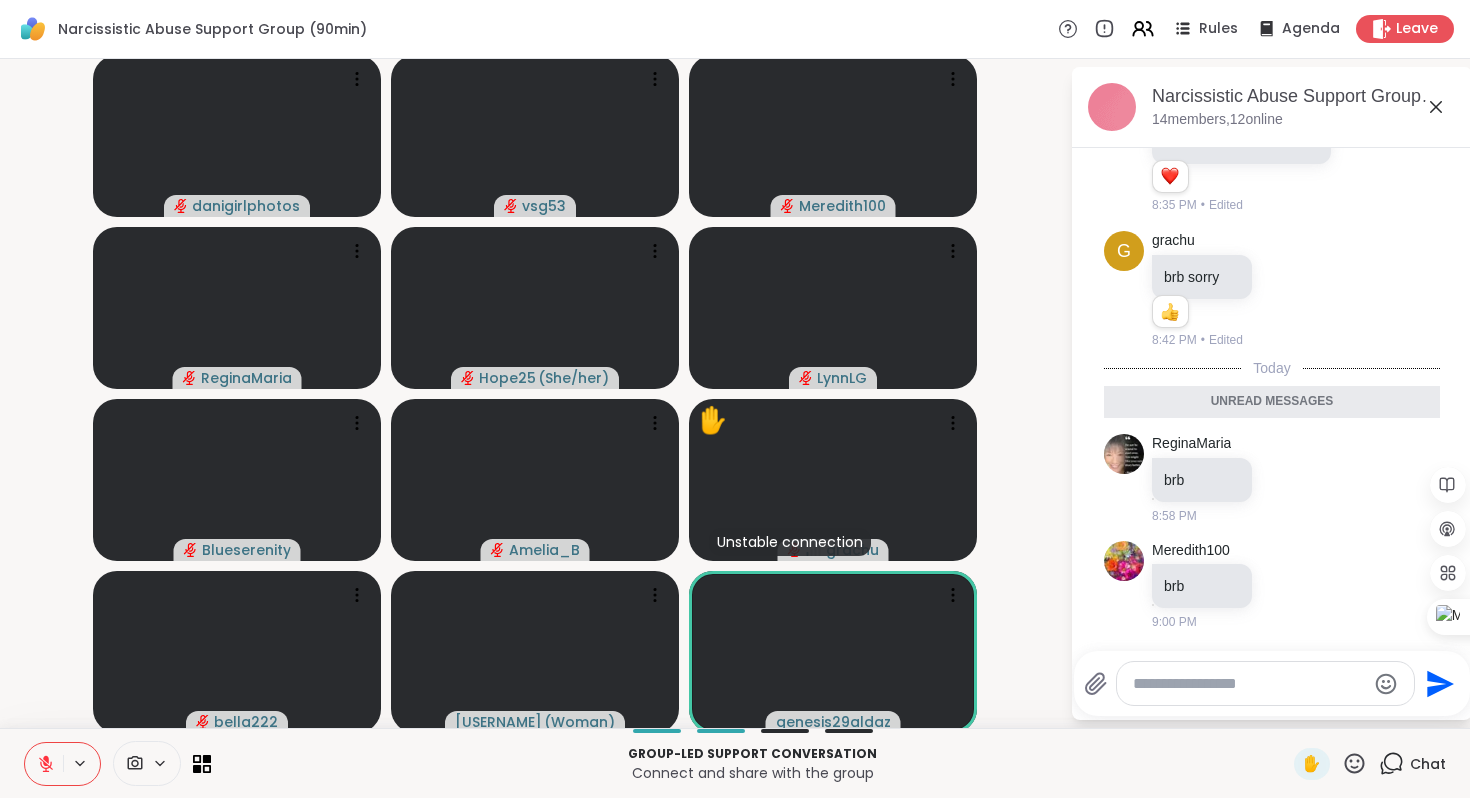 click 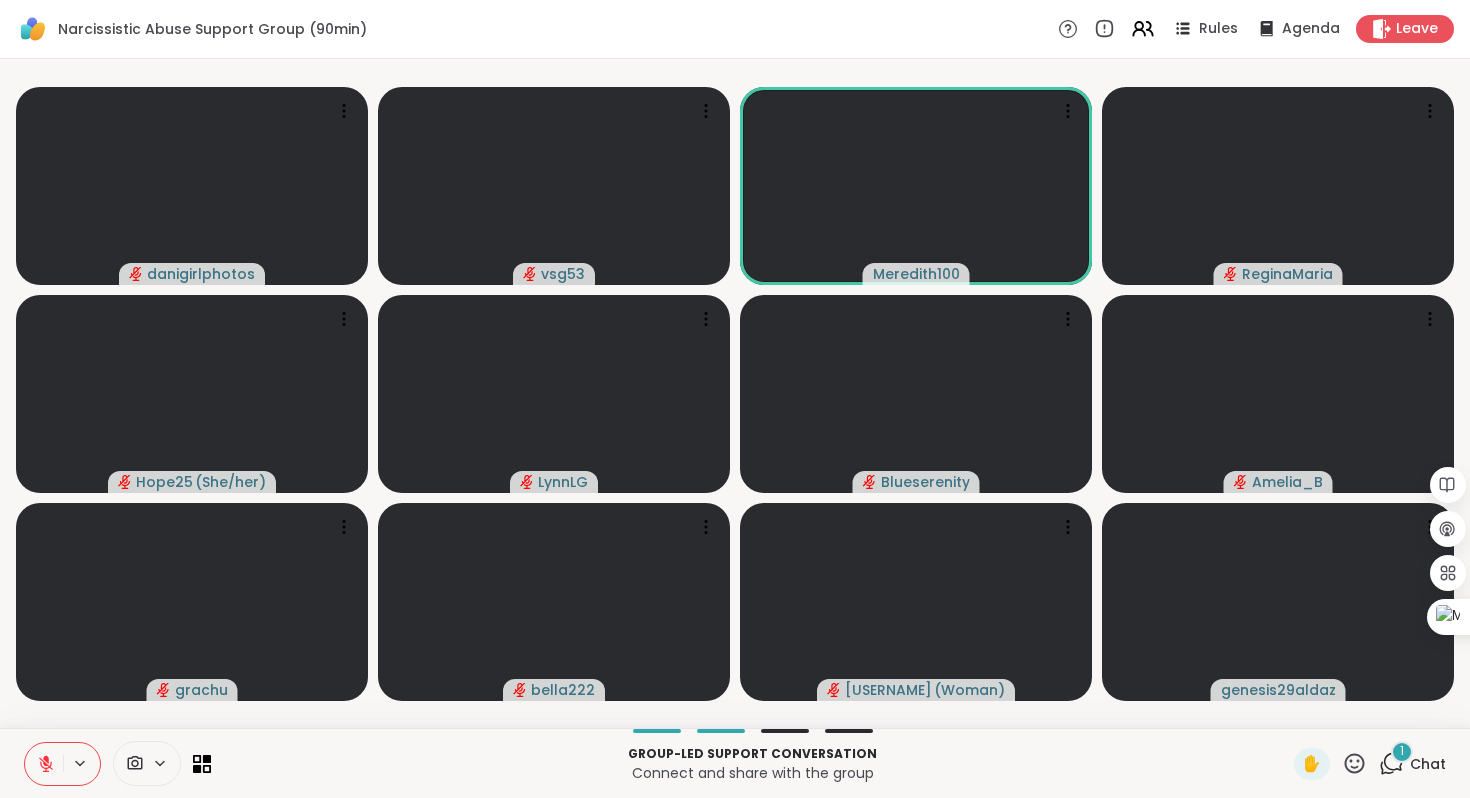 click 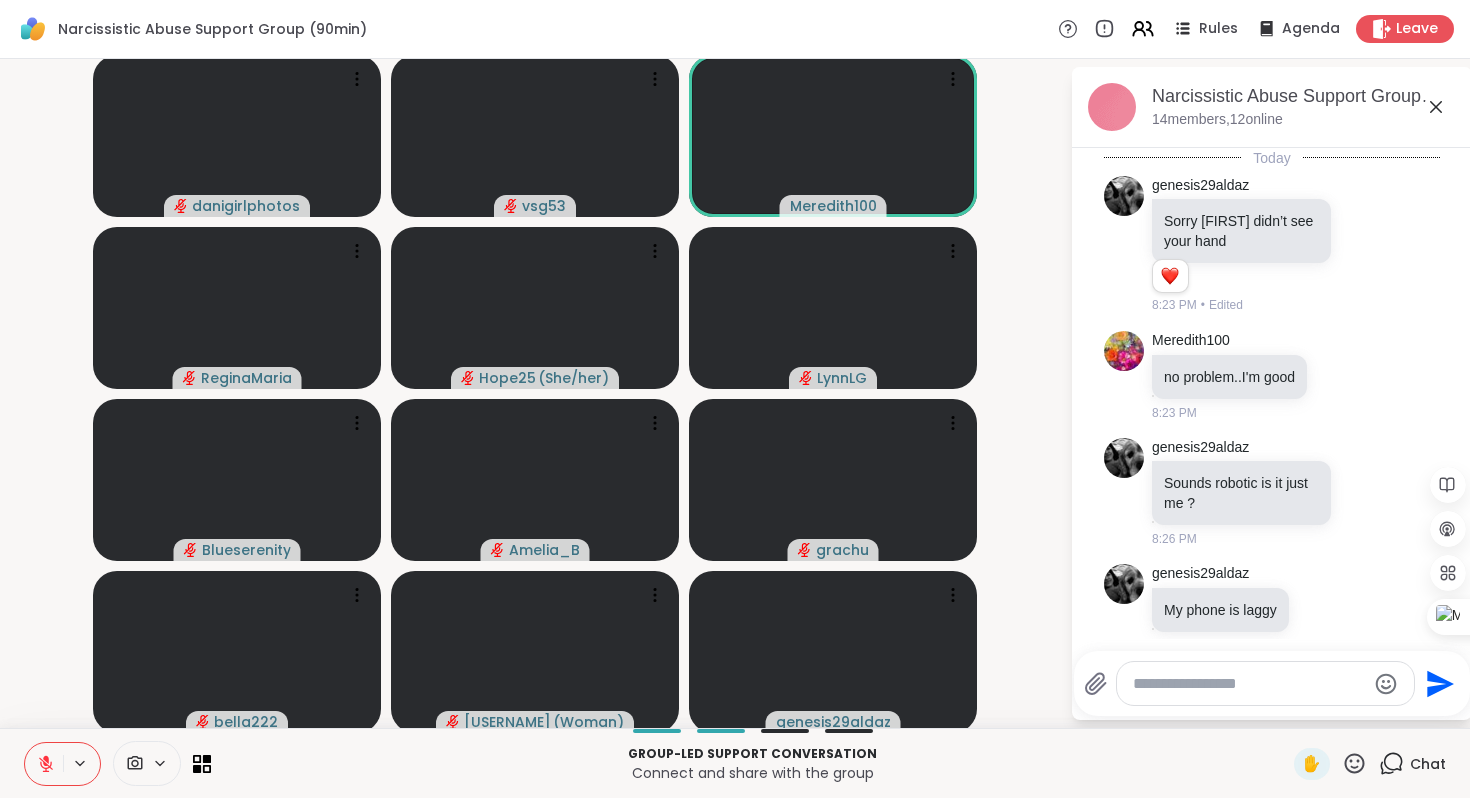 scroll, scrollTop: 1147, scrollLeft: 0, axis: vertical 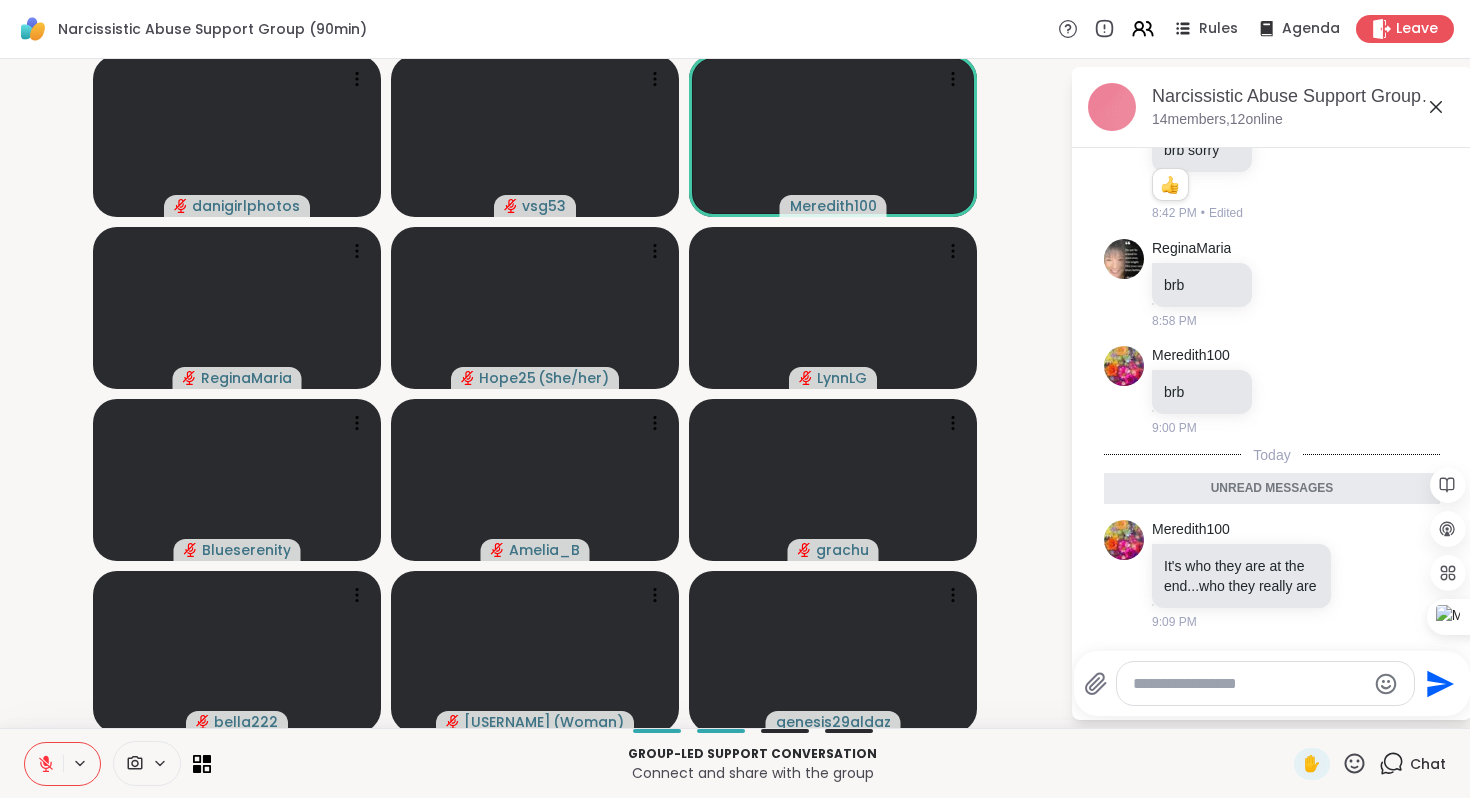 click 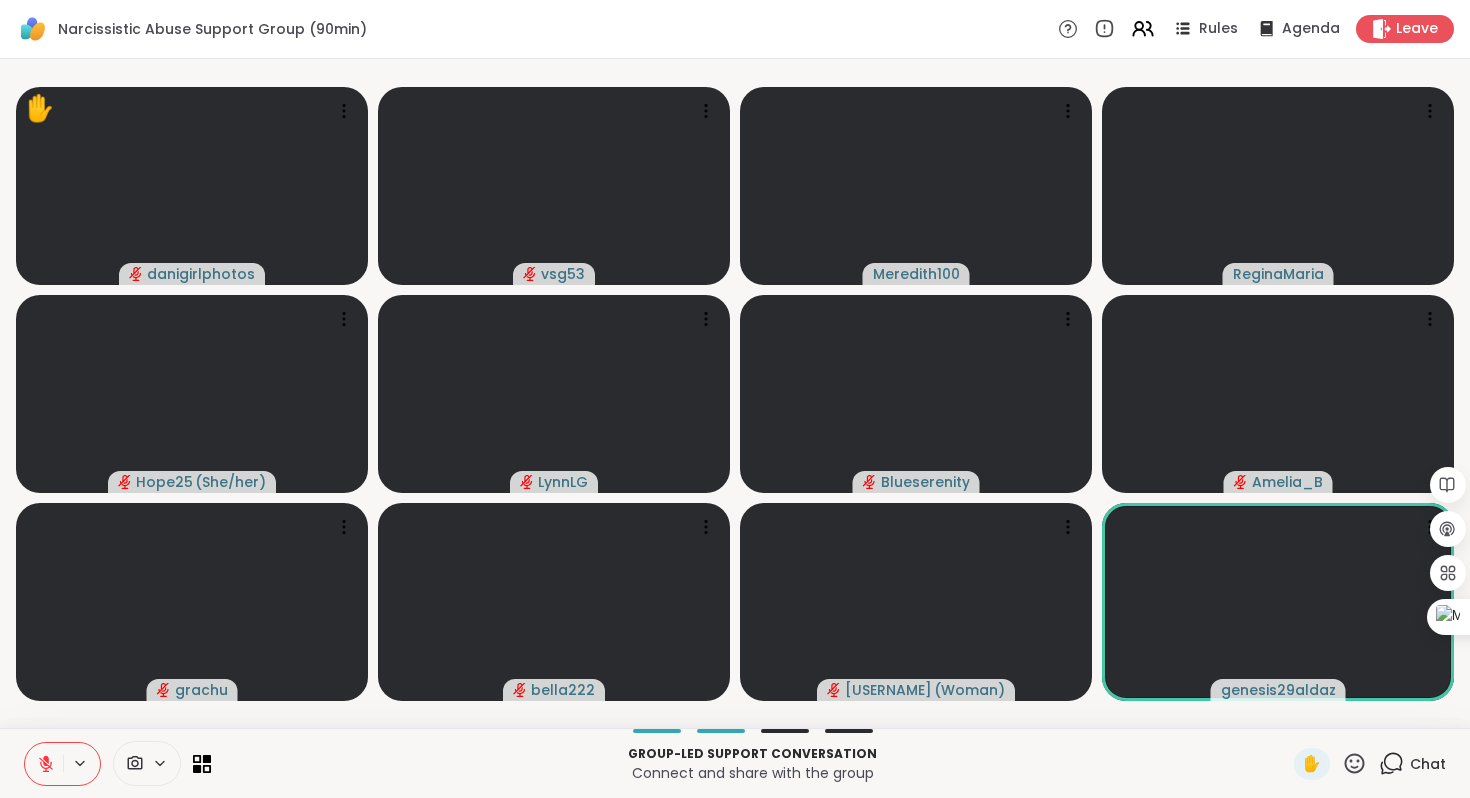 click 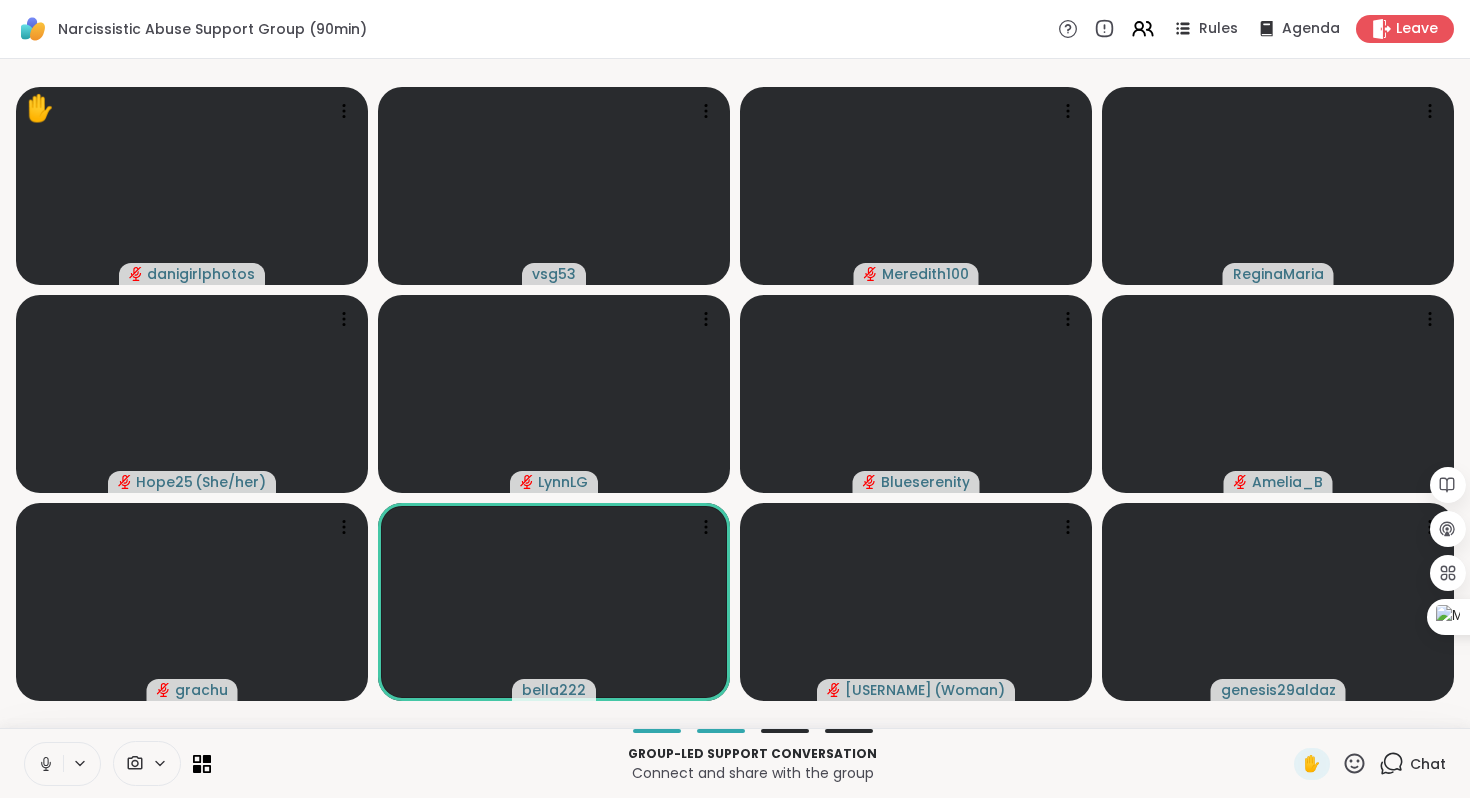 click at bounding box center (44, 764) 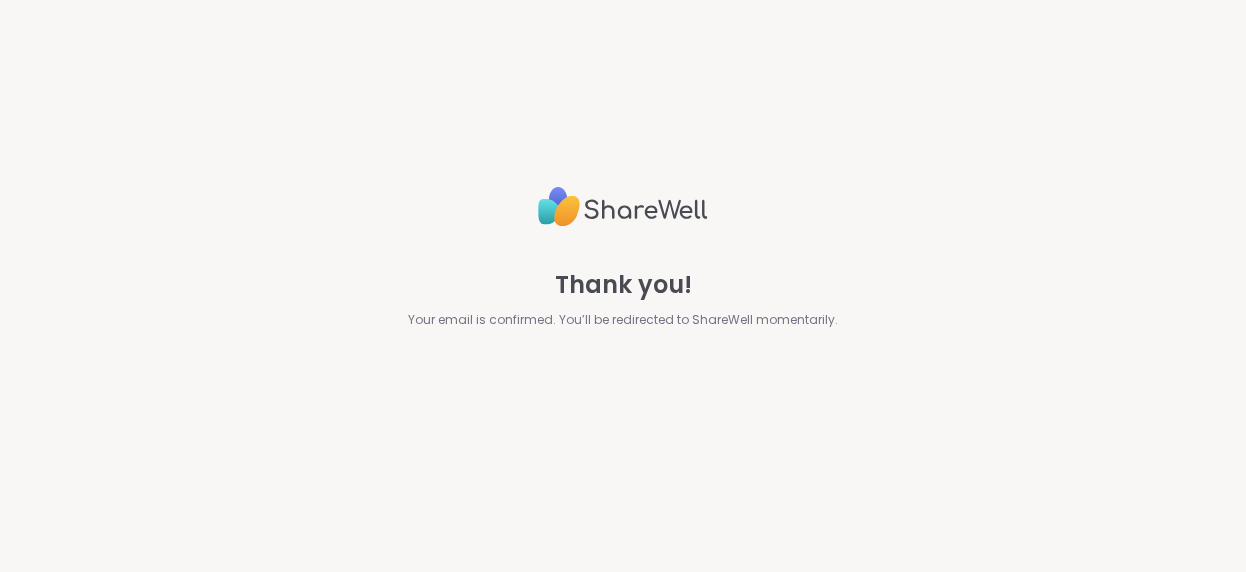 scroll, scrollTop: 0, scrollLeft: 0, axis: both 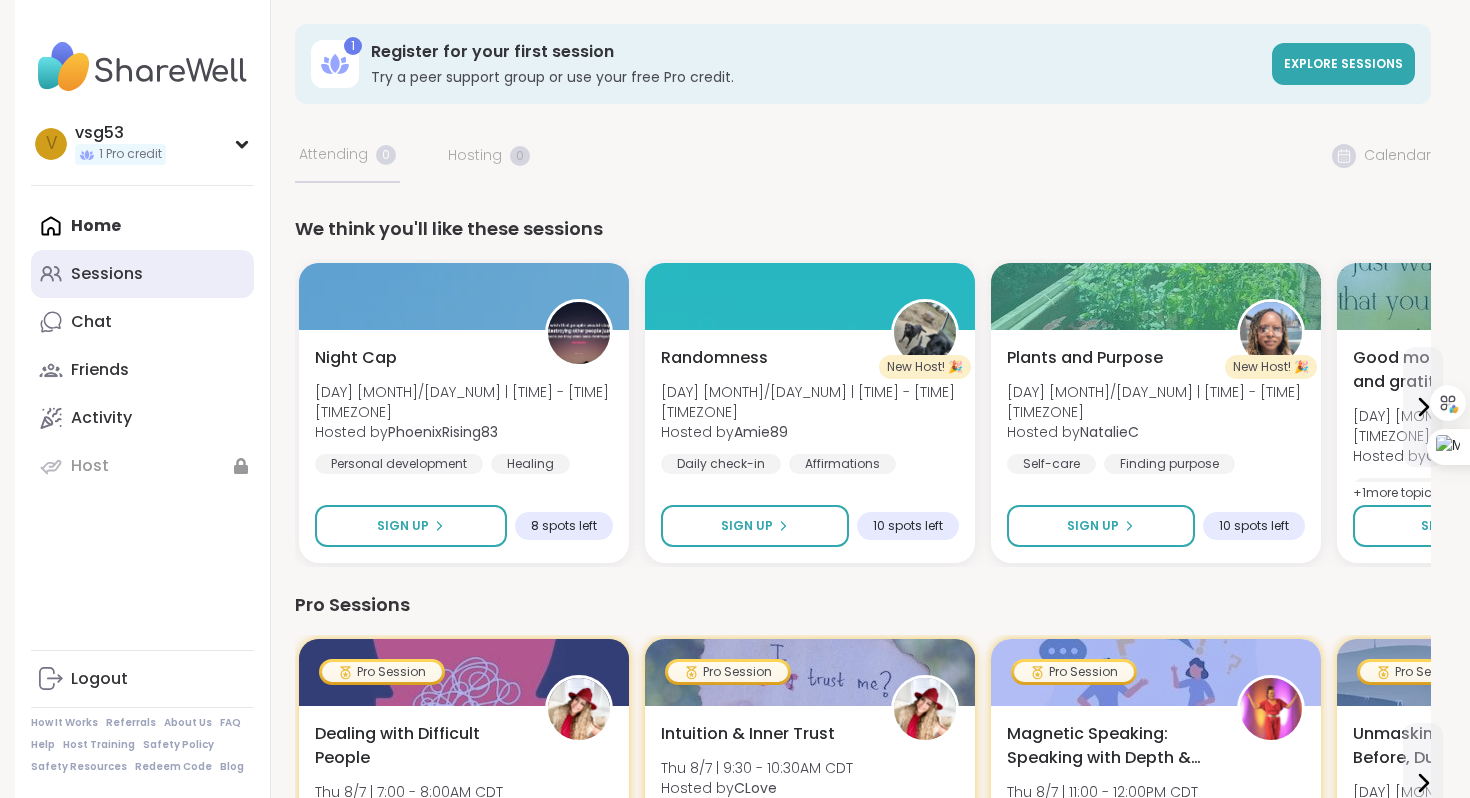 click on "Sessions" at bounding box center [142, 274] 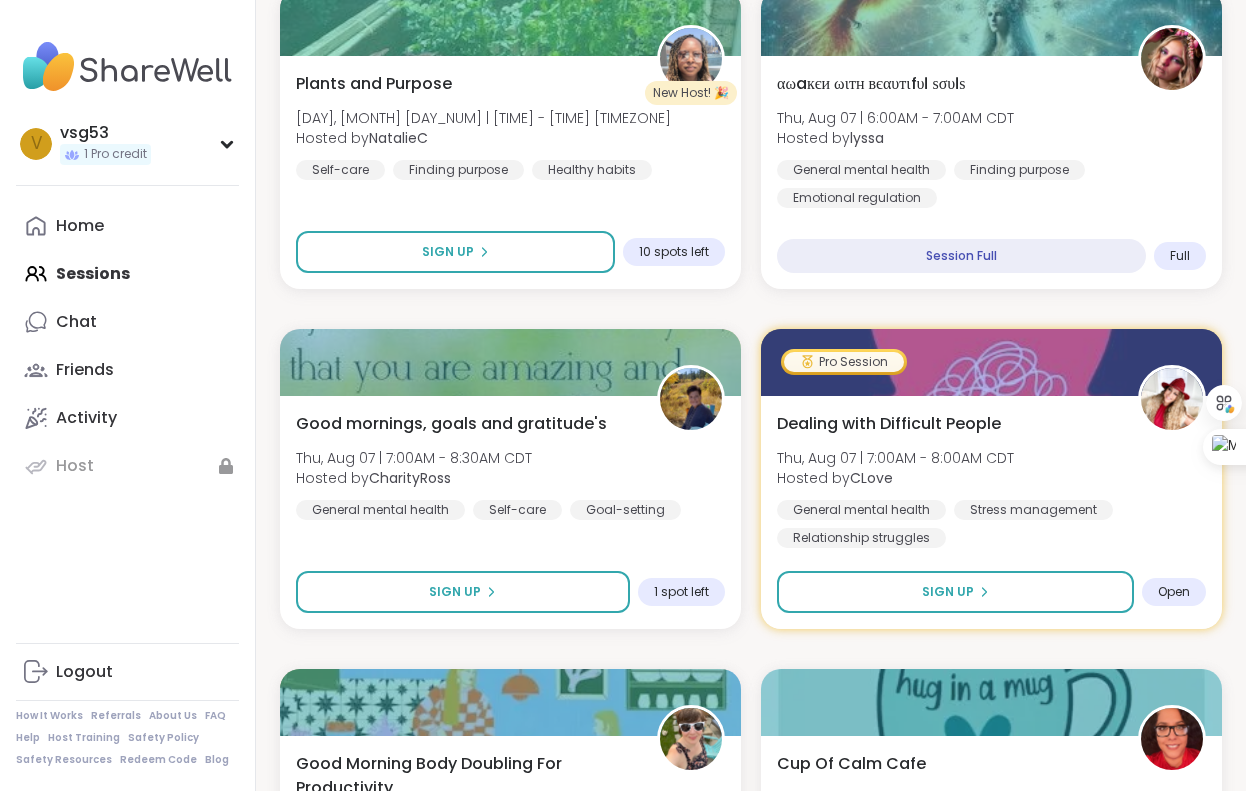 scroll, scrollTop: 2466, scrollLeft: 0, axis: vertical 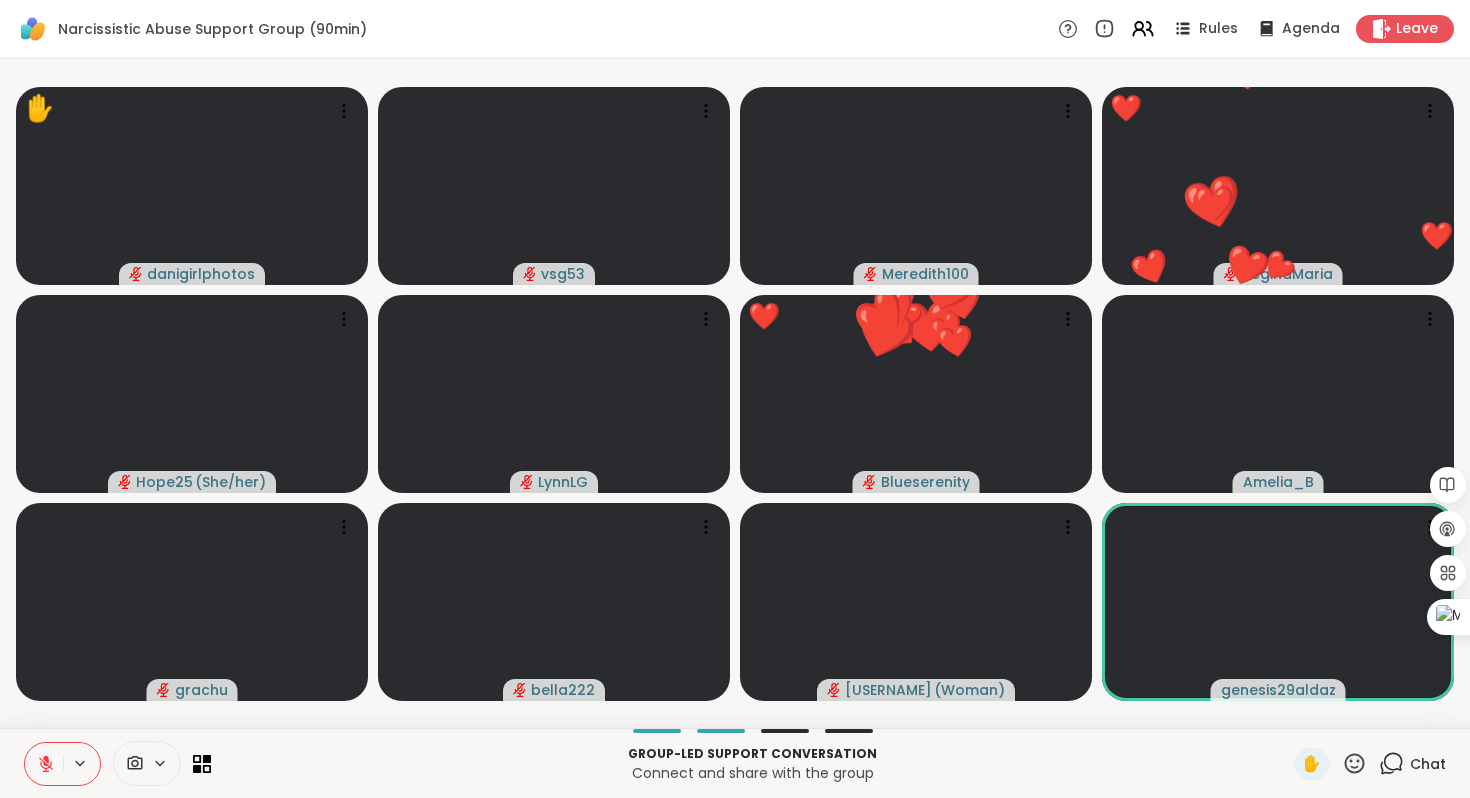 click 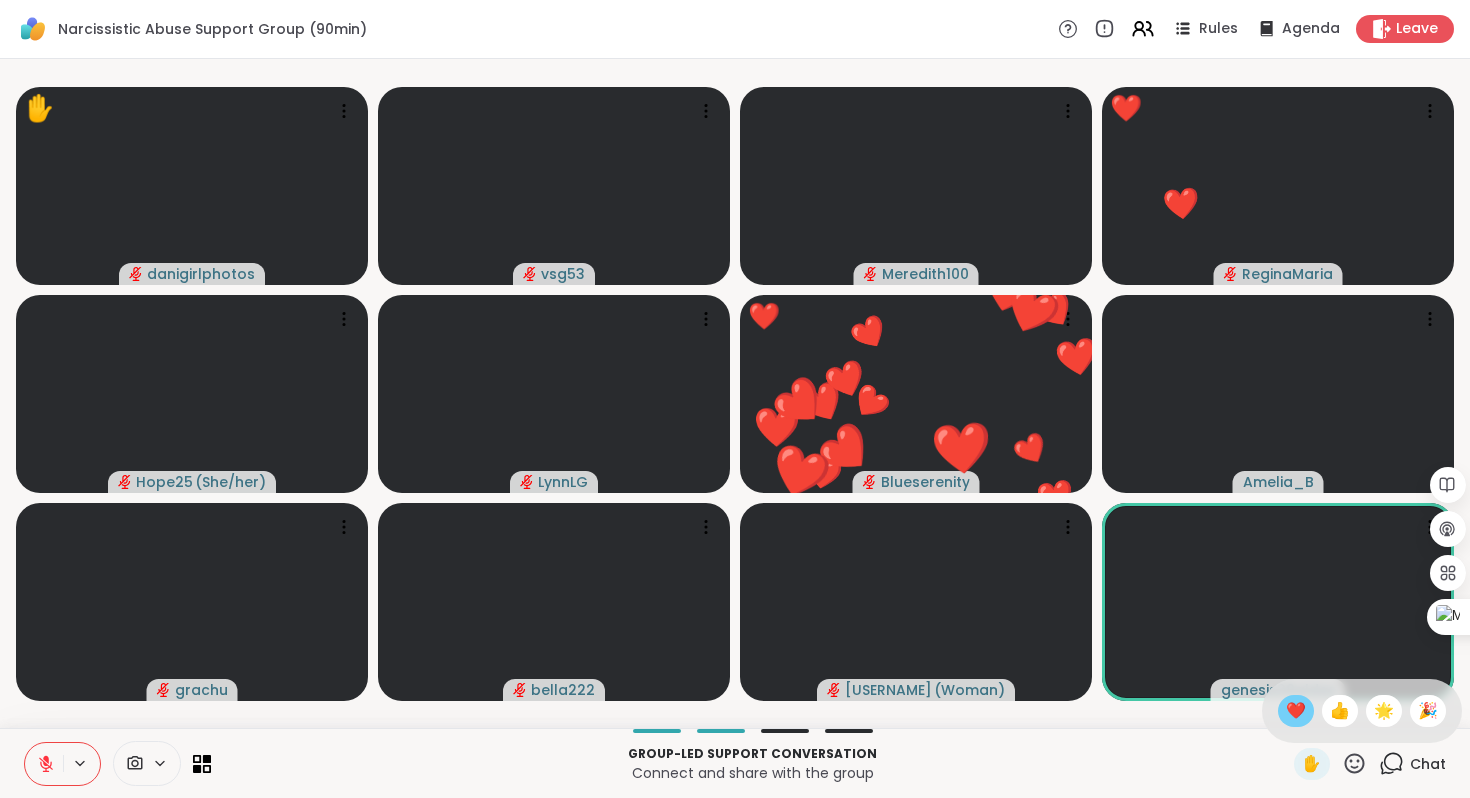 click on "❤️" at bounding box center (1296, 711) 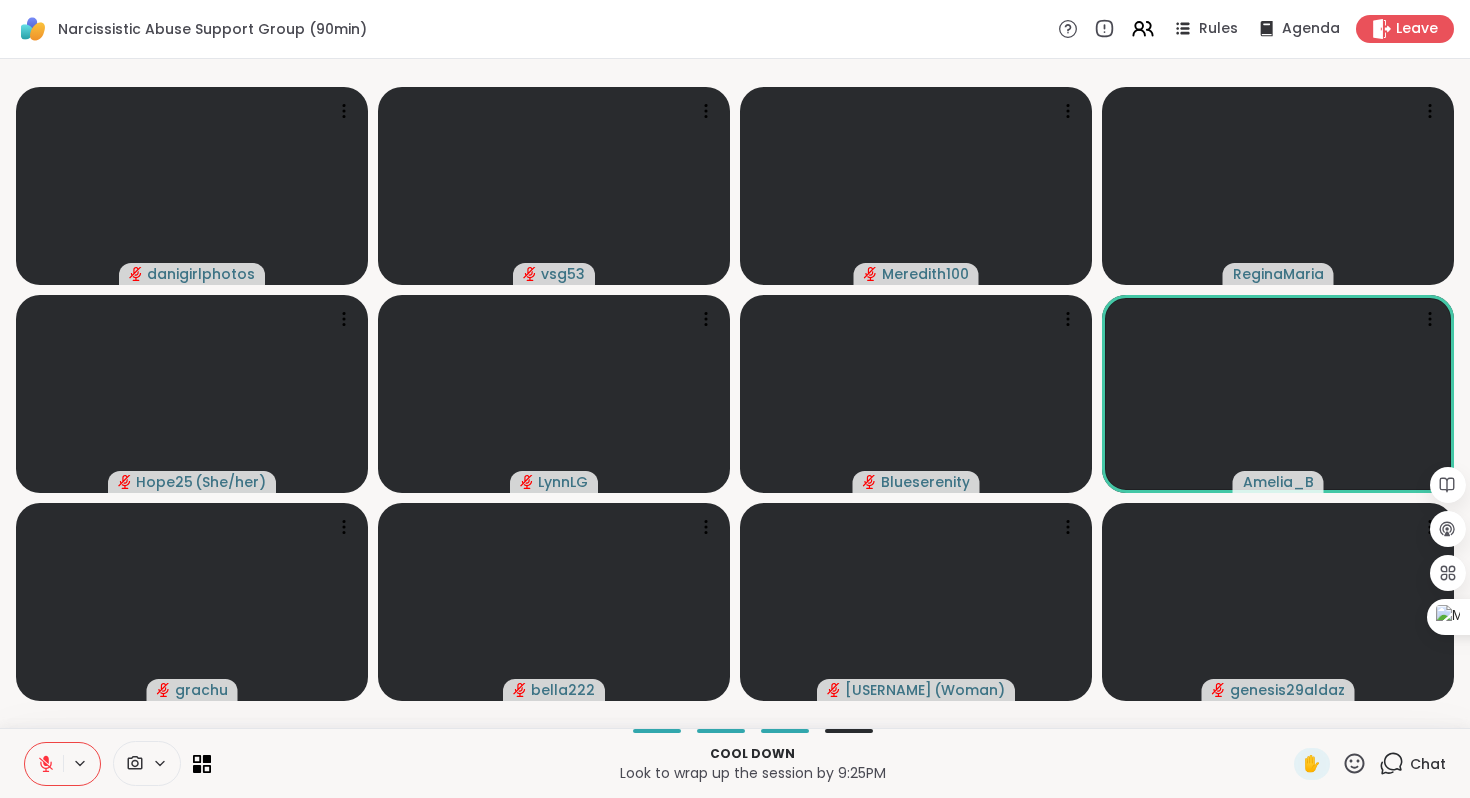click 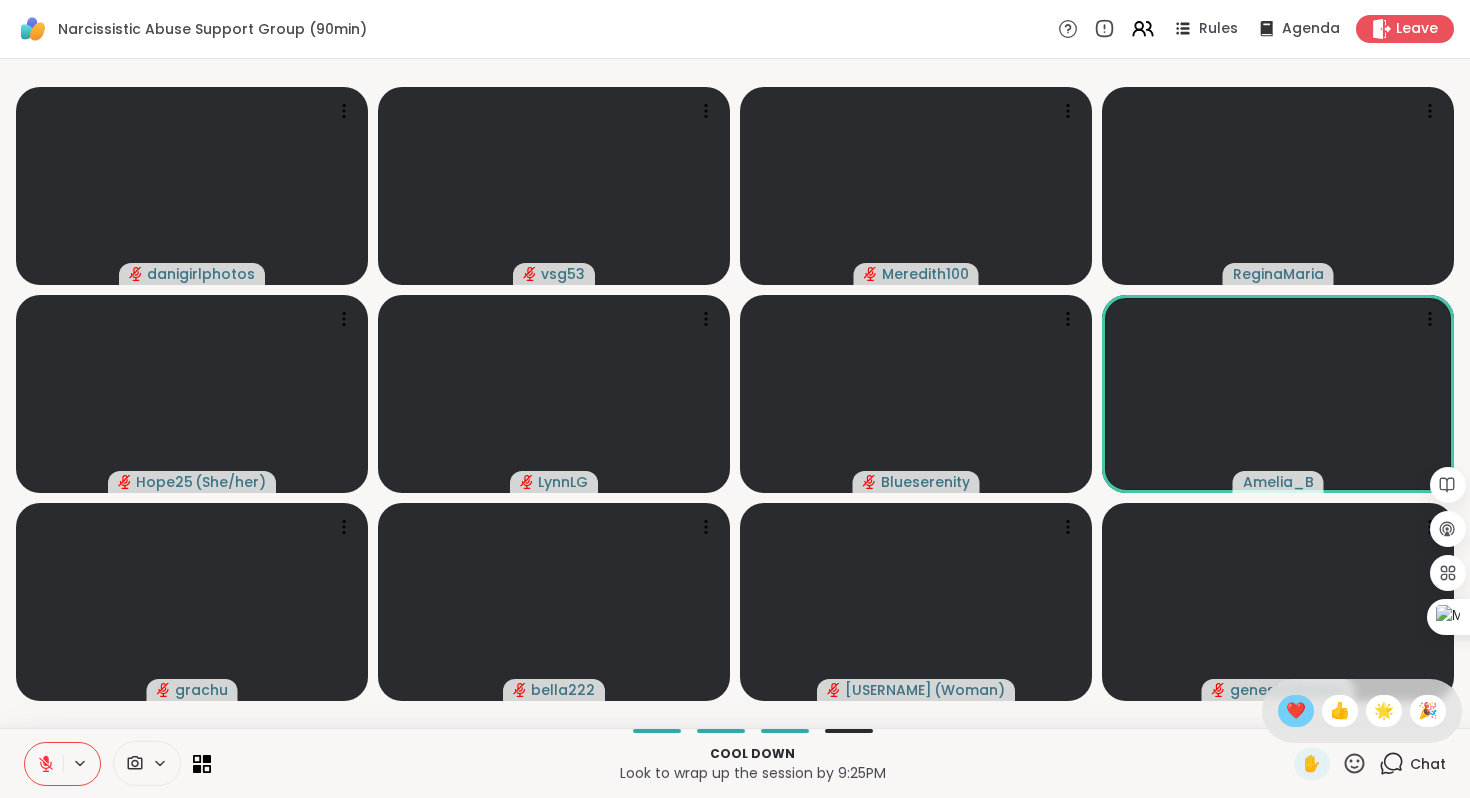 click on "❤️" at bounding box center [1296, 711] 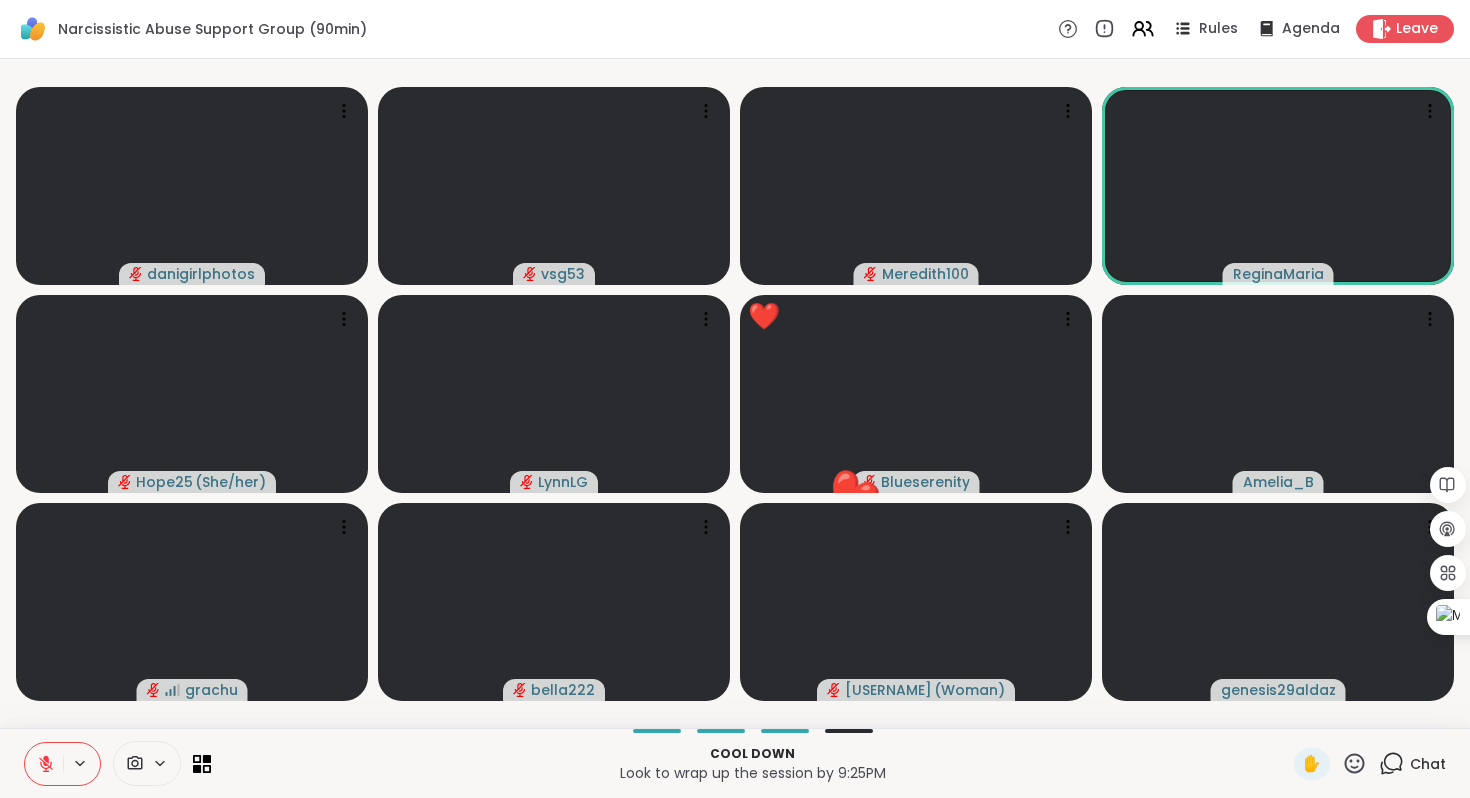 click 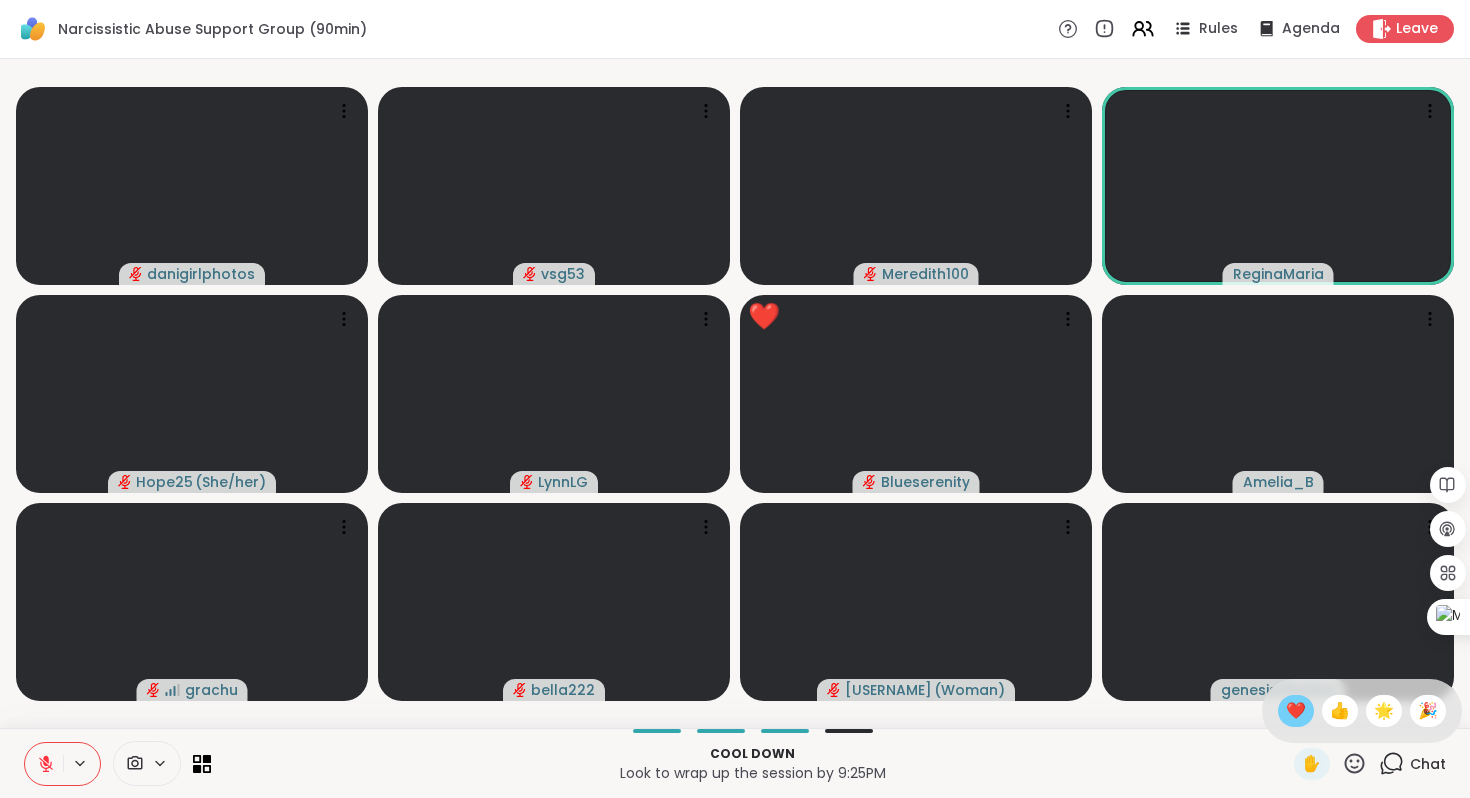 click on "❤️" at bounding box center [1296, 711] 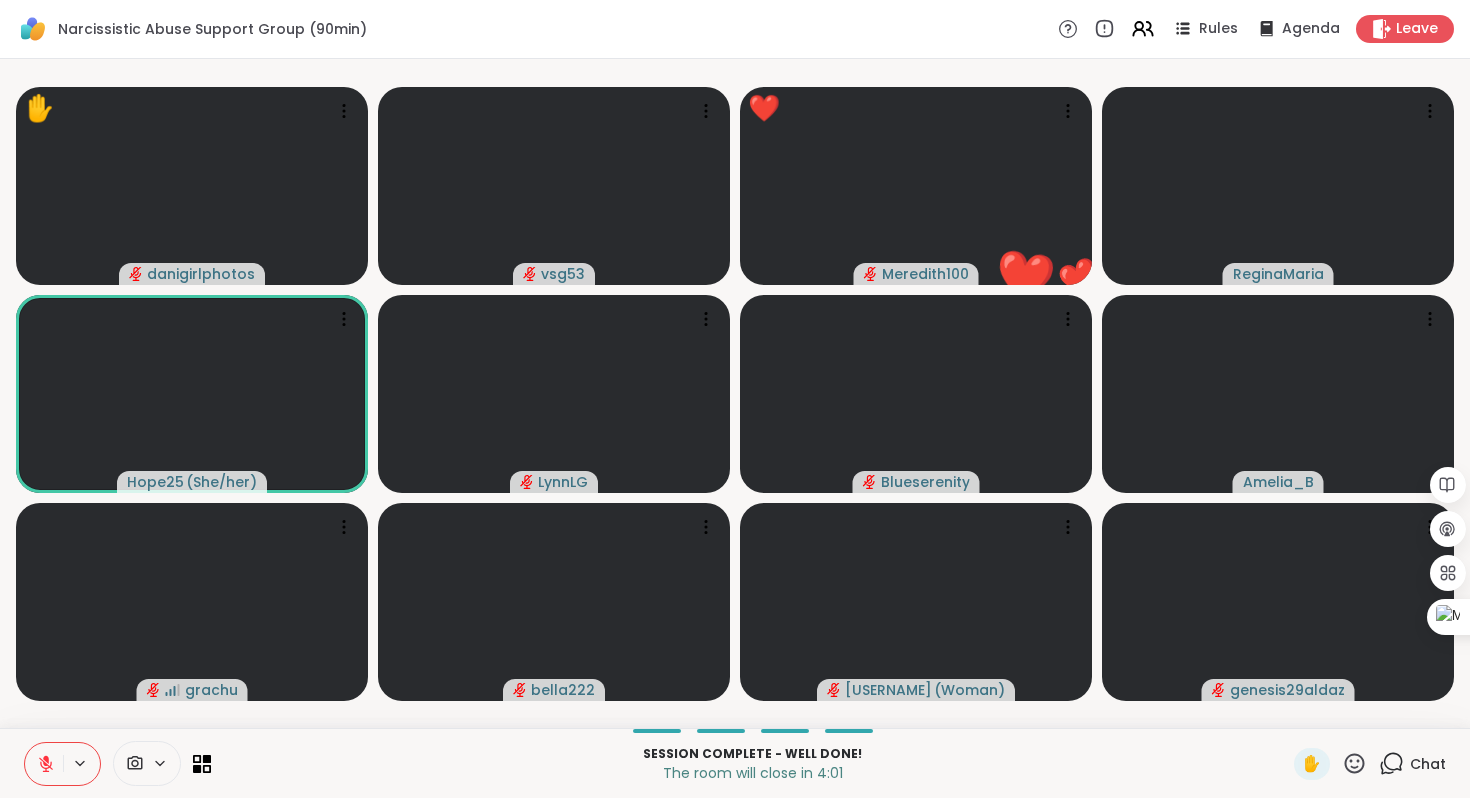 click 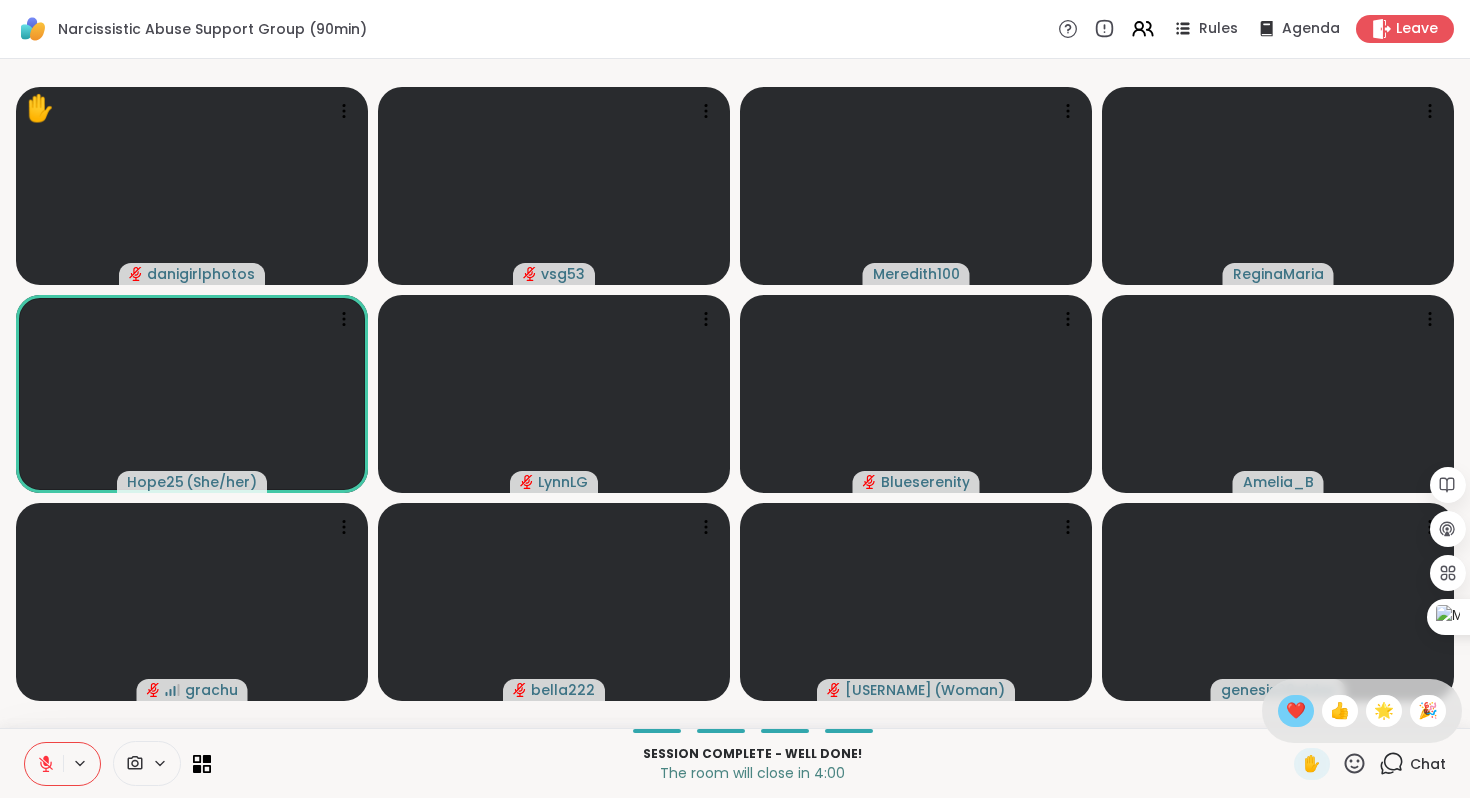 click on "❤️" at bounding box center (1296, 711) 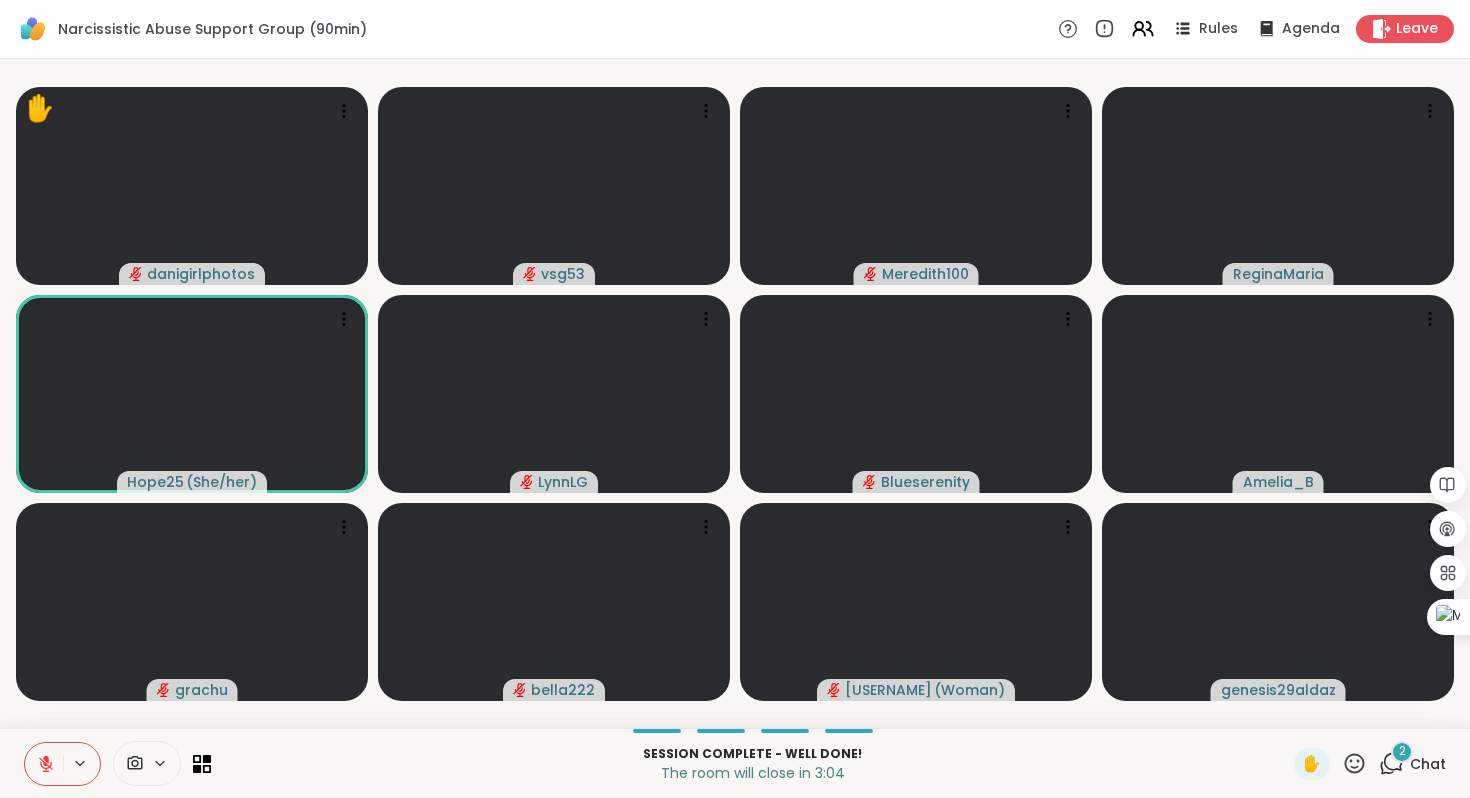 click on "2" at bounding box center (1402, 751) 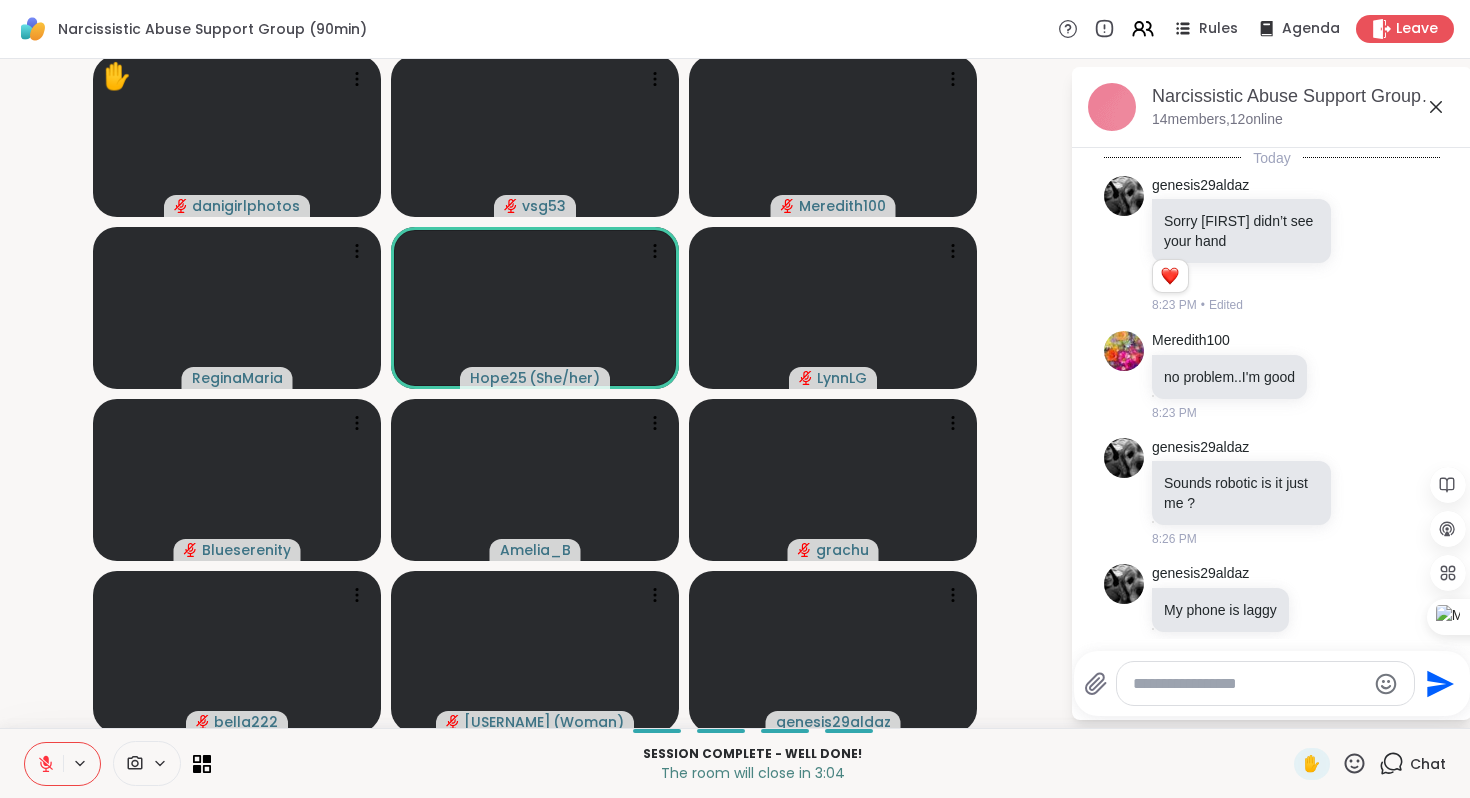 scroll, scrollTop: 1497, scrollLeft: 0, axis: vertical 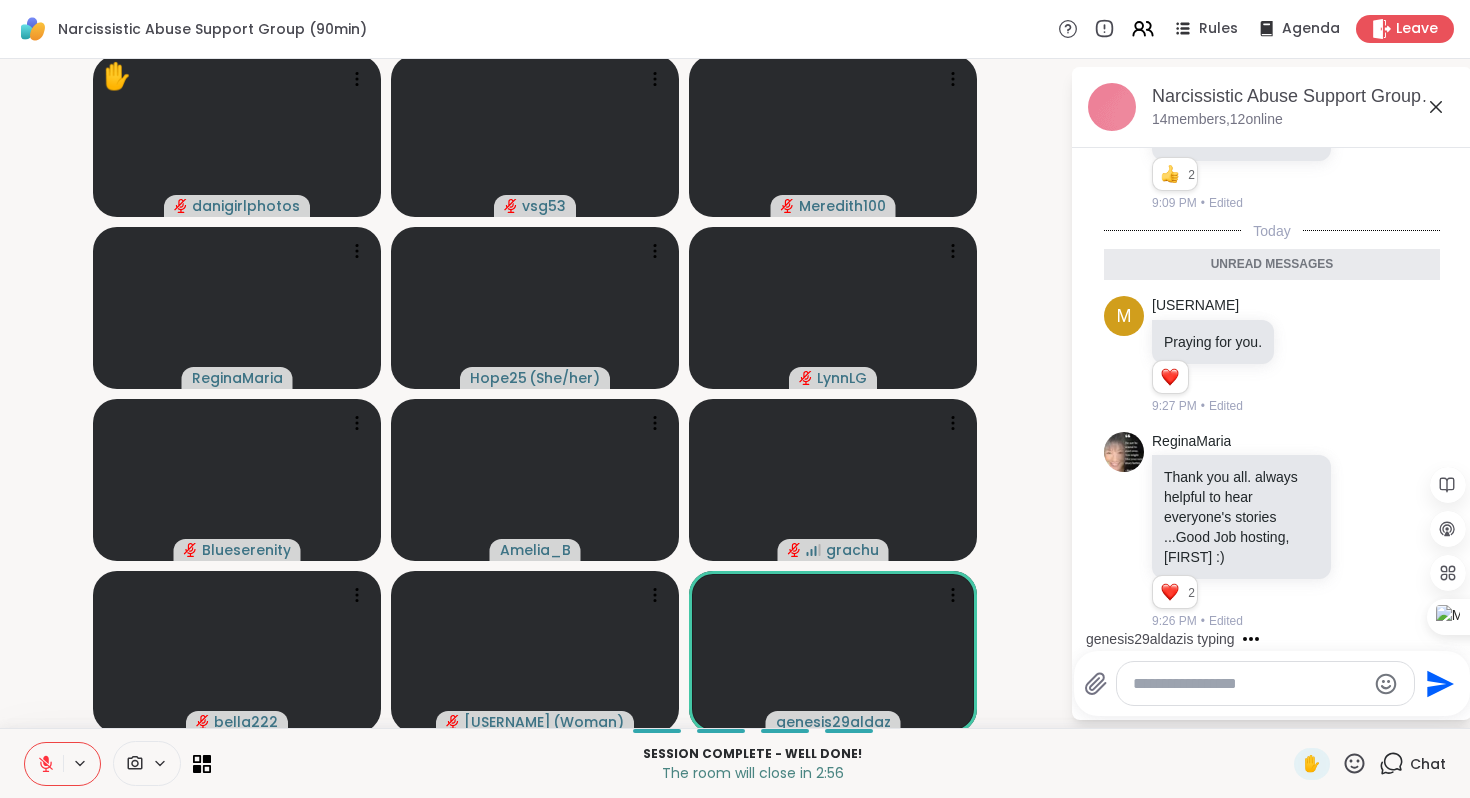click 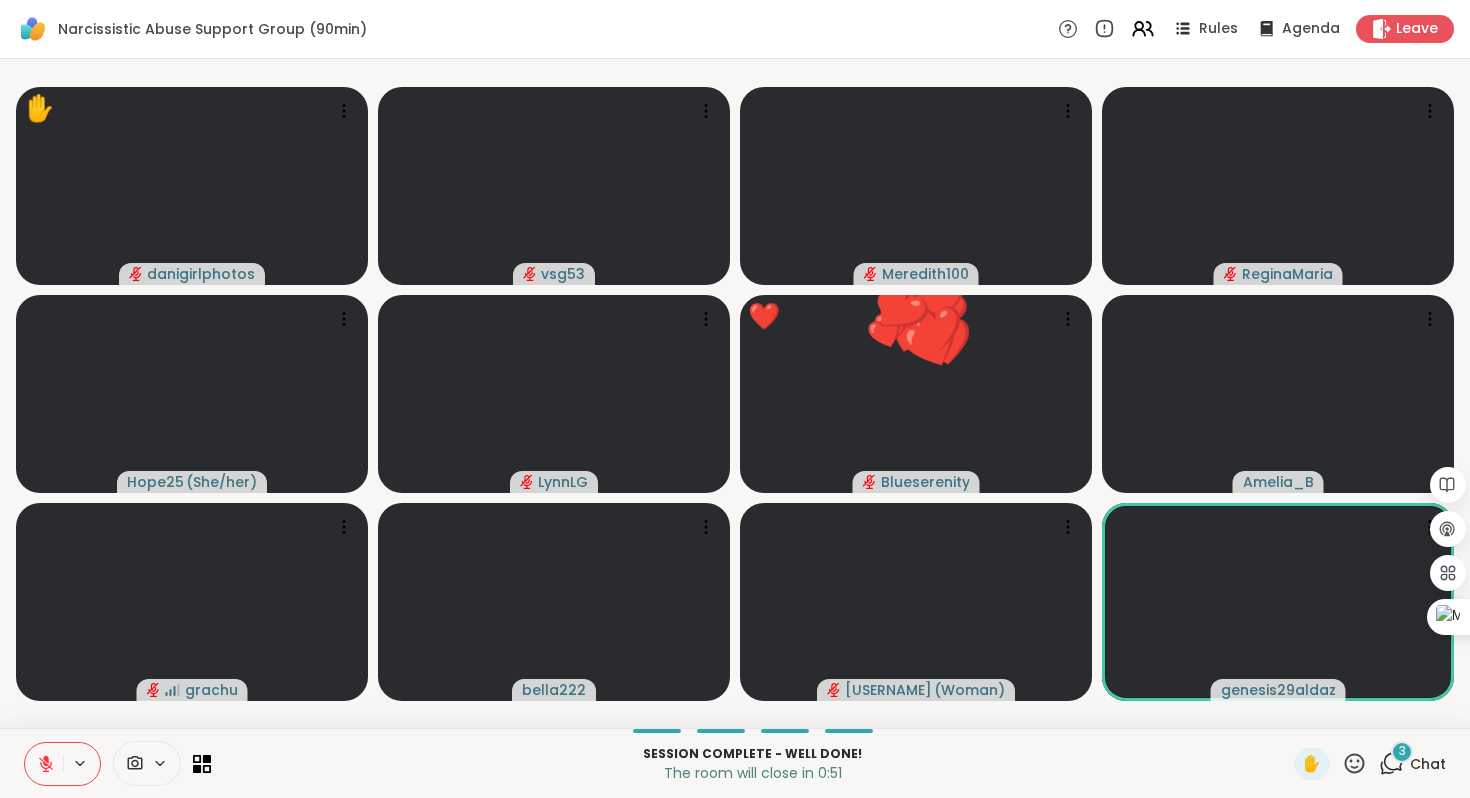 click 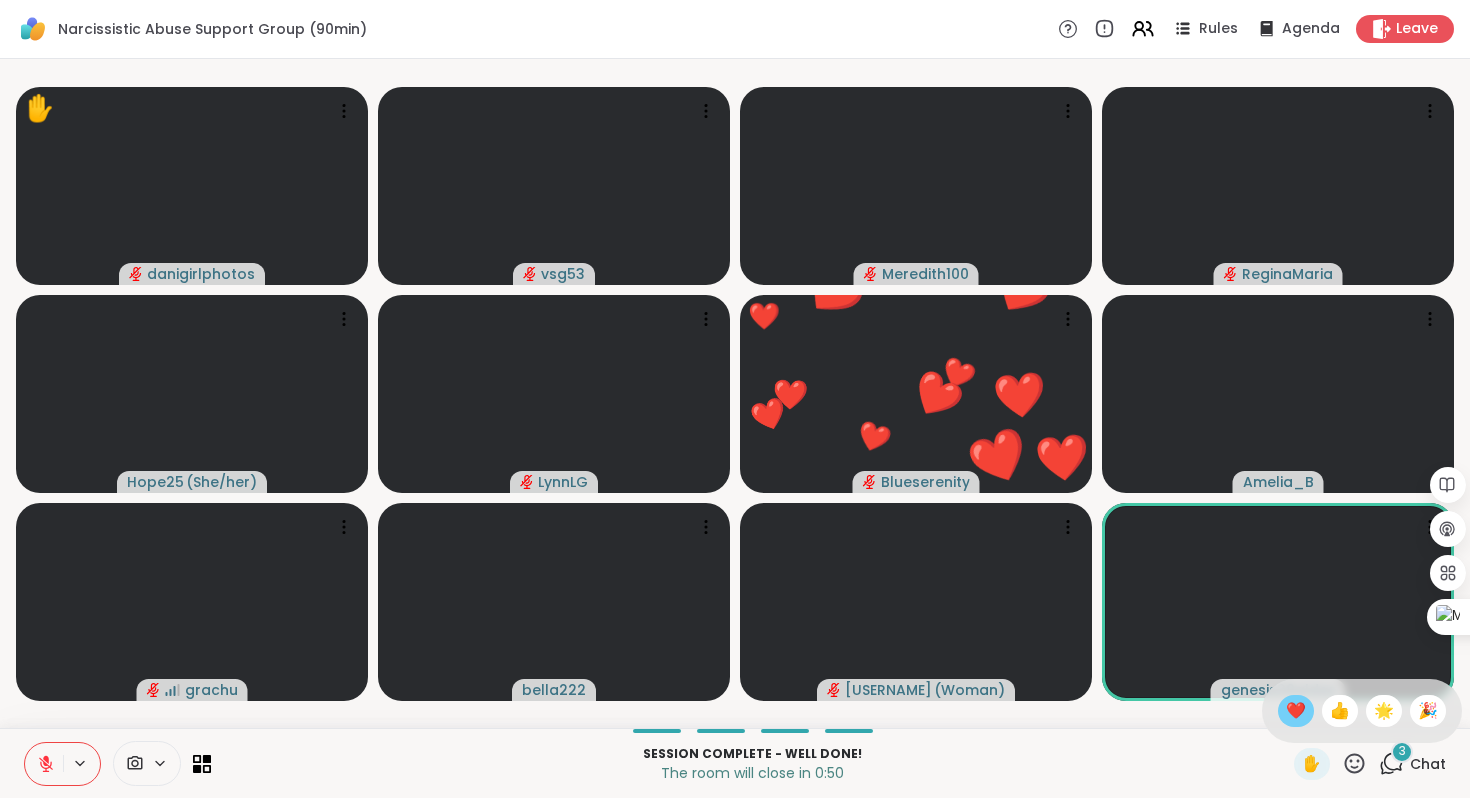 click on "❤️" at bounding box center [1296, 711] 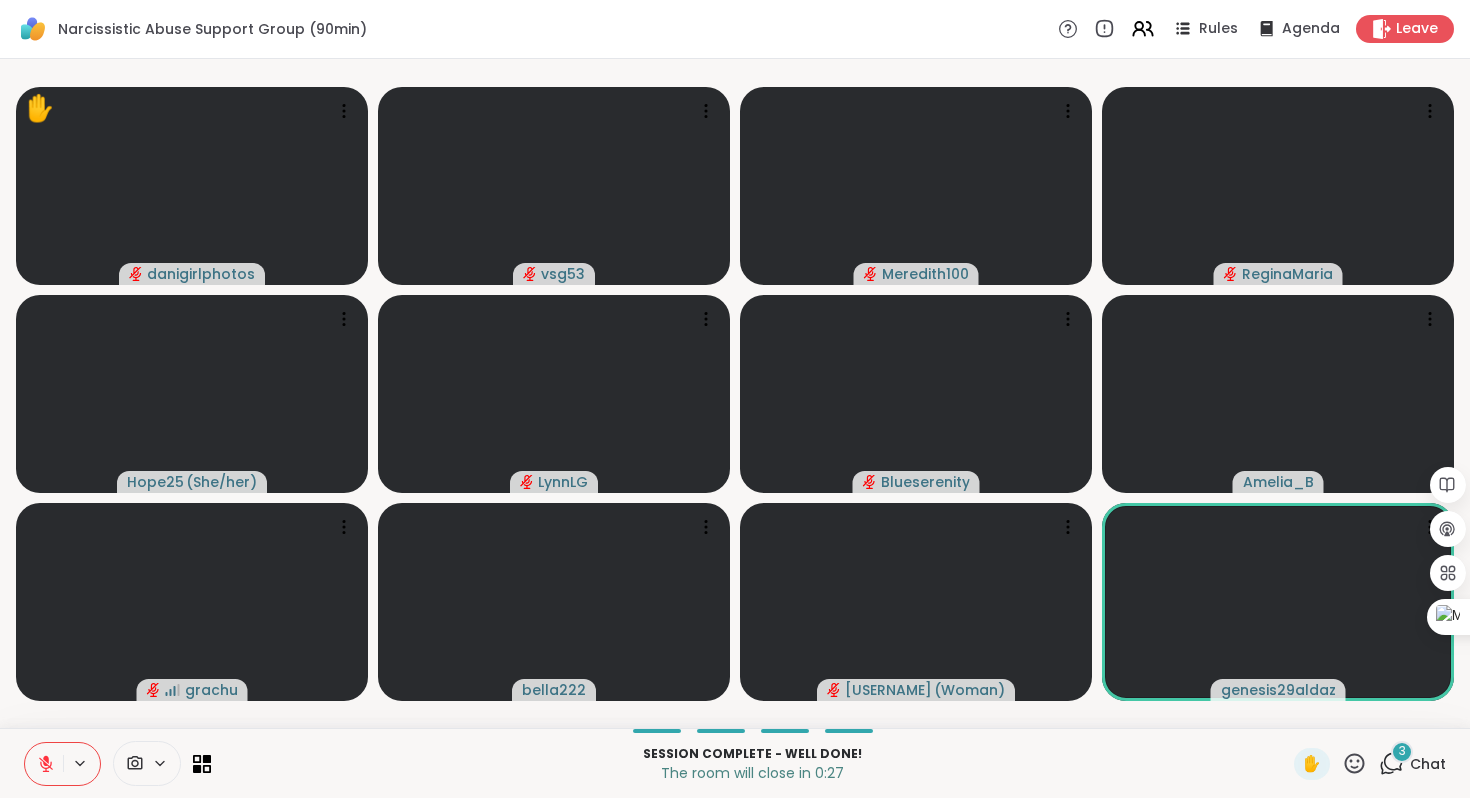 click on "Session Complete - well done! The room will close in 0:27 ✋ 3 Chat" at bounding box center [735, 763] 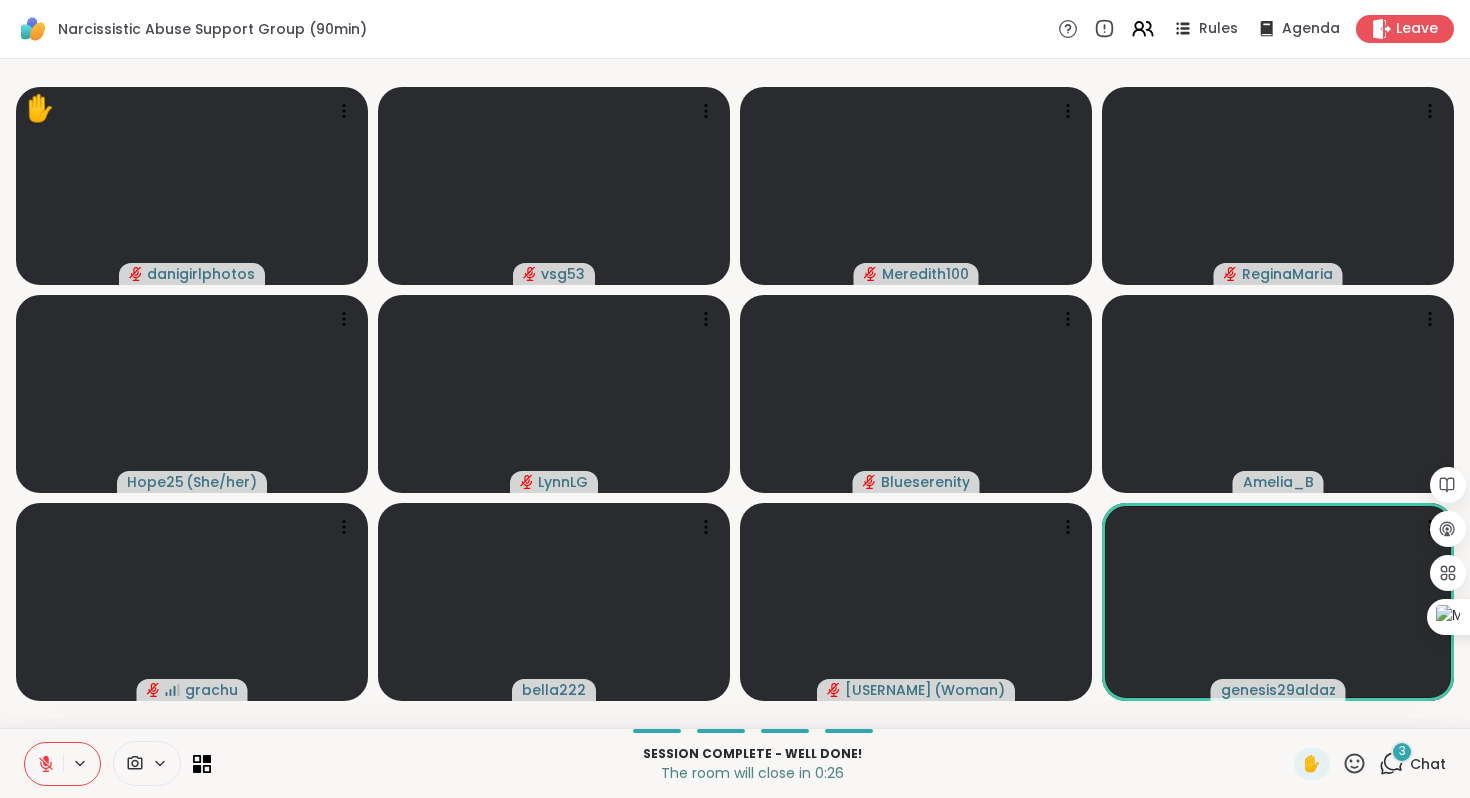 click on "3" at bounding box center (1402, 752) 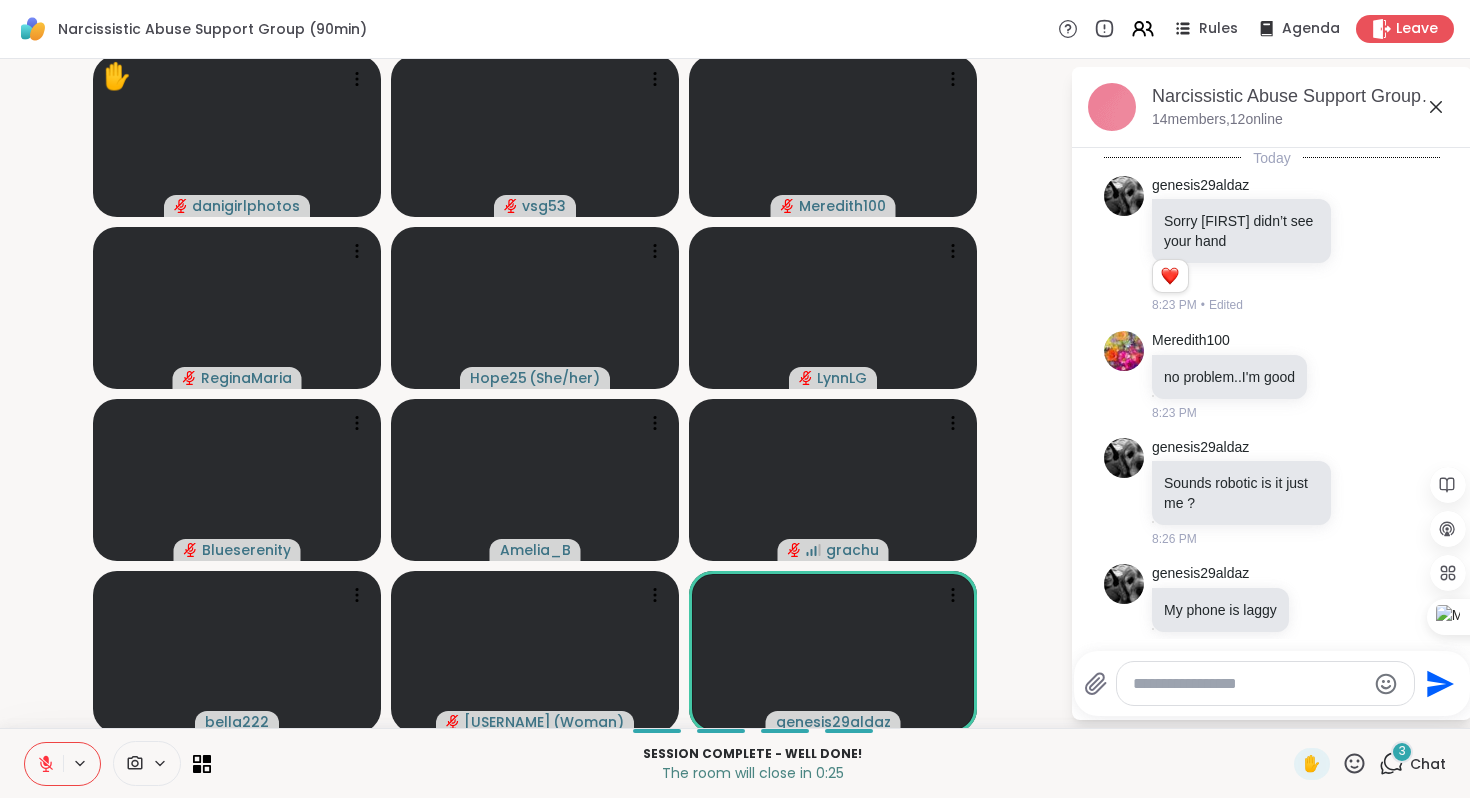 scroll, scrollTop: 2115, scrollLeft: 0, axis: vertical 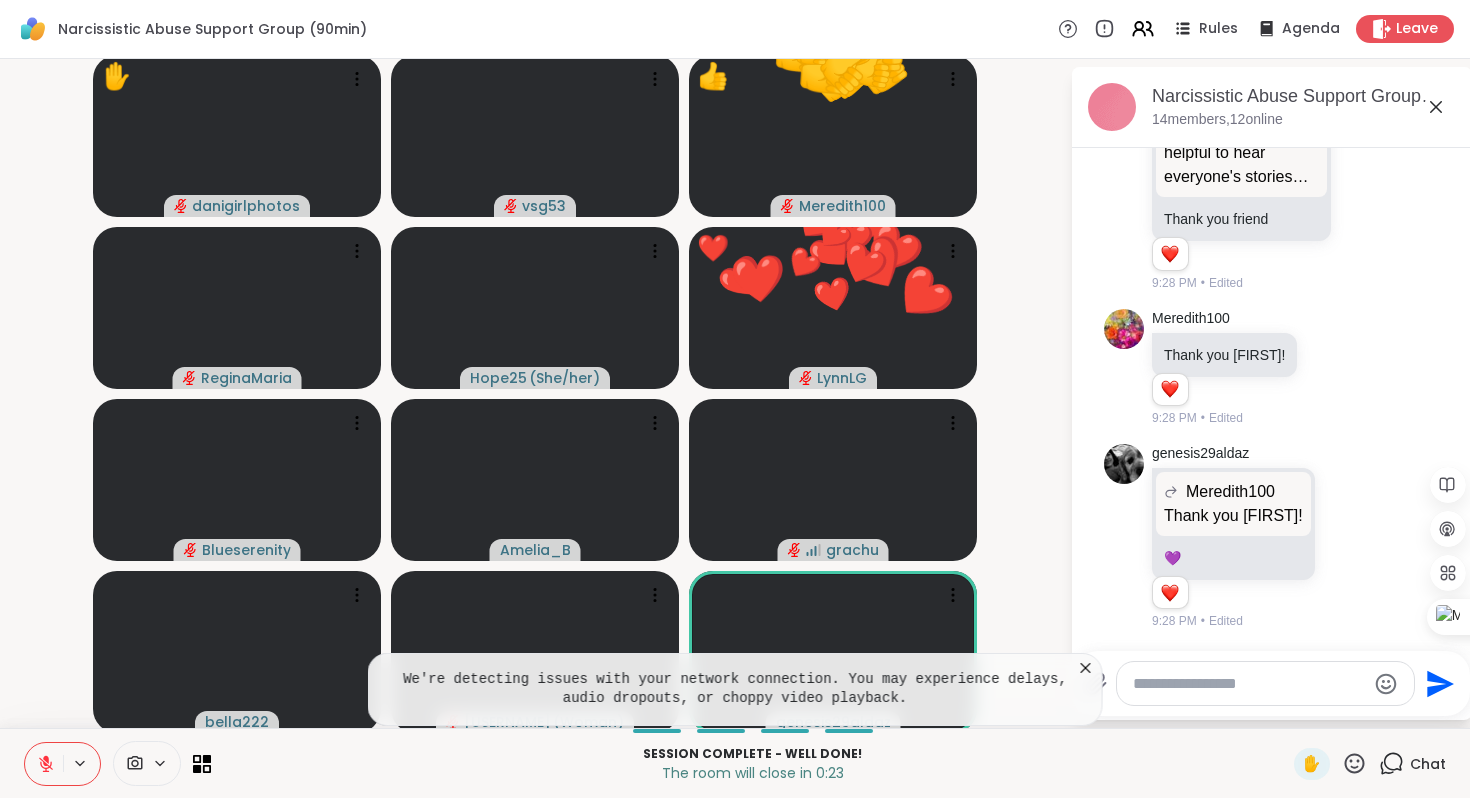 click at bounding box center [1249, 684] 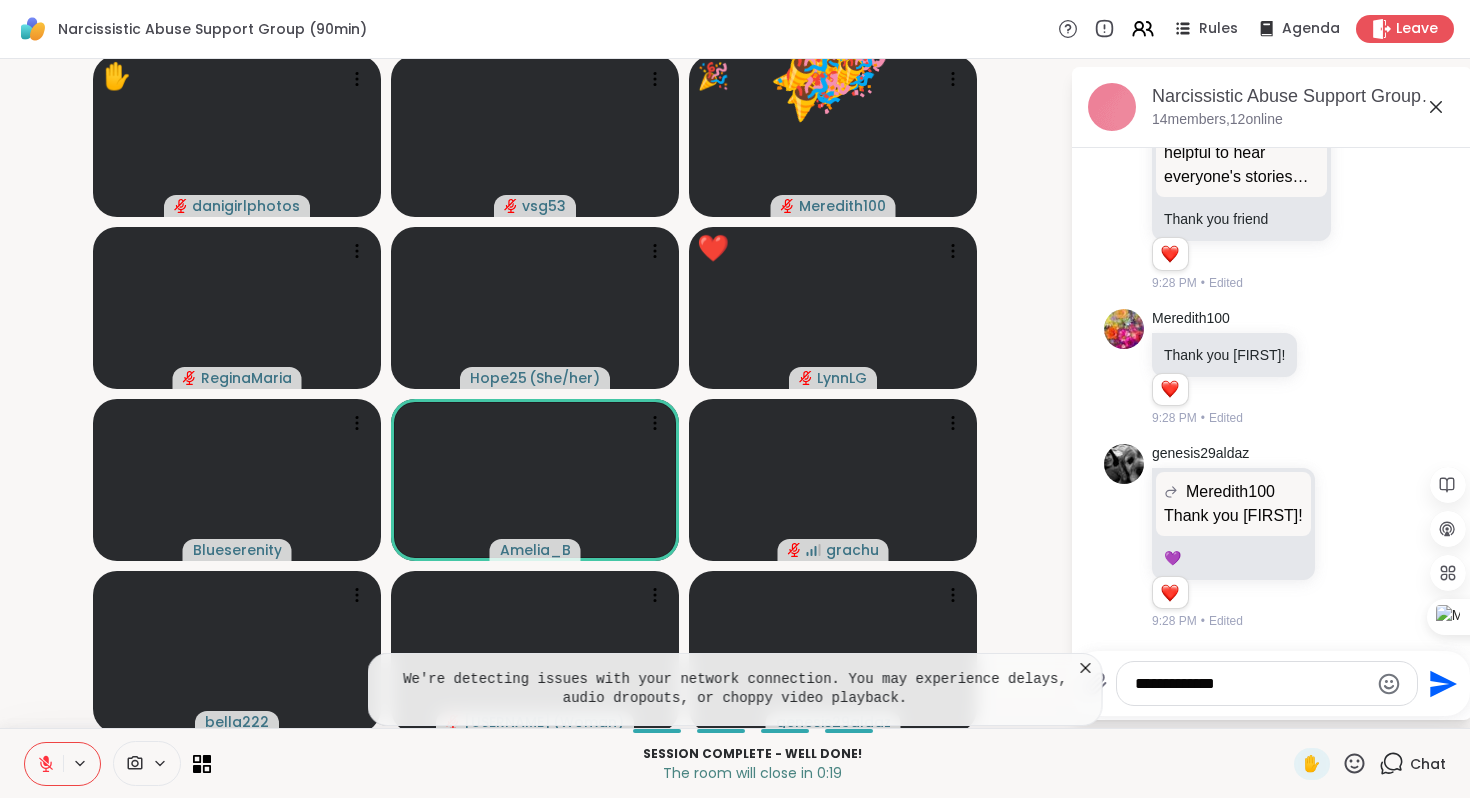 type on "**********" 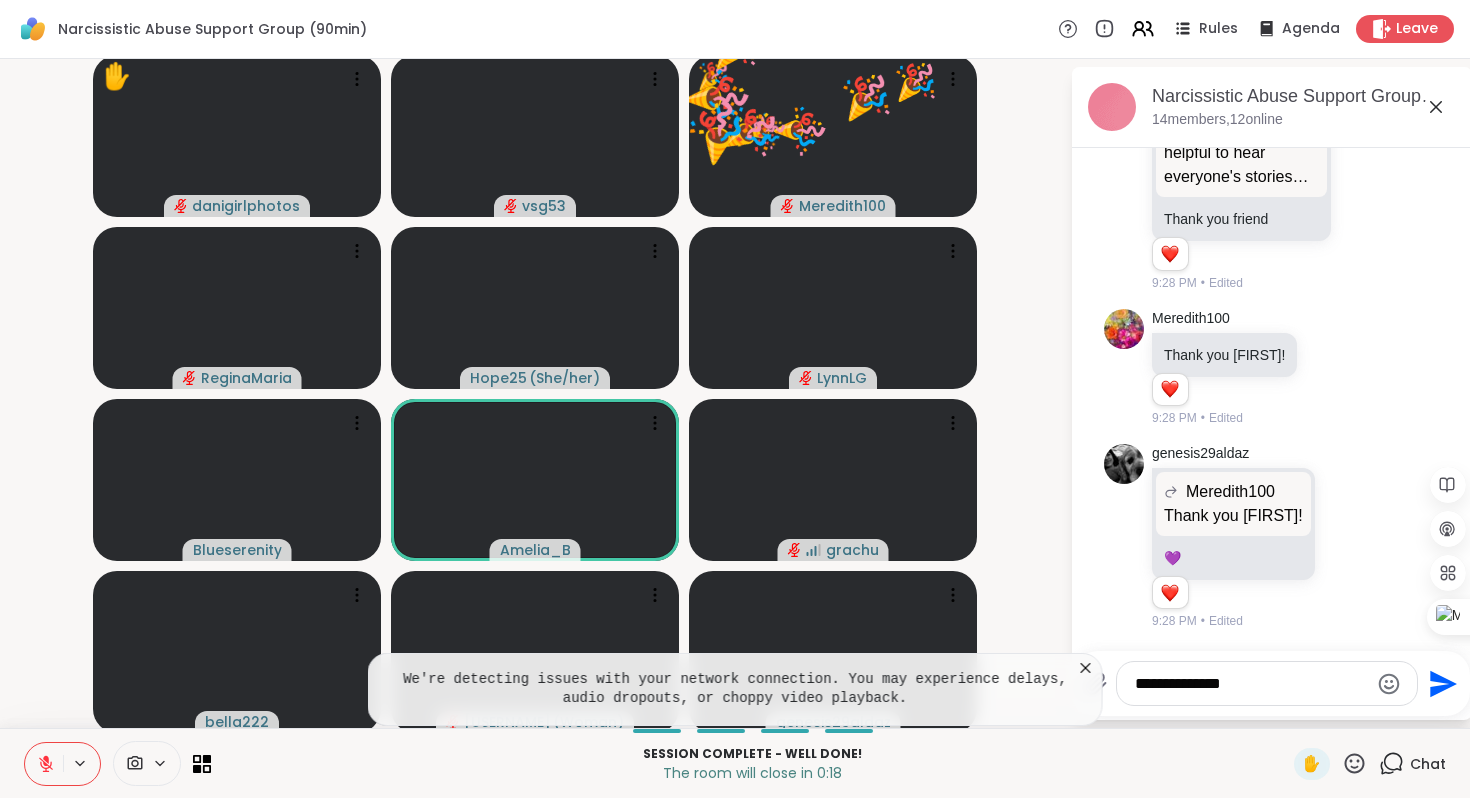 type 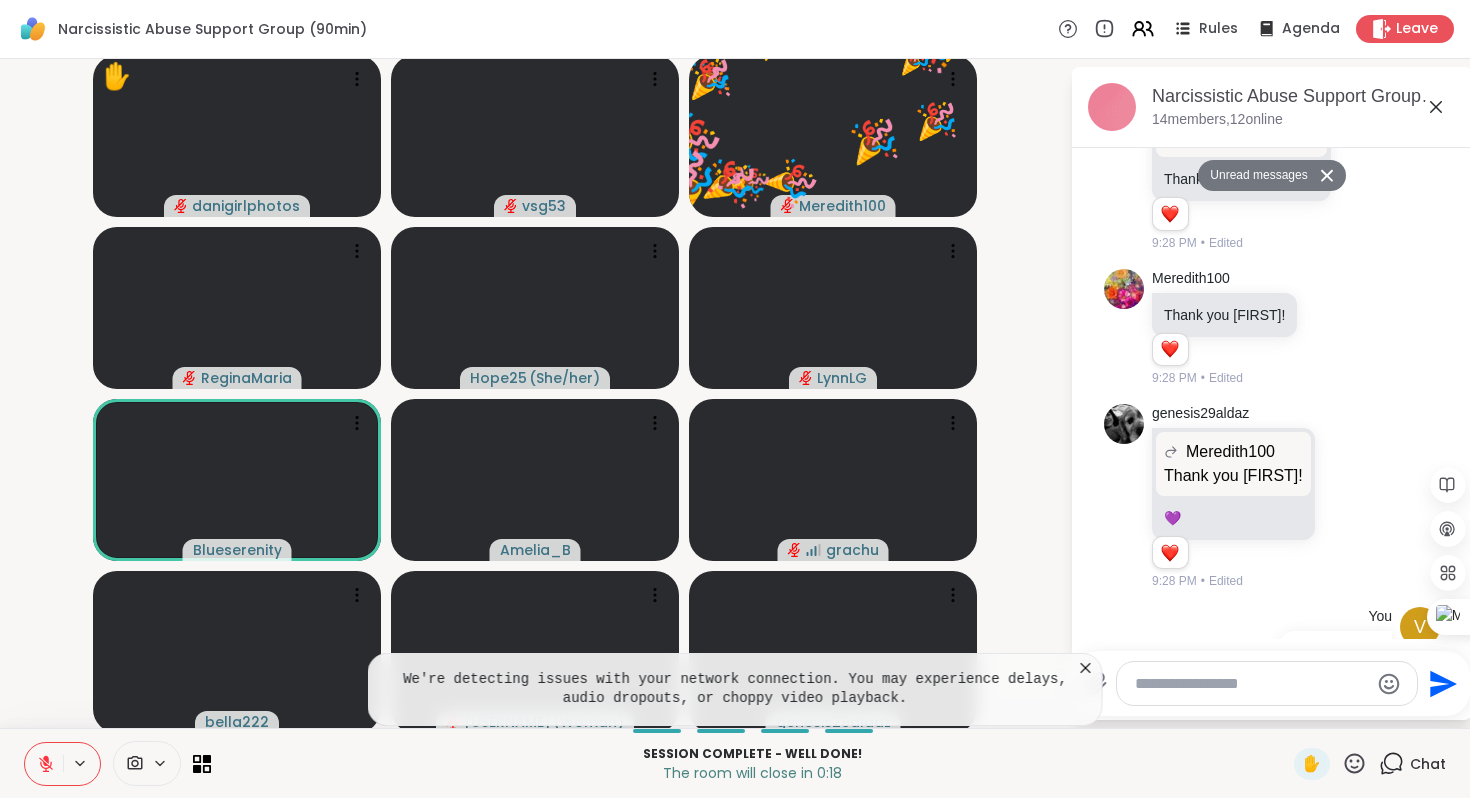 scroll, scrollTop: 2174, scrollLeft: 0, axis: vertical 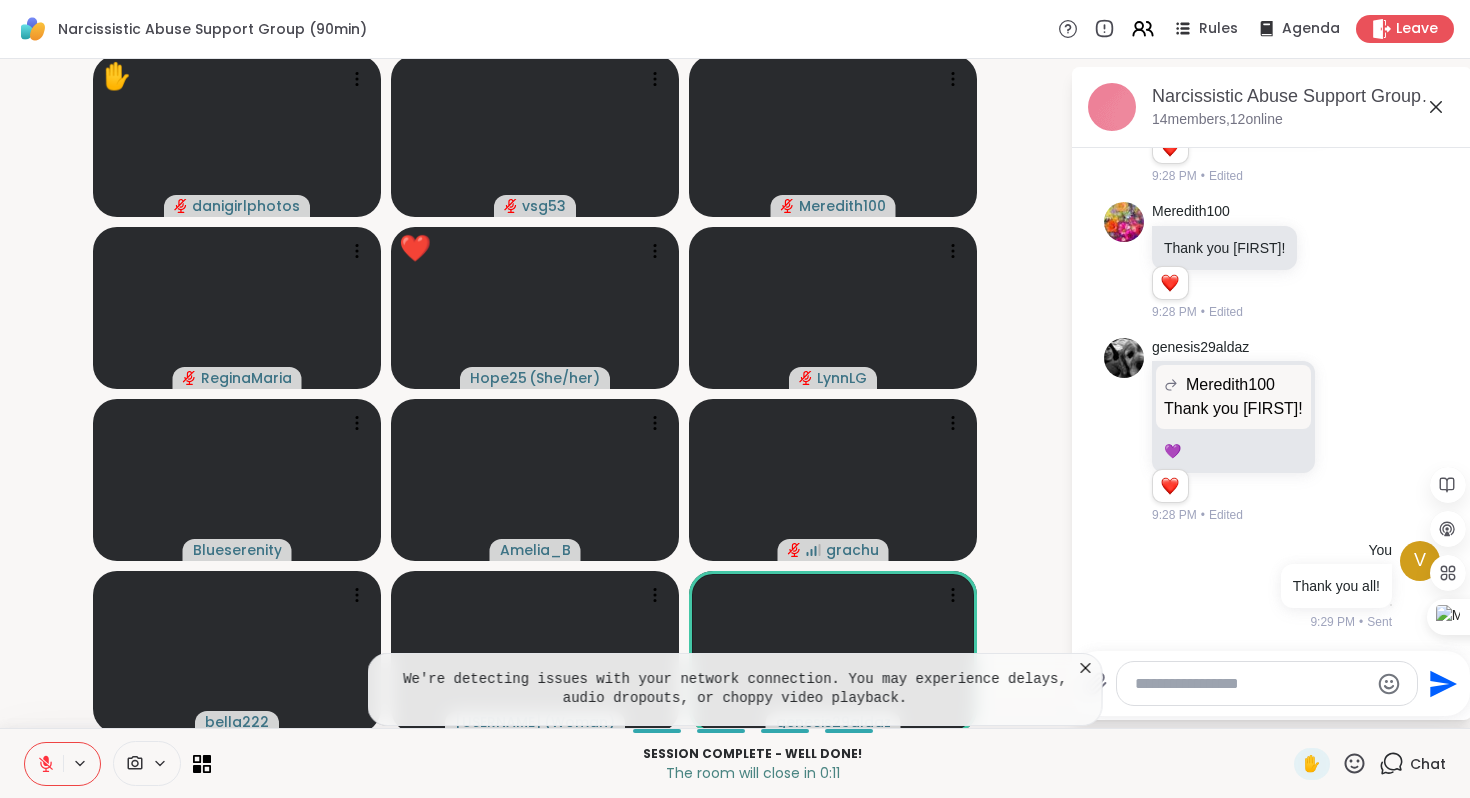 click 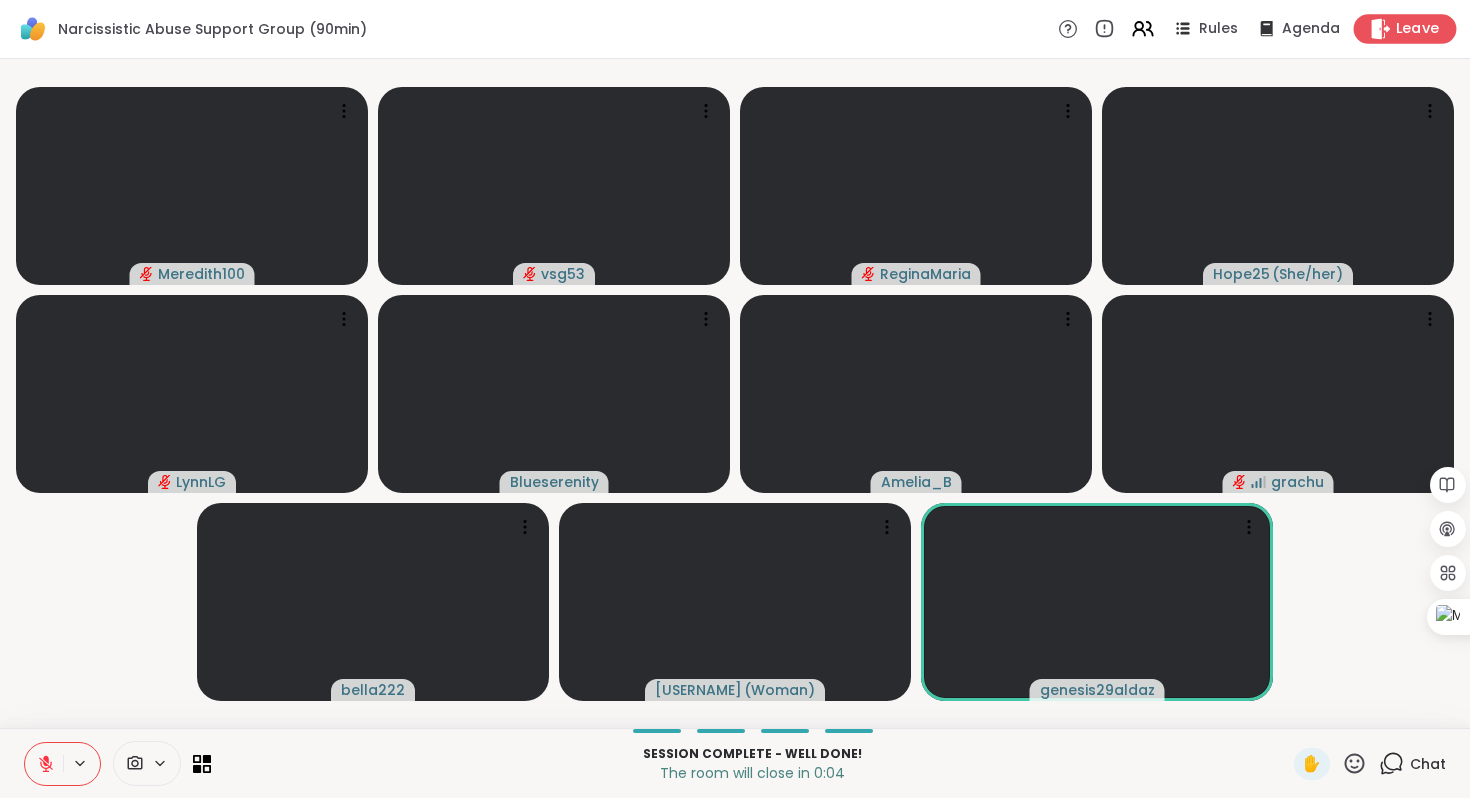 click 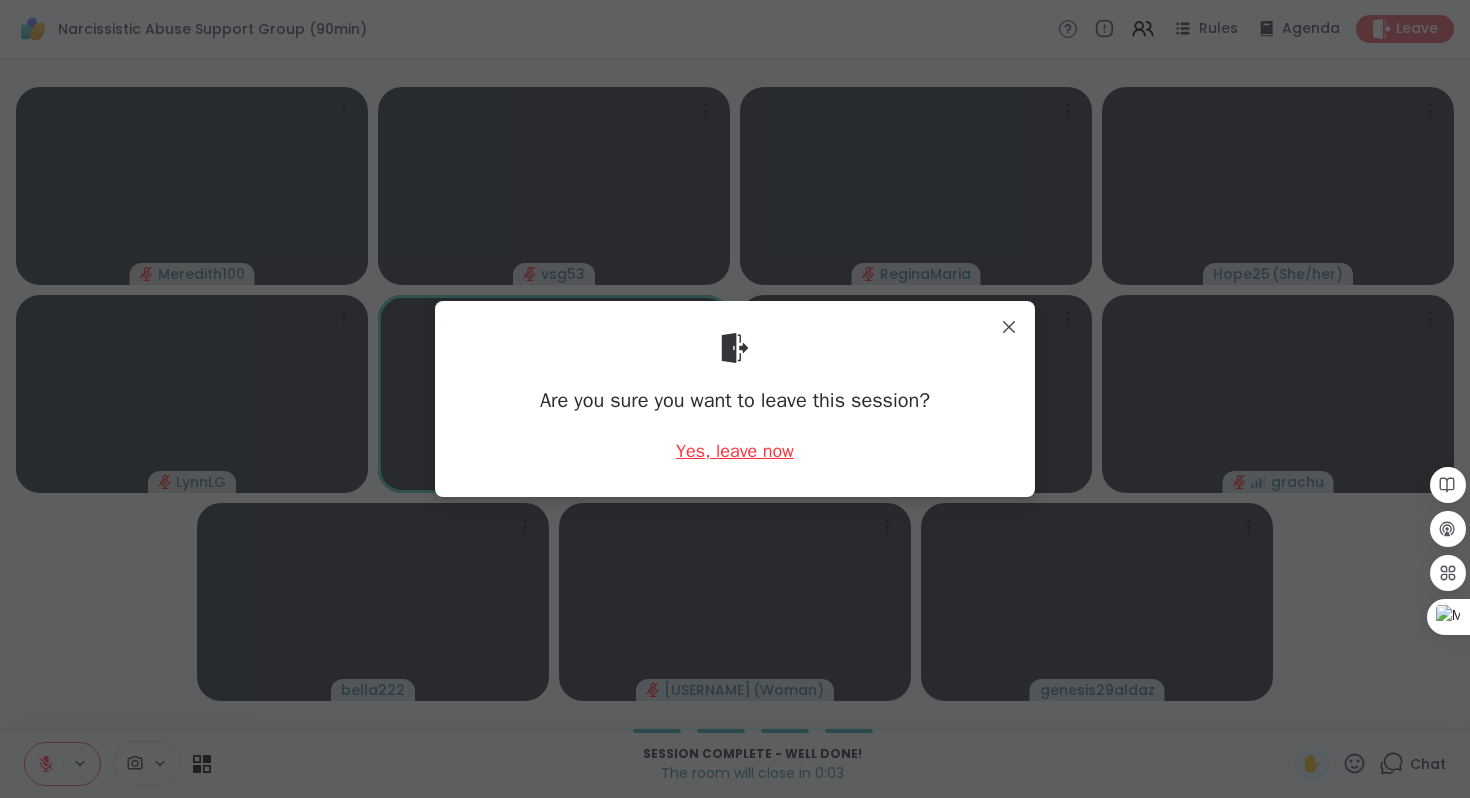 click on "Yes, leave now" at bounding box center (735, 451) 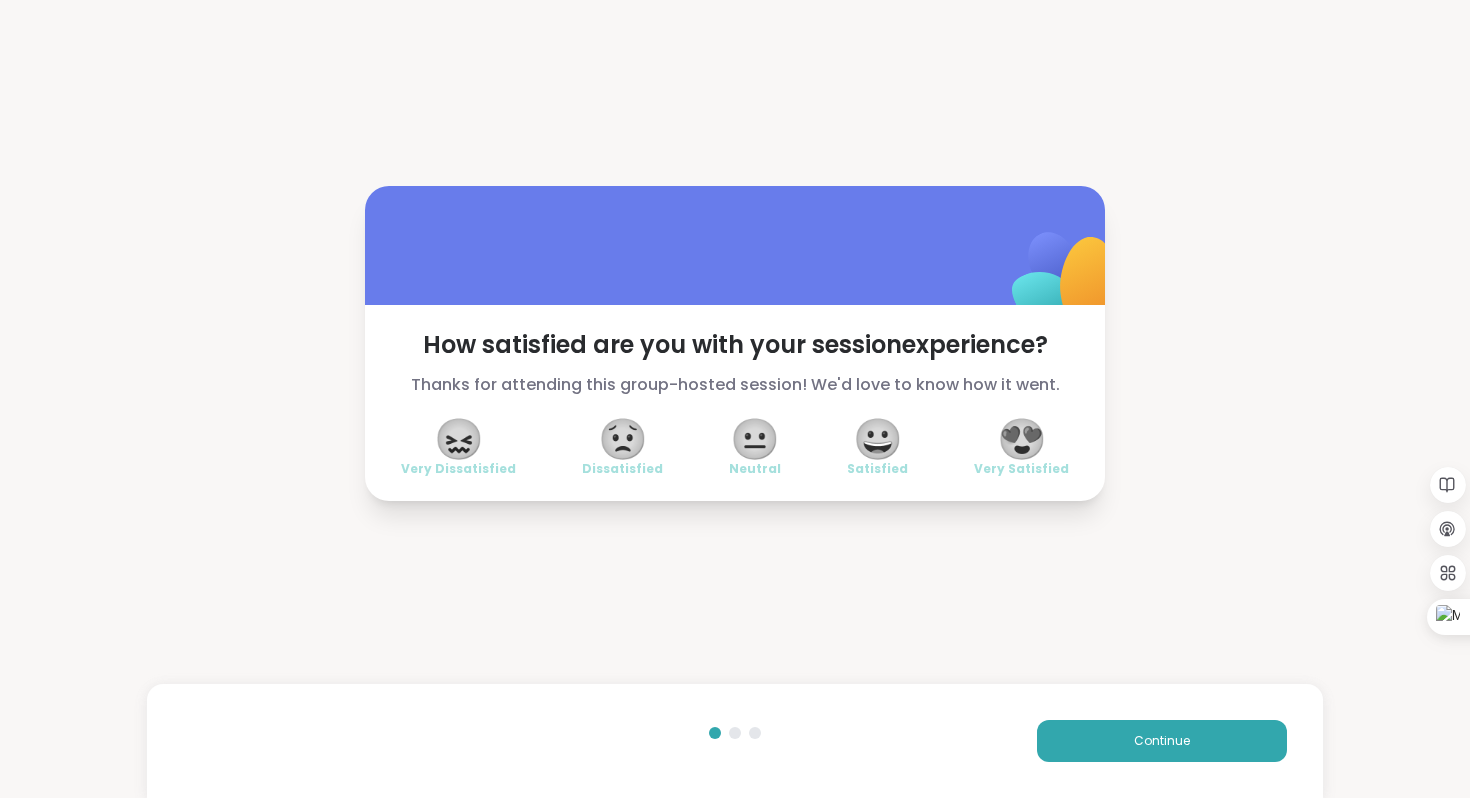 click on "😍" at bounding box center (1022, 439) 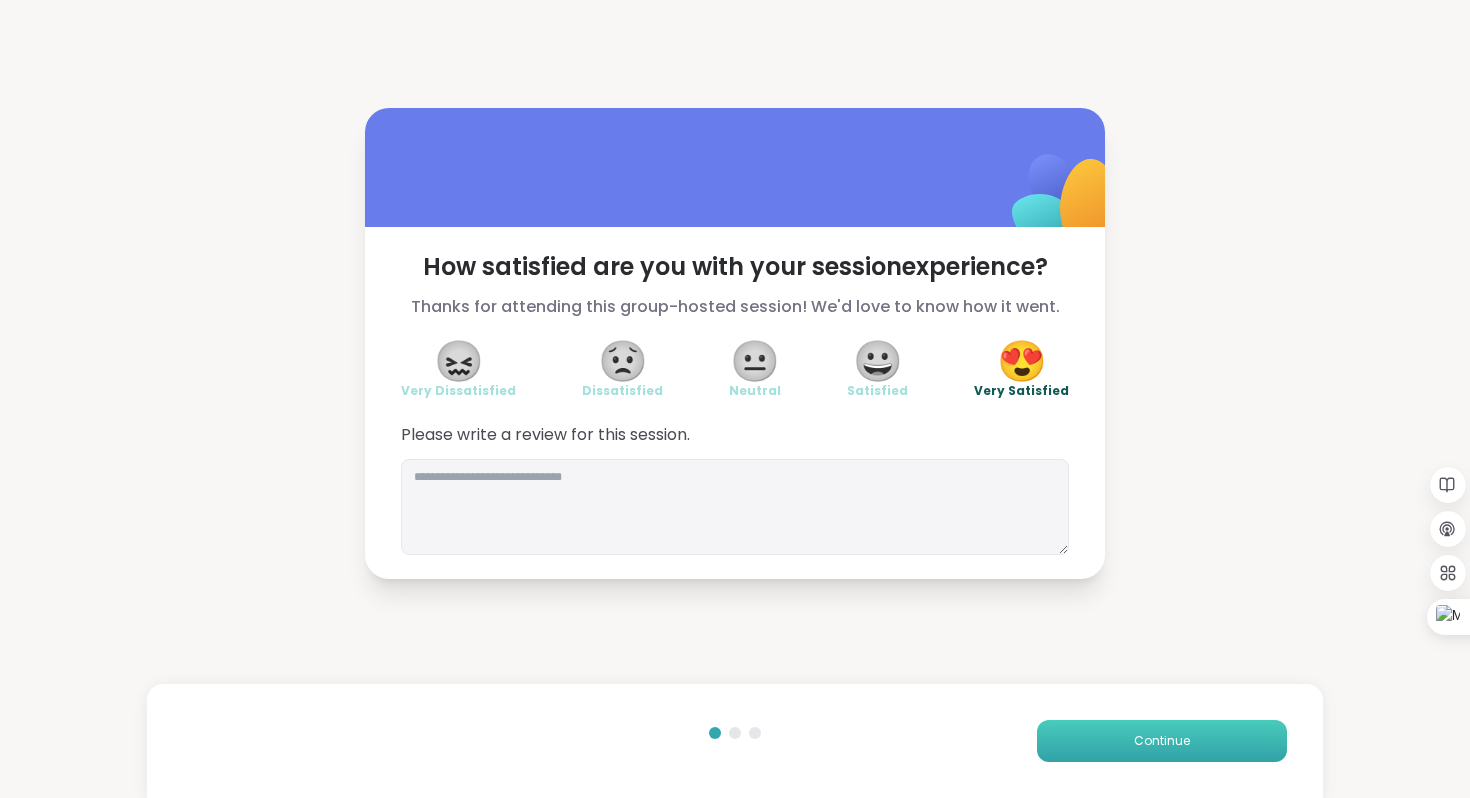 click on "Continue" at bounding box center [1162, 741] 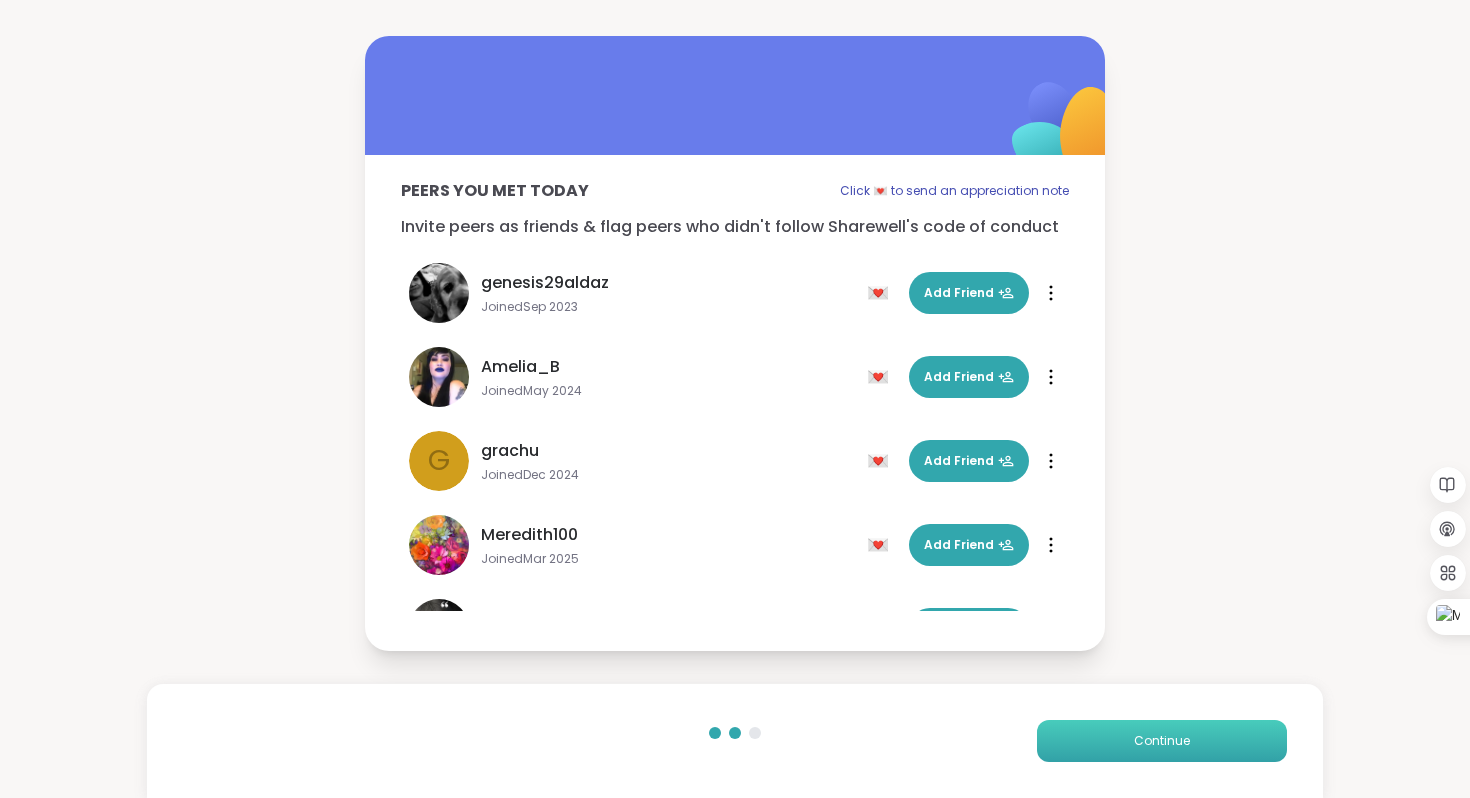 click on "Continue" at bounding box center (1162, 741) 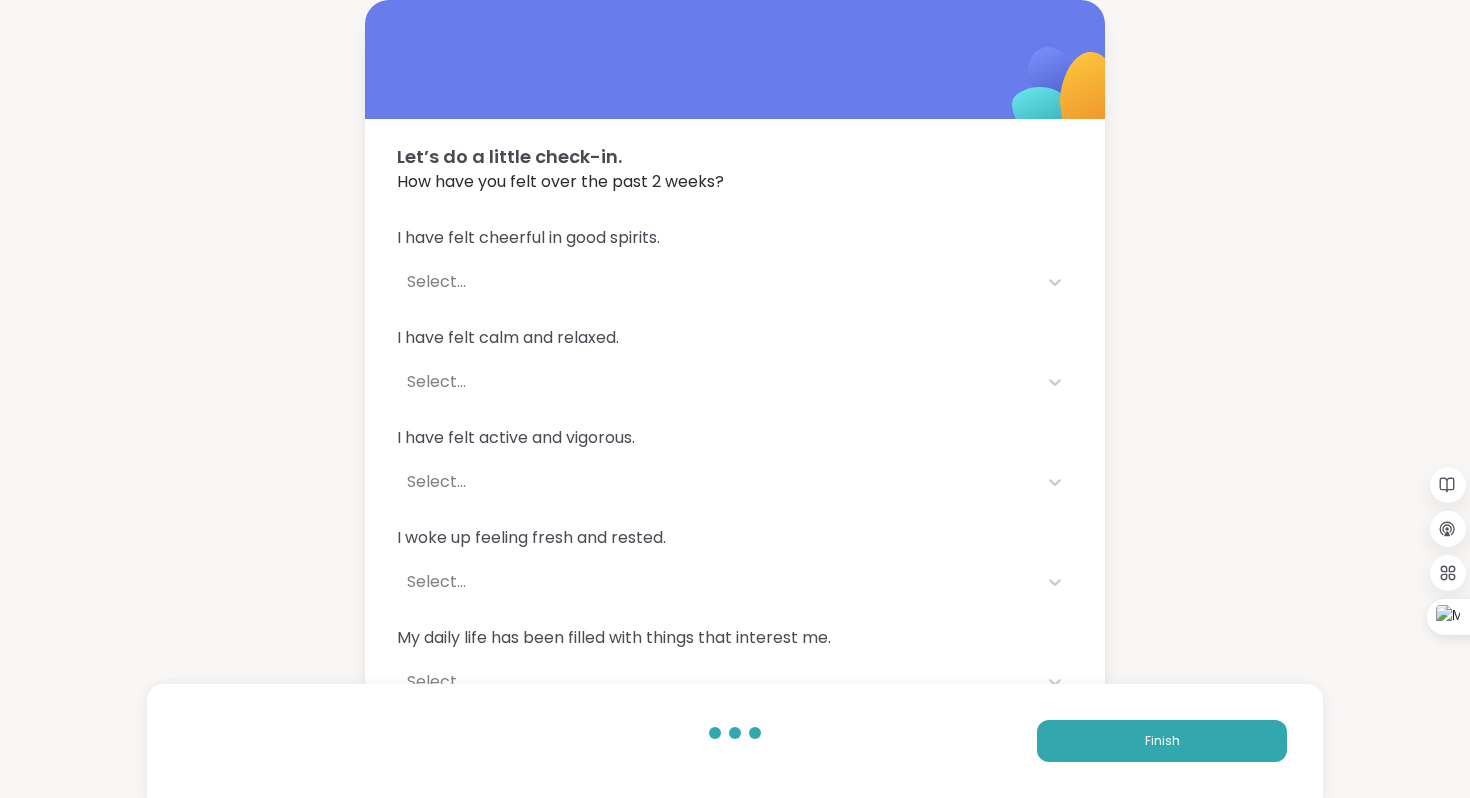 scroll, scrollTop: 40, scrollLeft: 0, axis: vertical 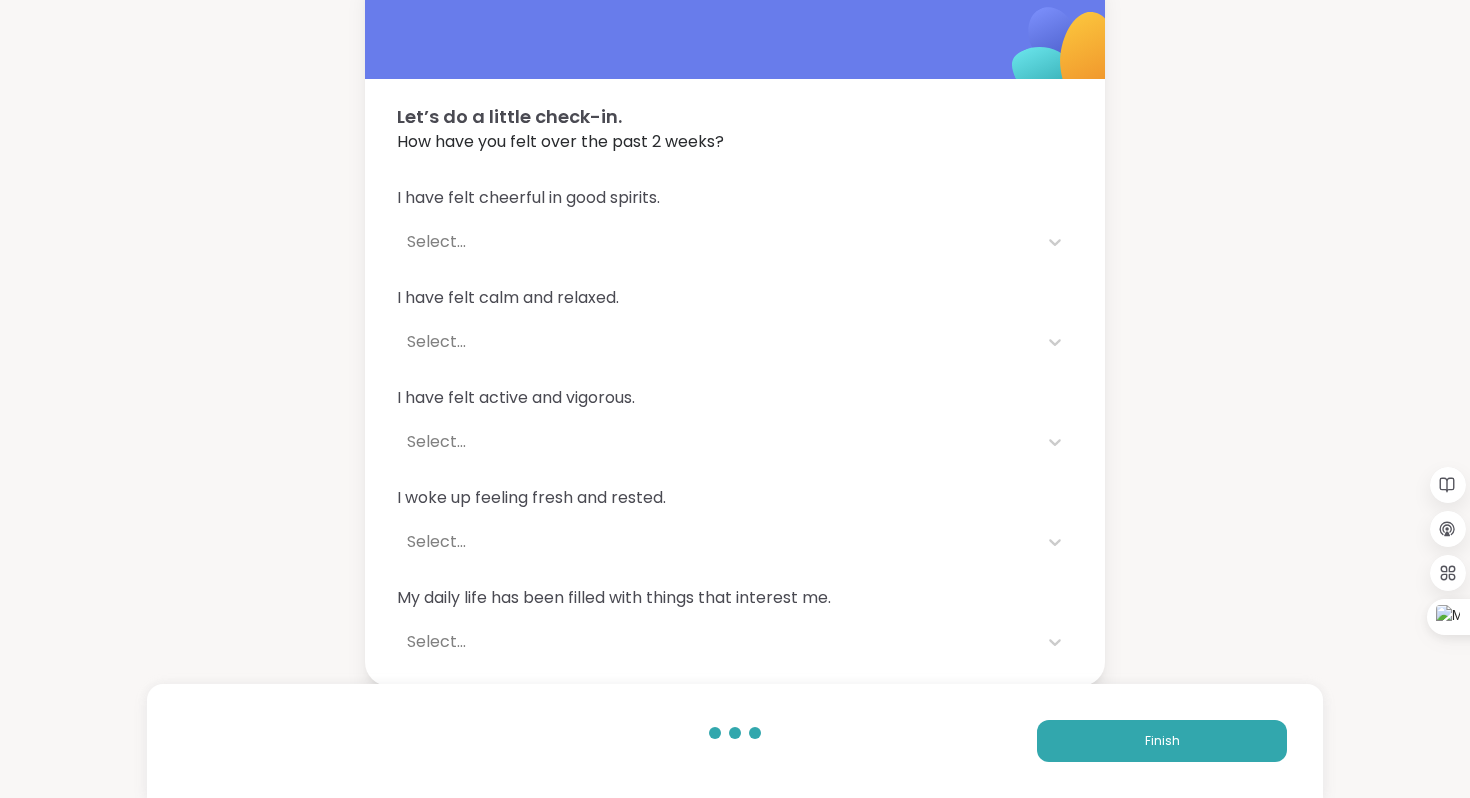click on "Select..." at bounding box center (717, 242) 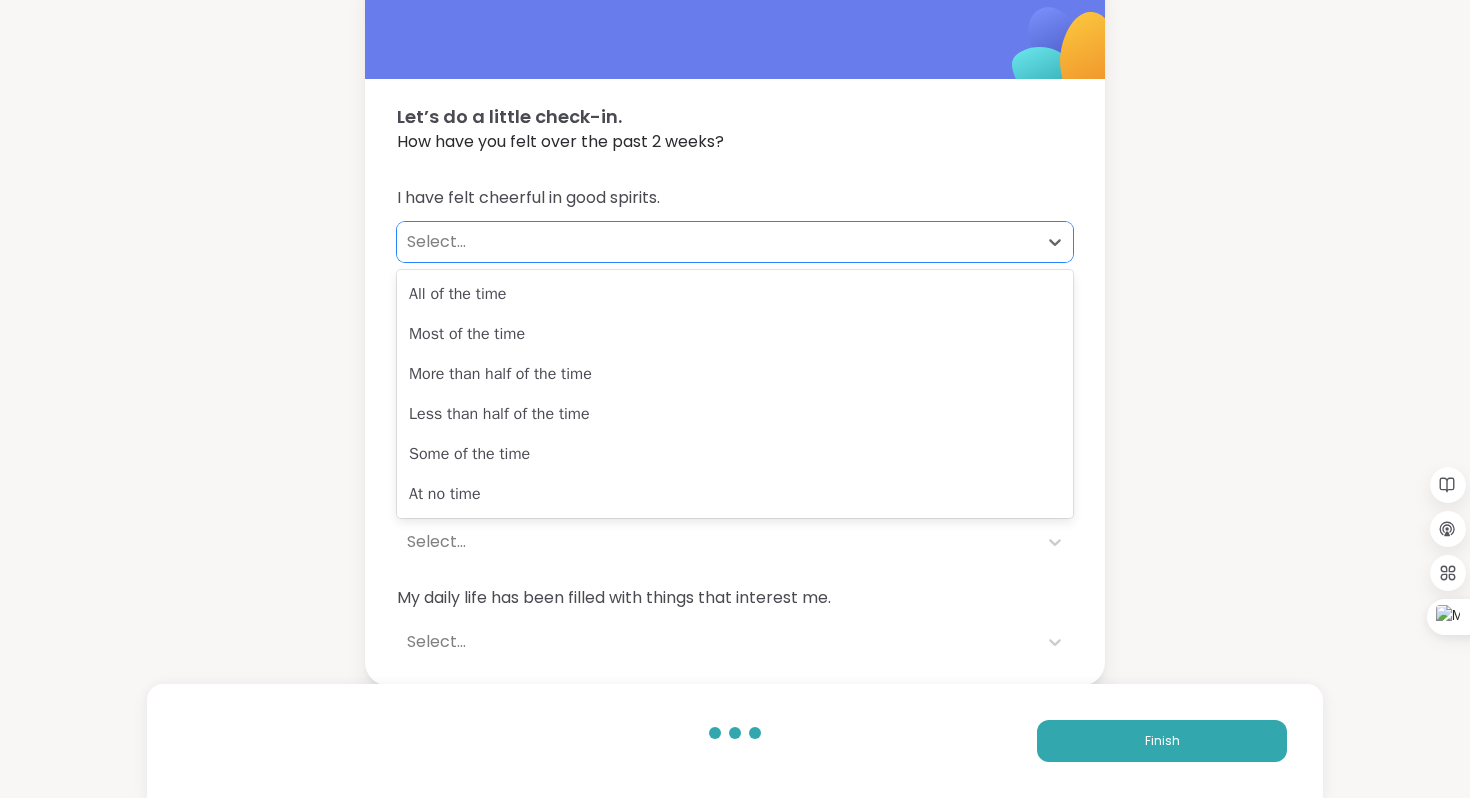 click on "Let’s do a little check-in. How have you felt over the past 2 weeks? I have felt cheerful in good spirits. At no time, 6 of 6. 6 results available. Use Up and Down to choose options, press Enter to select the currently focused option, press Escape to exit the menu, press Tab to select the option and exit the menu. Select... I have felt calm and relaxed. Select... I have felt active and vigorous. Select... I woke up feeling fresh and rested. Select... My daily life has been filled with things that interest me. Select... Finish" at bounding box center (735, 323) 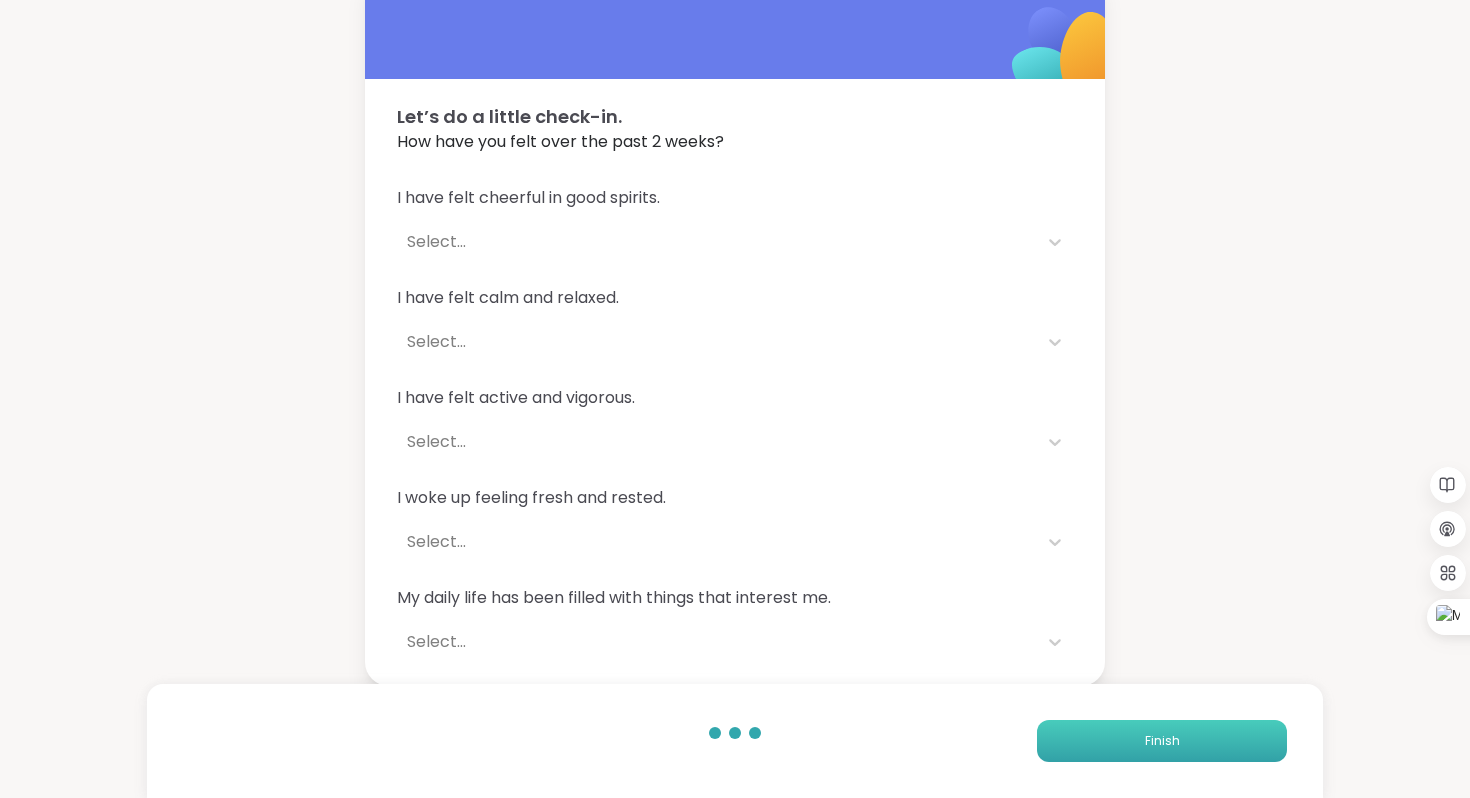 click on "Finish" at bounding box center (1162, 741) 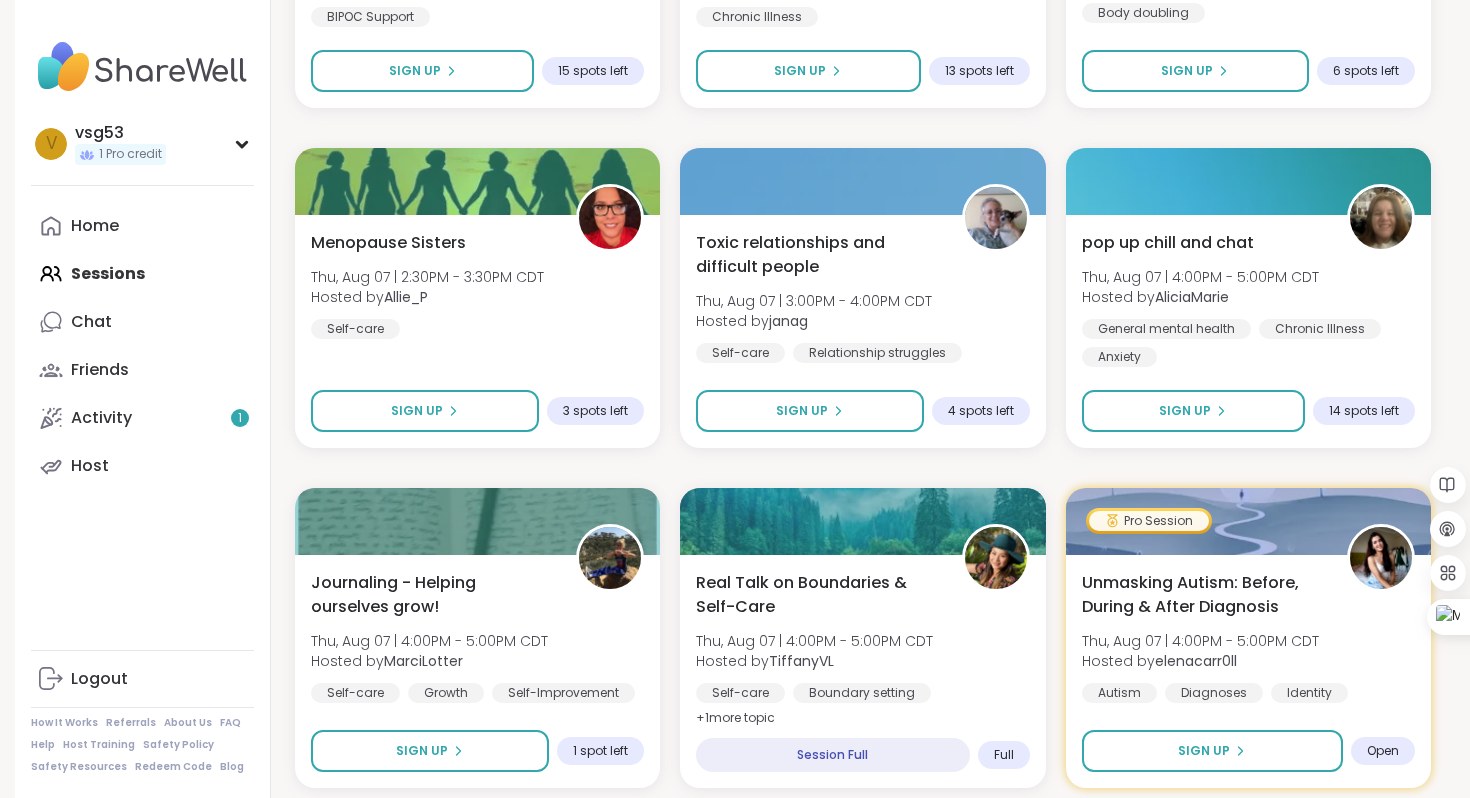 scroll, scrollTop: 3738, scrollLeft: 0, axis: vertical 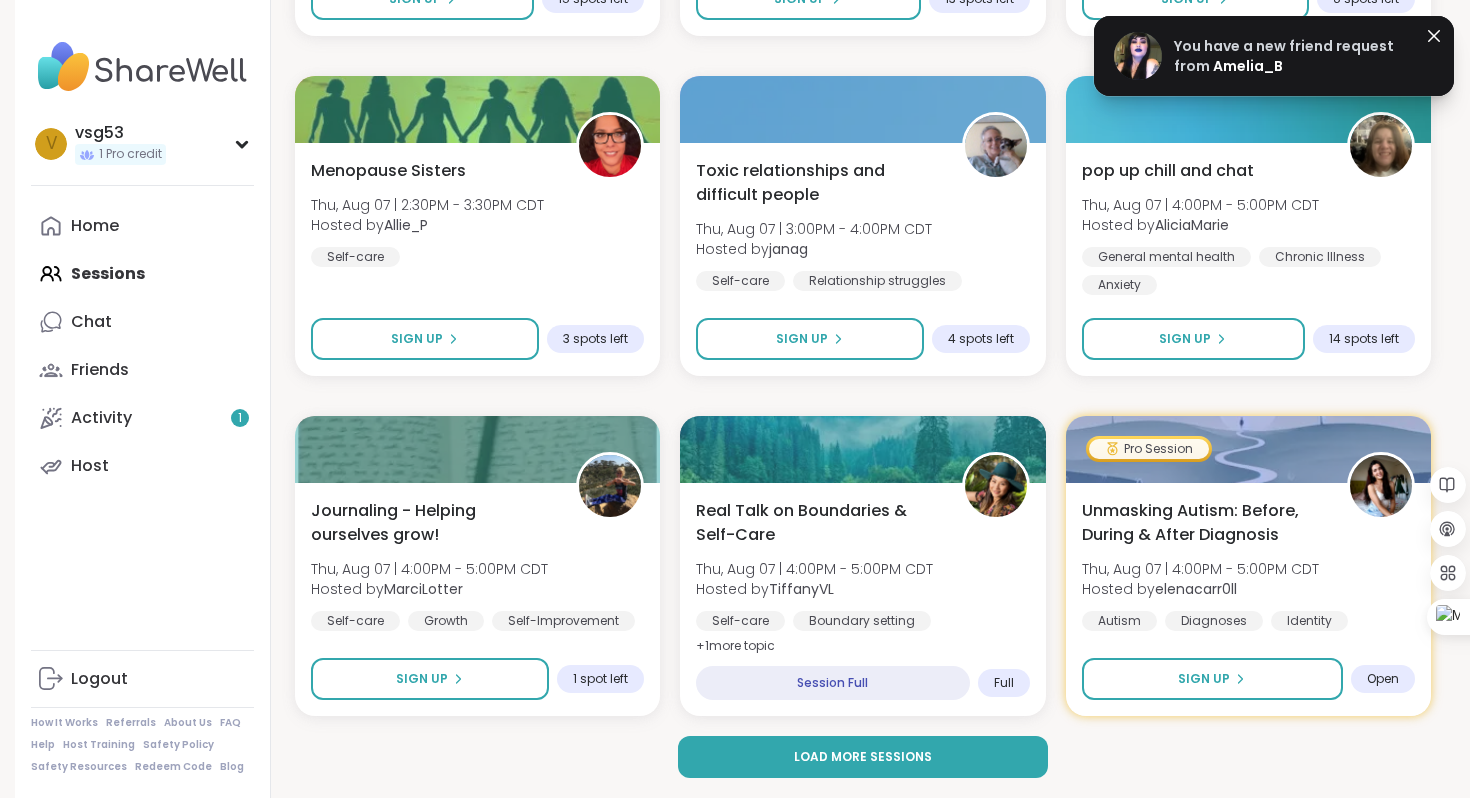 click on "Amelia_B" at bounding box center (1248, 66) 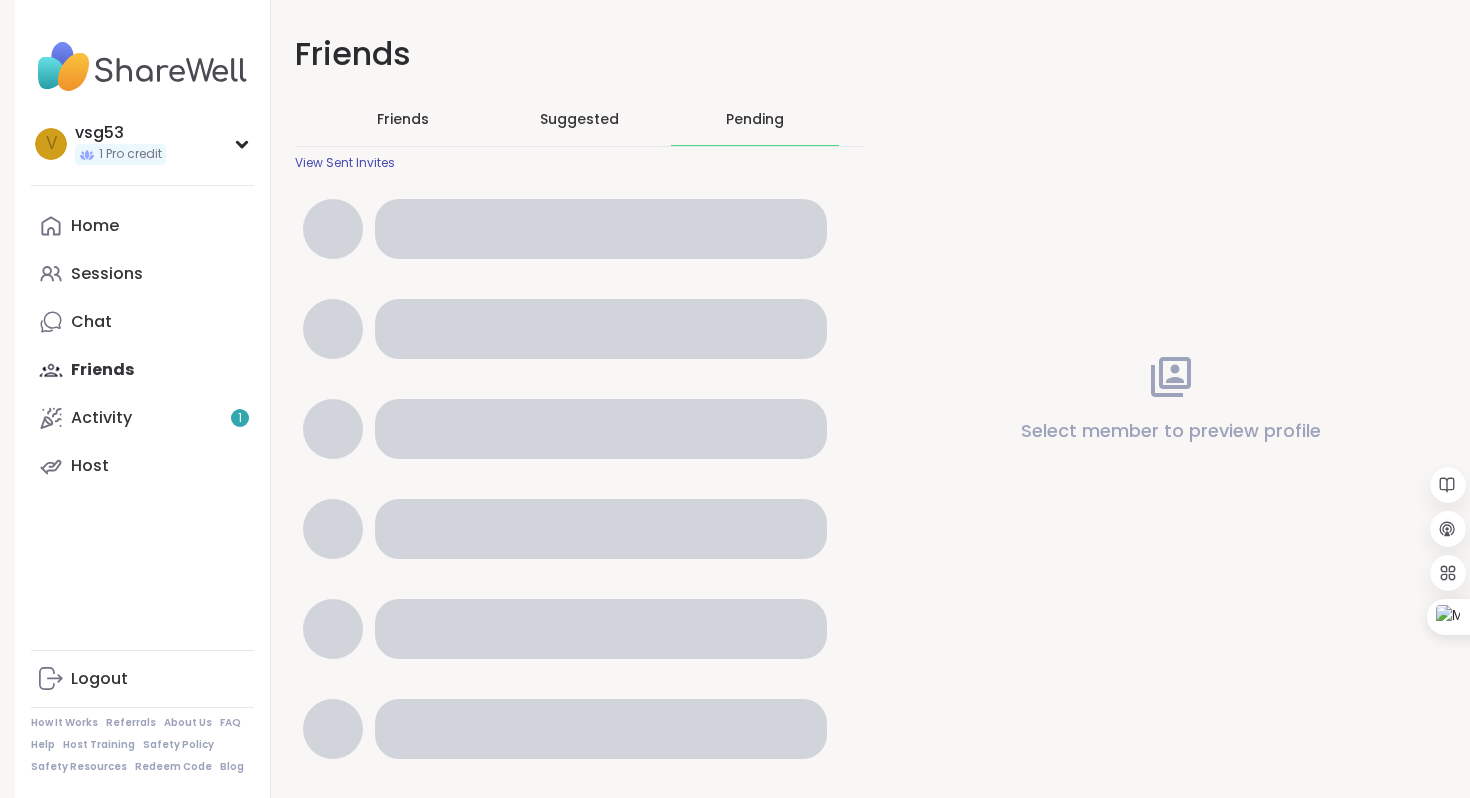 scroll, scrollTop: 0, scrollLeft: 0, axis: both 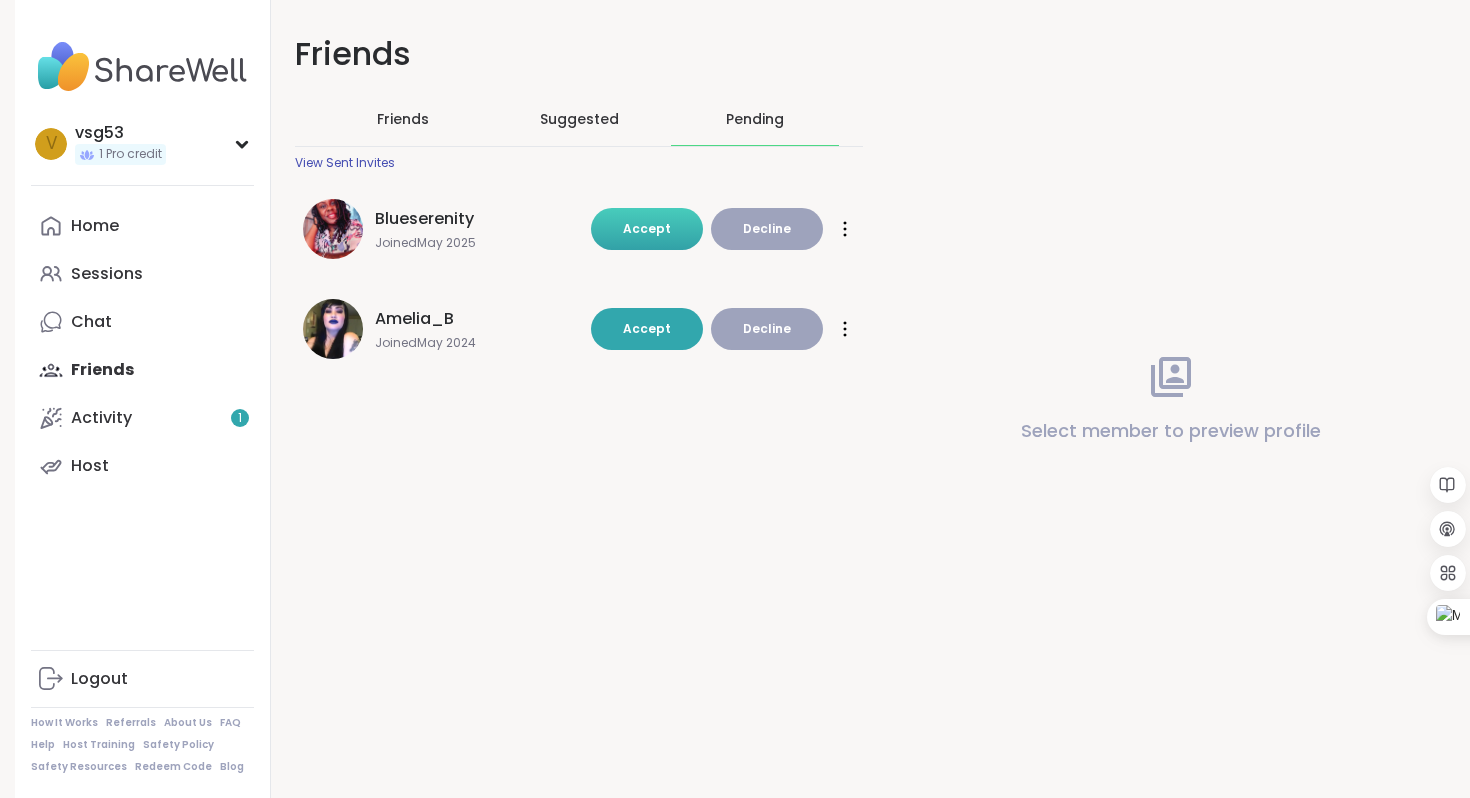 click on "Accept" at bounding box center [647, 229] 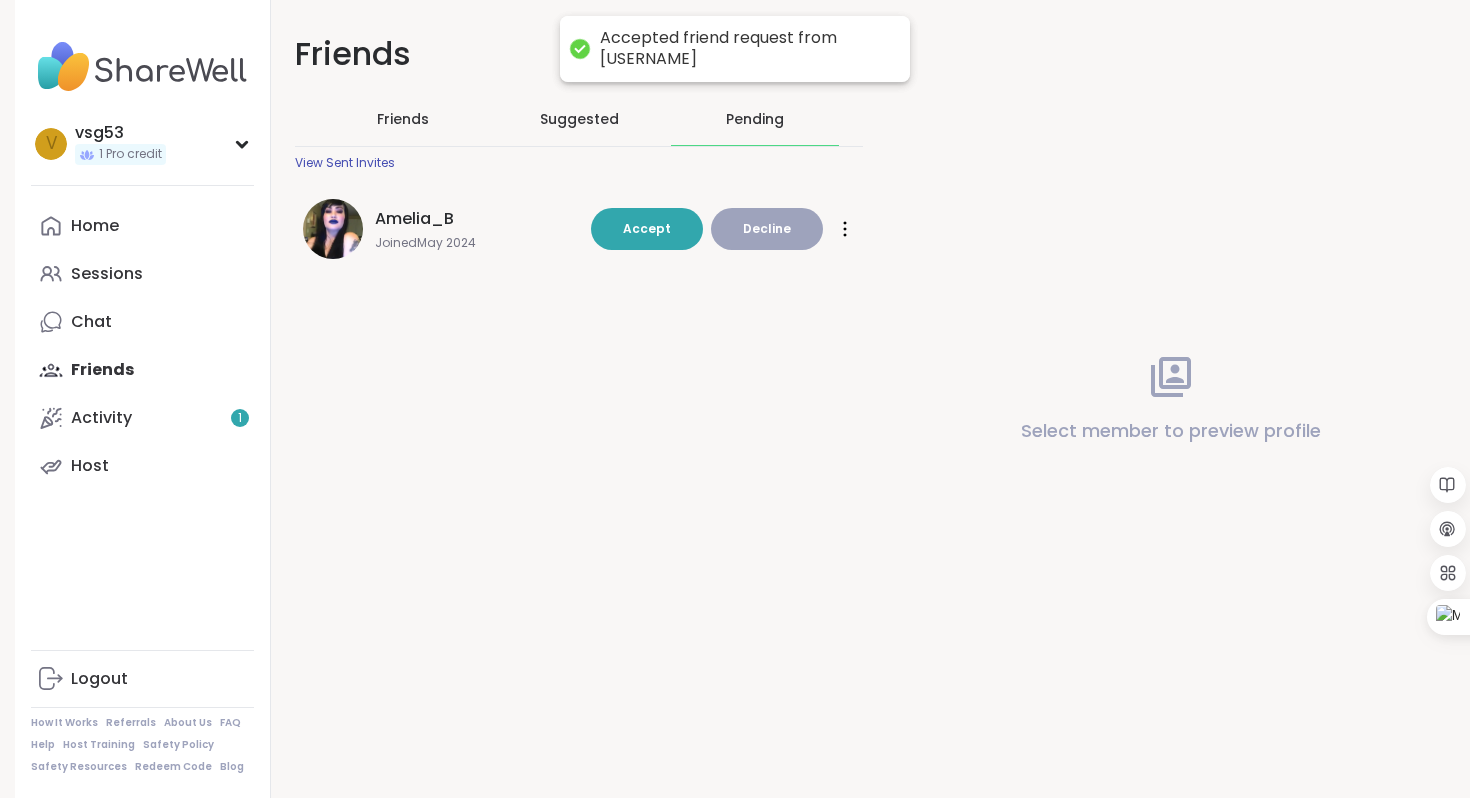 click on "Friends Friends Suggested Pending   View Sent Invites Amelia_B Joined  May 2024 Accept Decline Accept Decline Select member to preview profile" at bounding box center [863, 399] 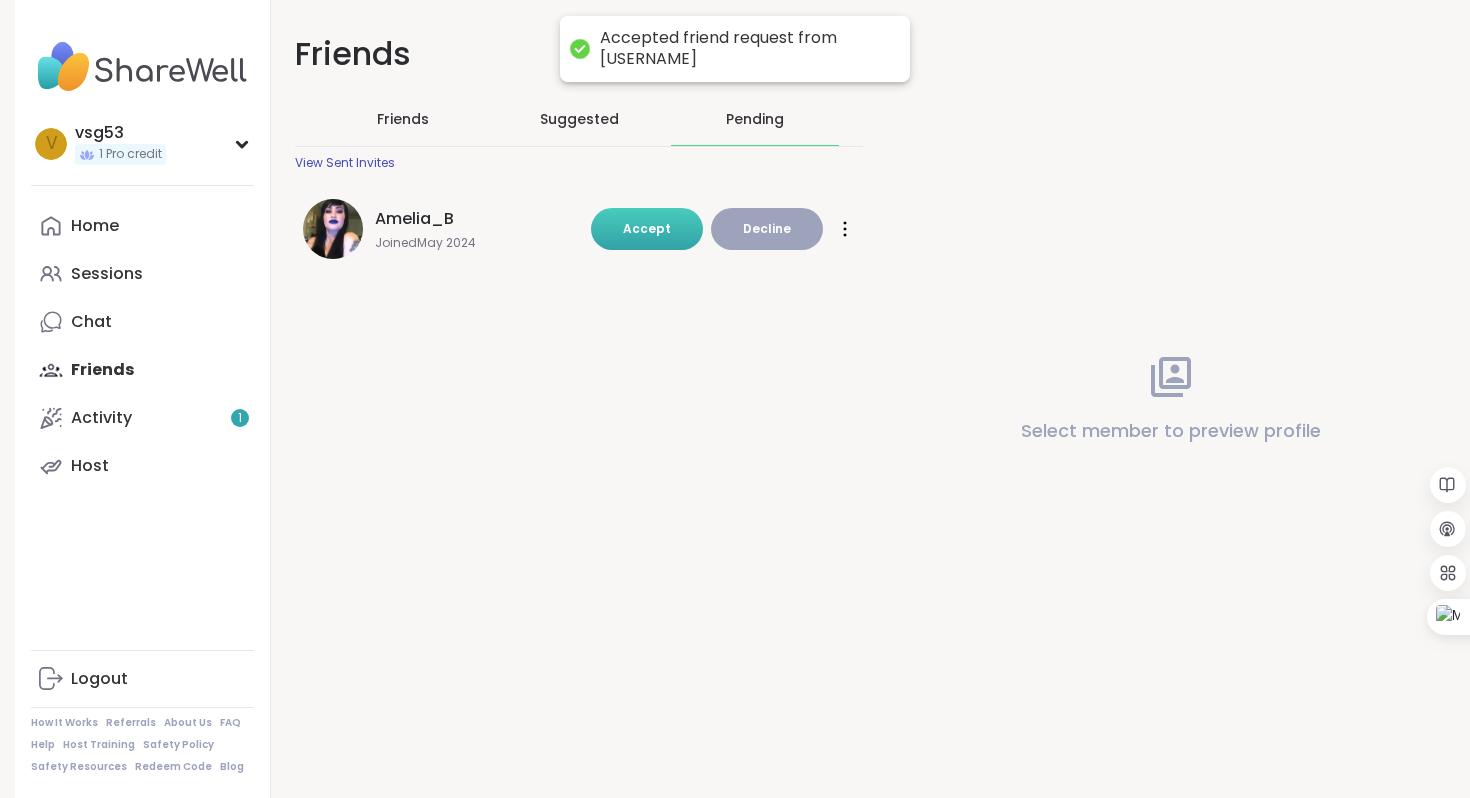 click on "Accept" at bounding box center [647, 228] 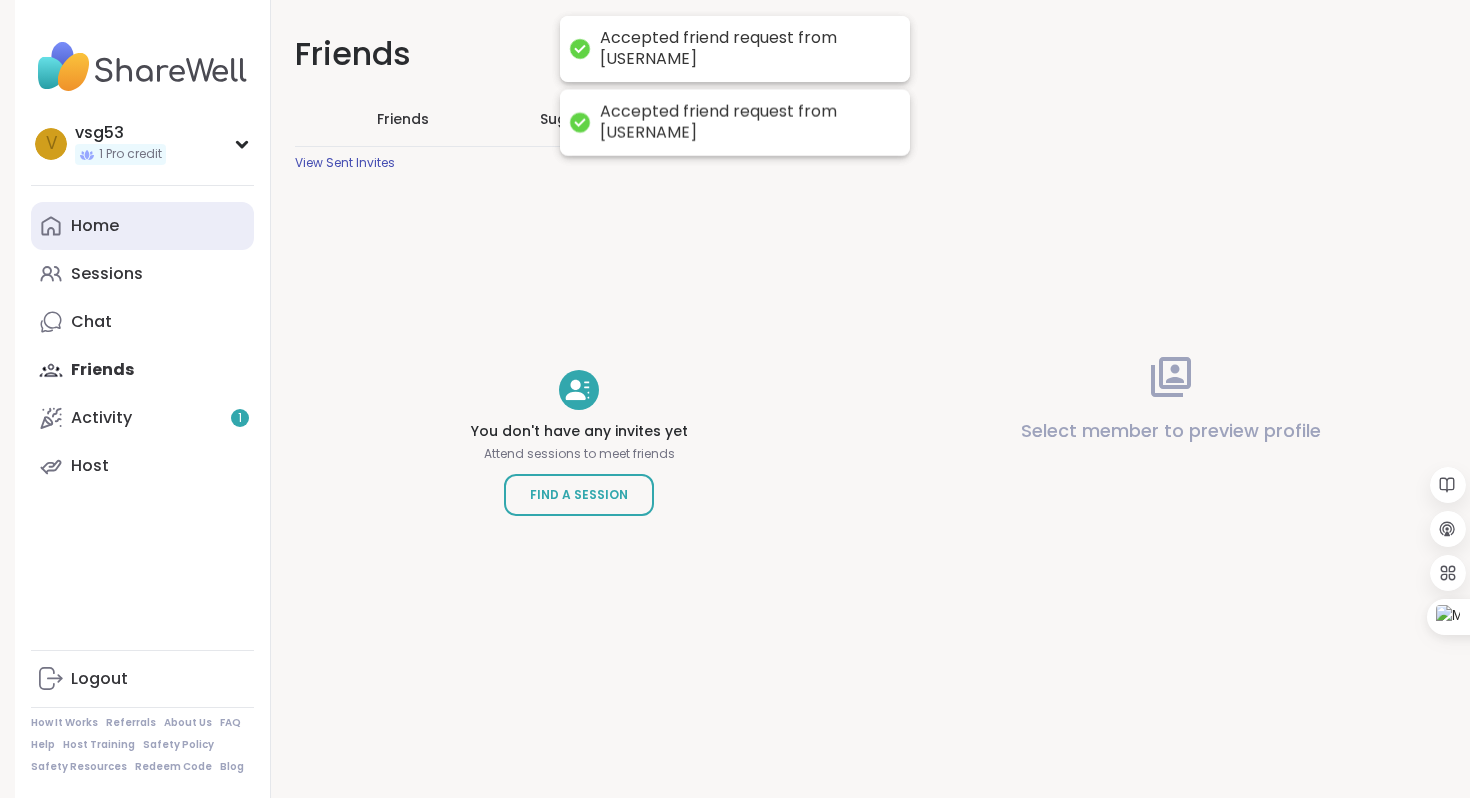 click on "Home" at bounding box center [95, 226] 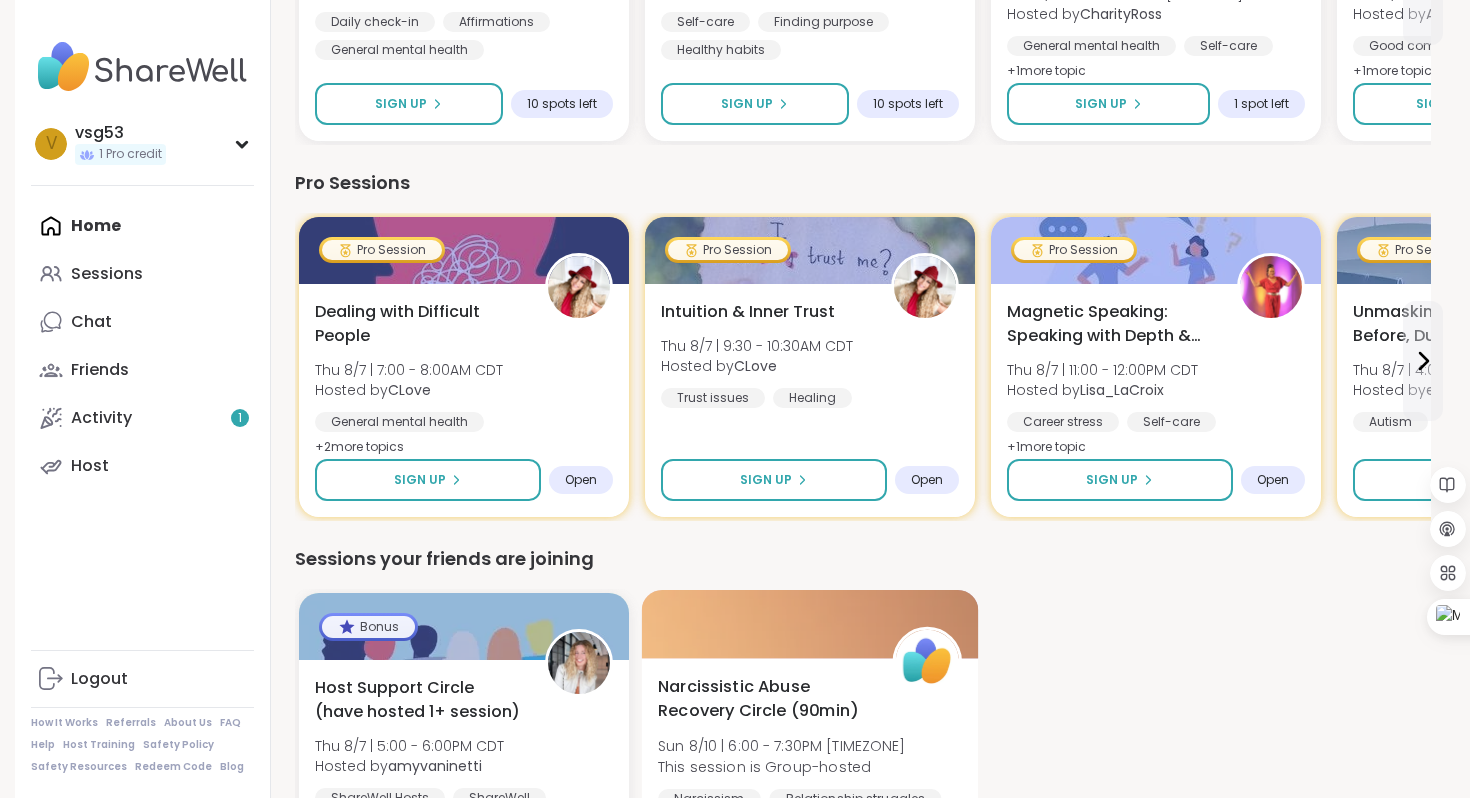 scroll, scrollTop: 0, scrollLeft: 0, axis: both 